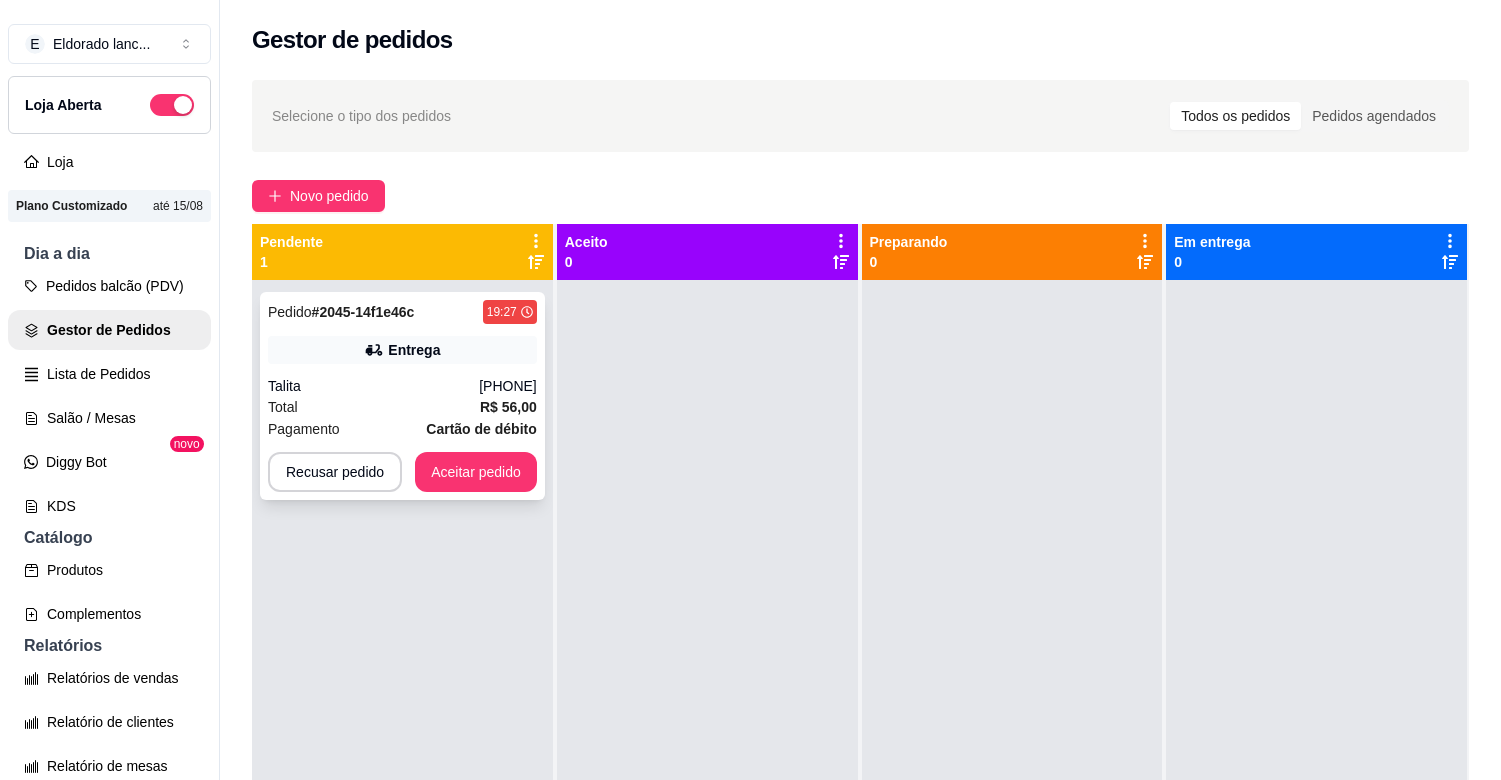 scroll, scrollTop: 0, scrollLeft: 0, axis: both 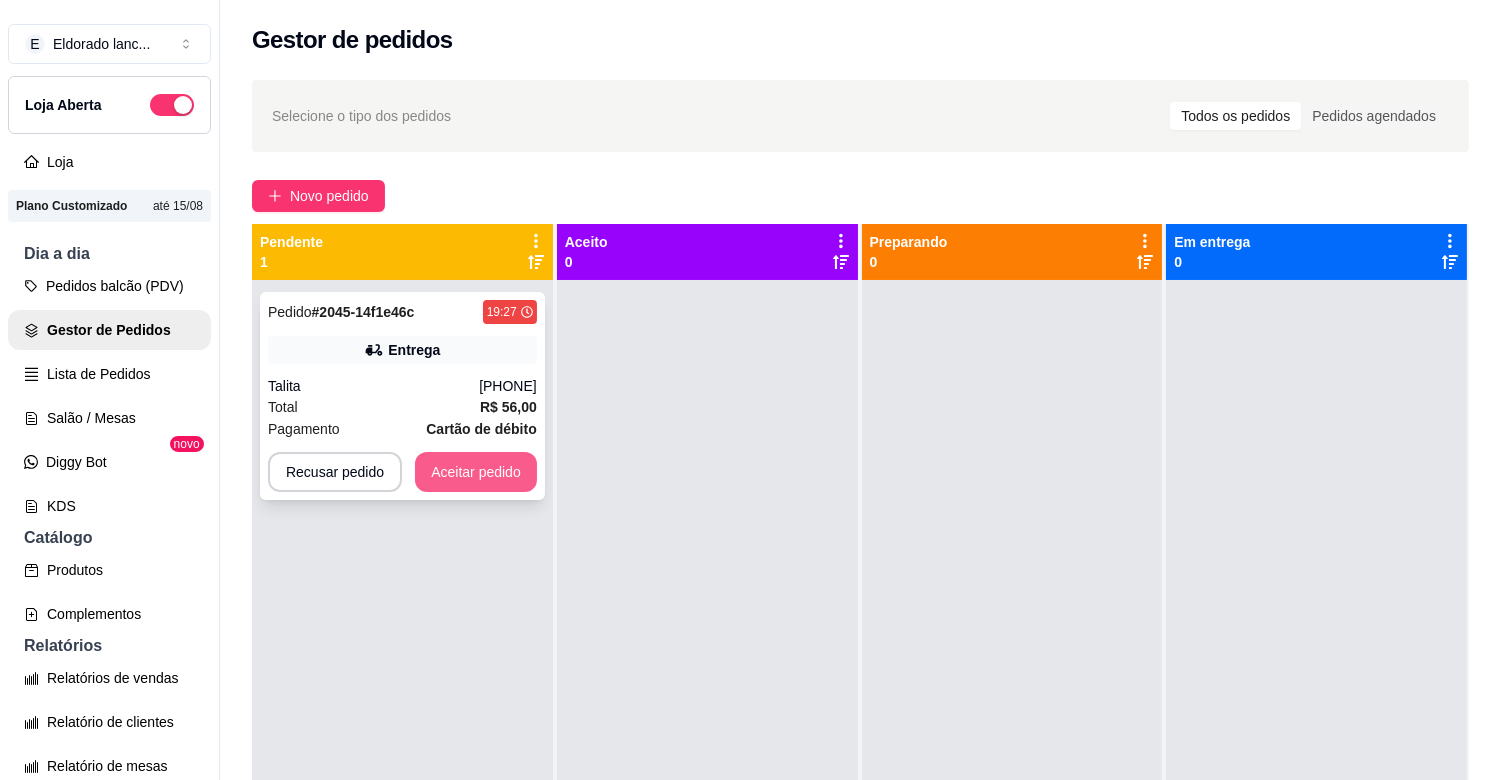 click on "Aceitar pedido" at bounding box center [476, 472] 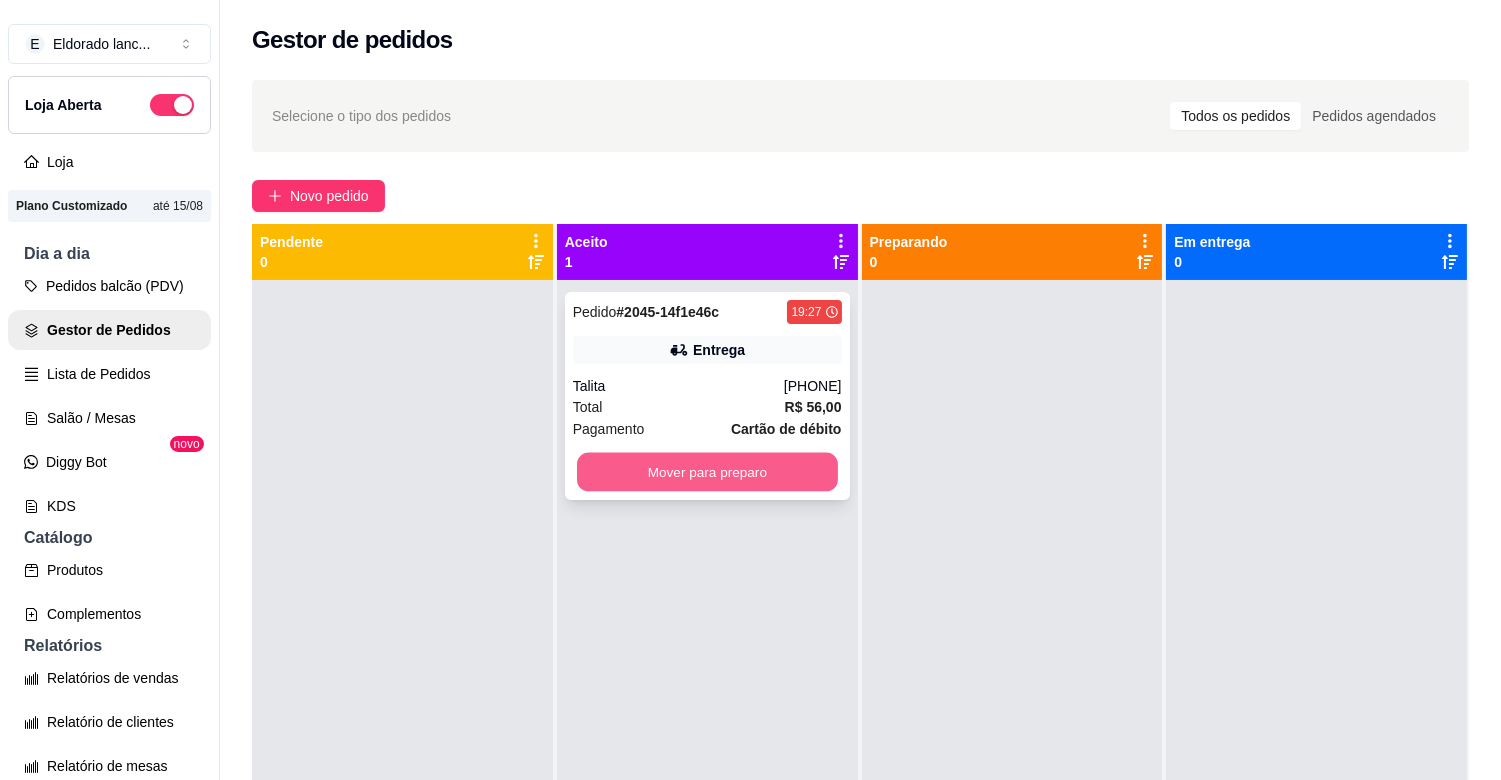 click on "Mover para preparo" at bounding box center [707, 472] 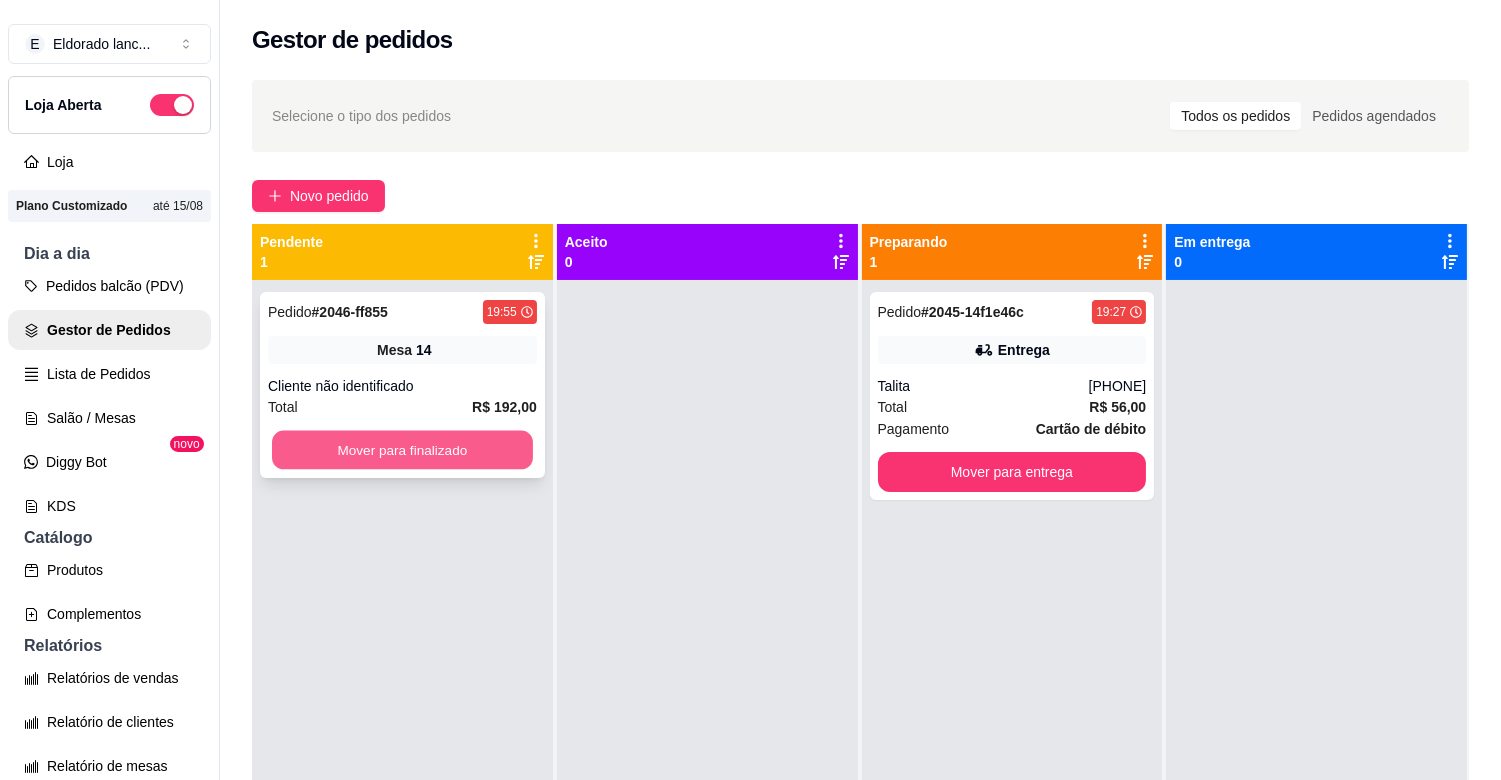 click on "Mover para finalizado" at bounding box center (402, 450) 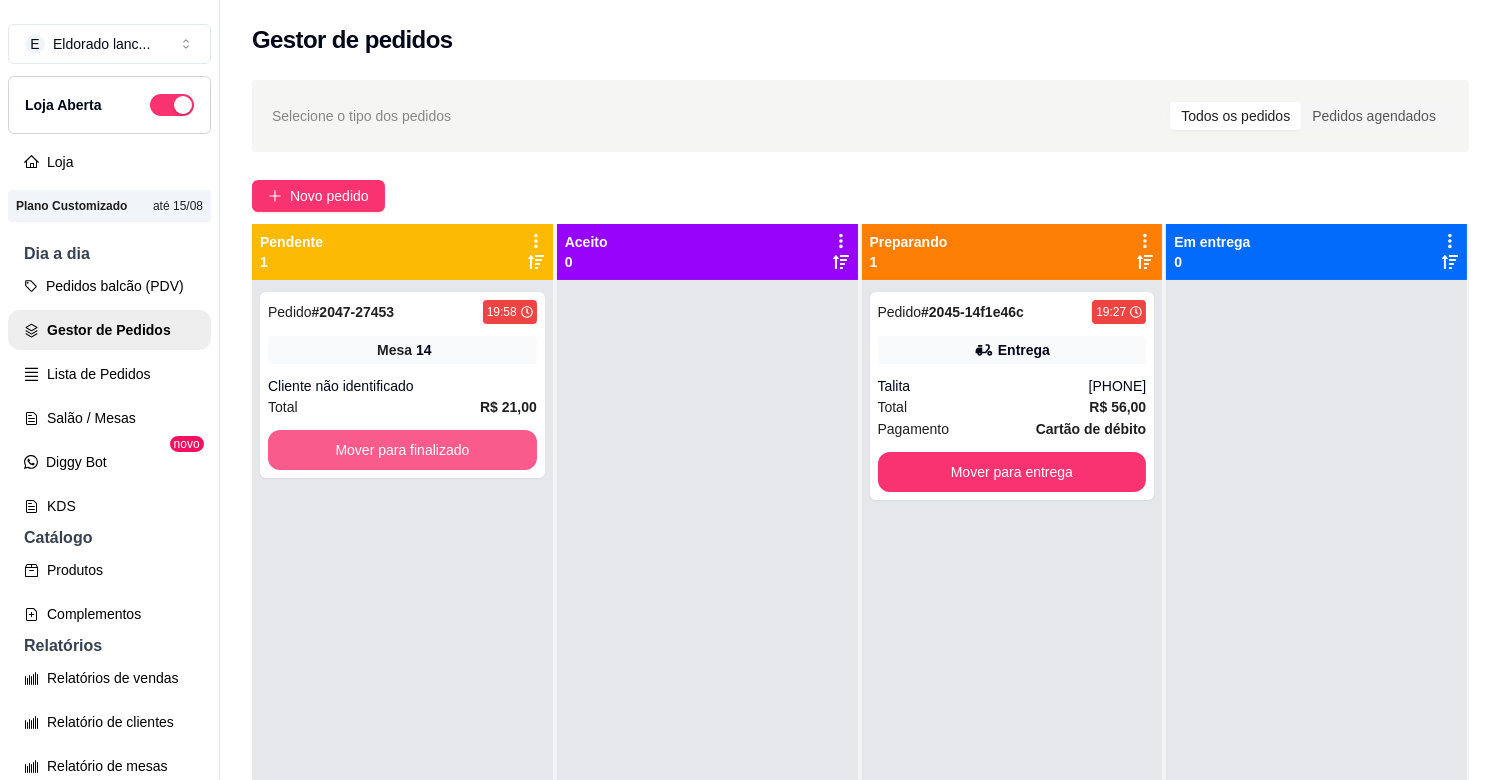 click on "Mover para finalizado" at bounding box center (402, 450) 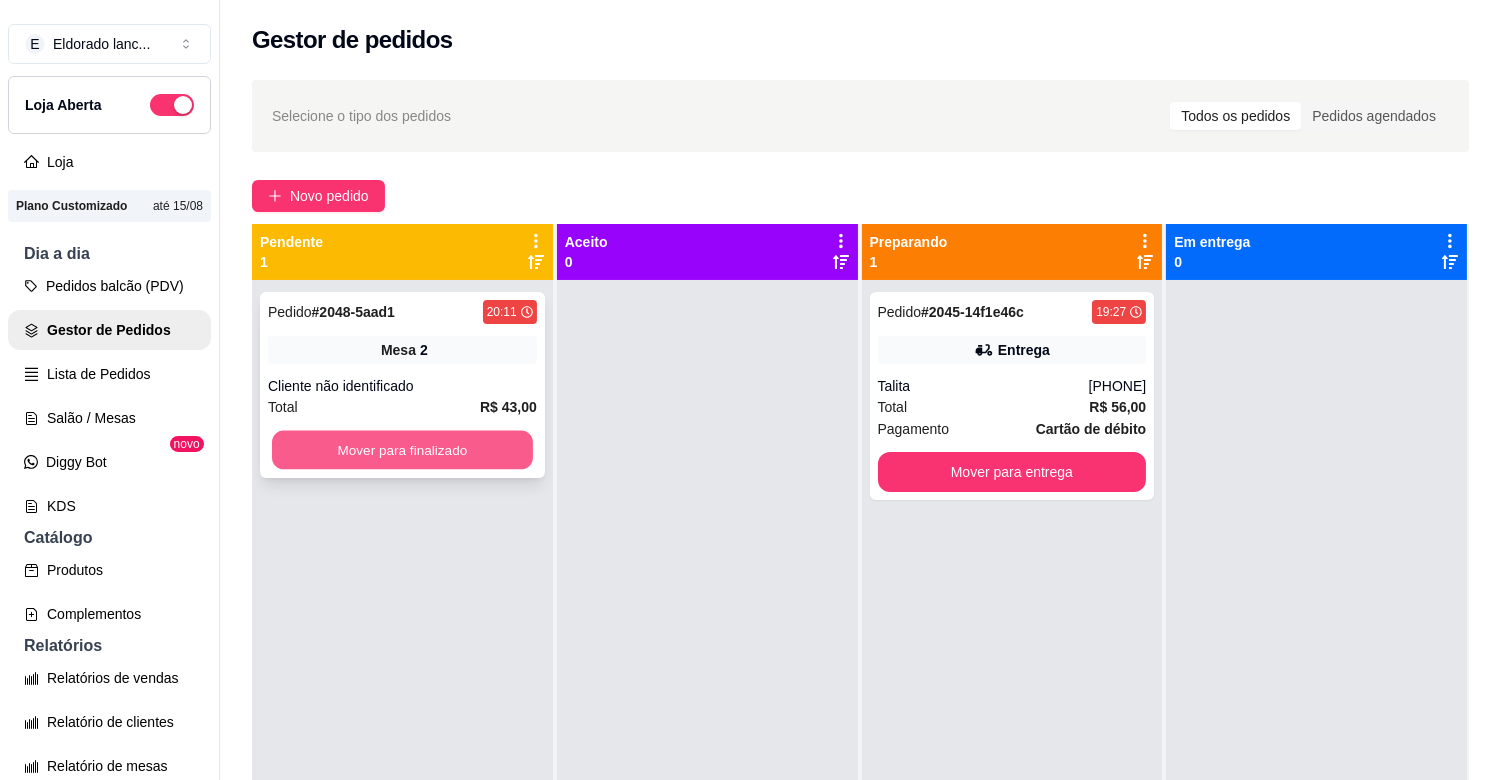 click on "Mover para finalizado" at bounding box center [402, 450] 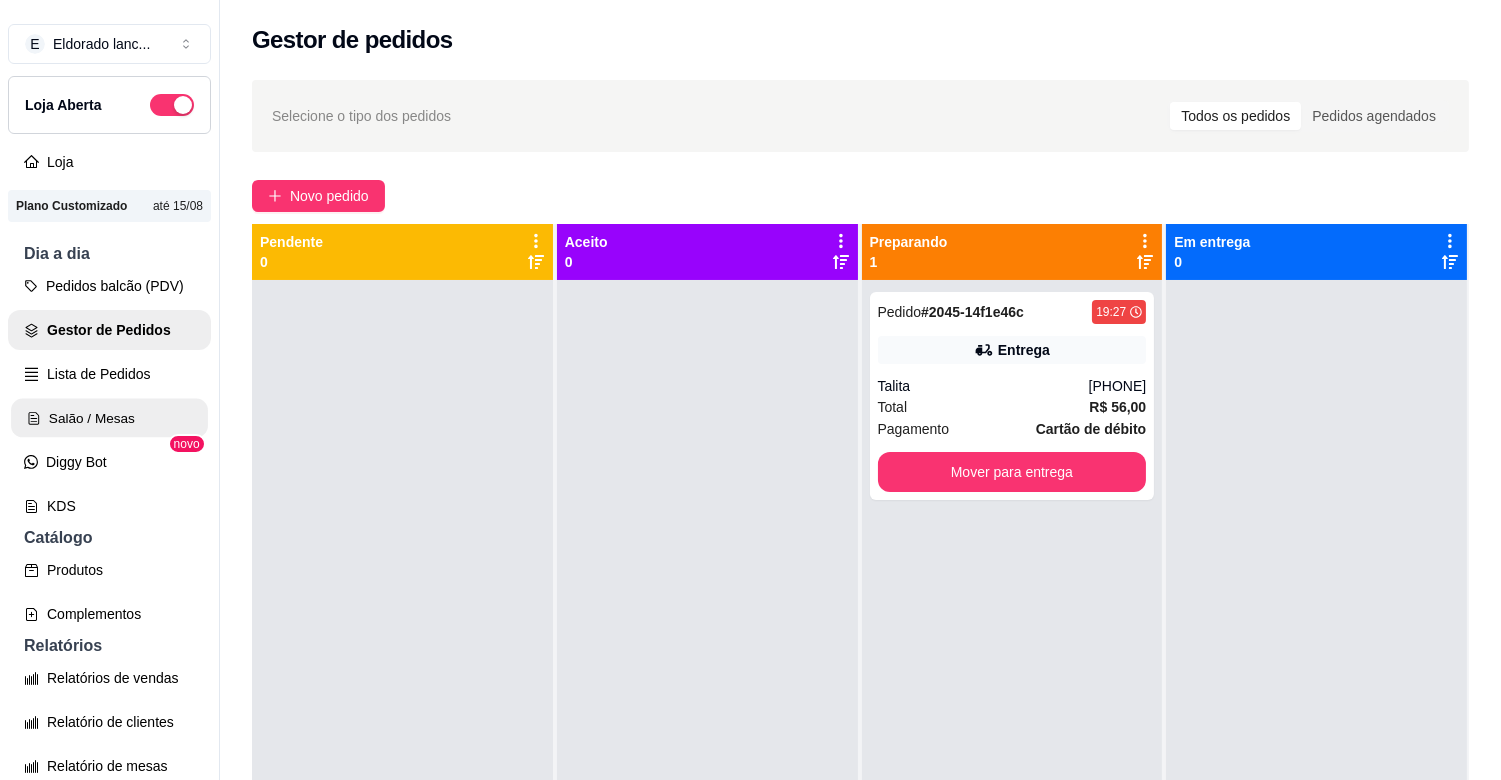 click on "Salão / Mesas" at bounding box center (109, 418) 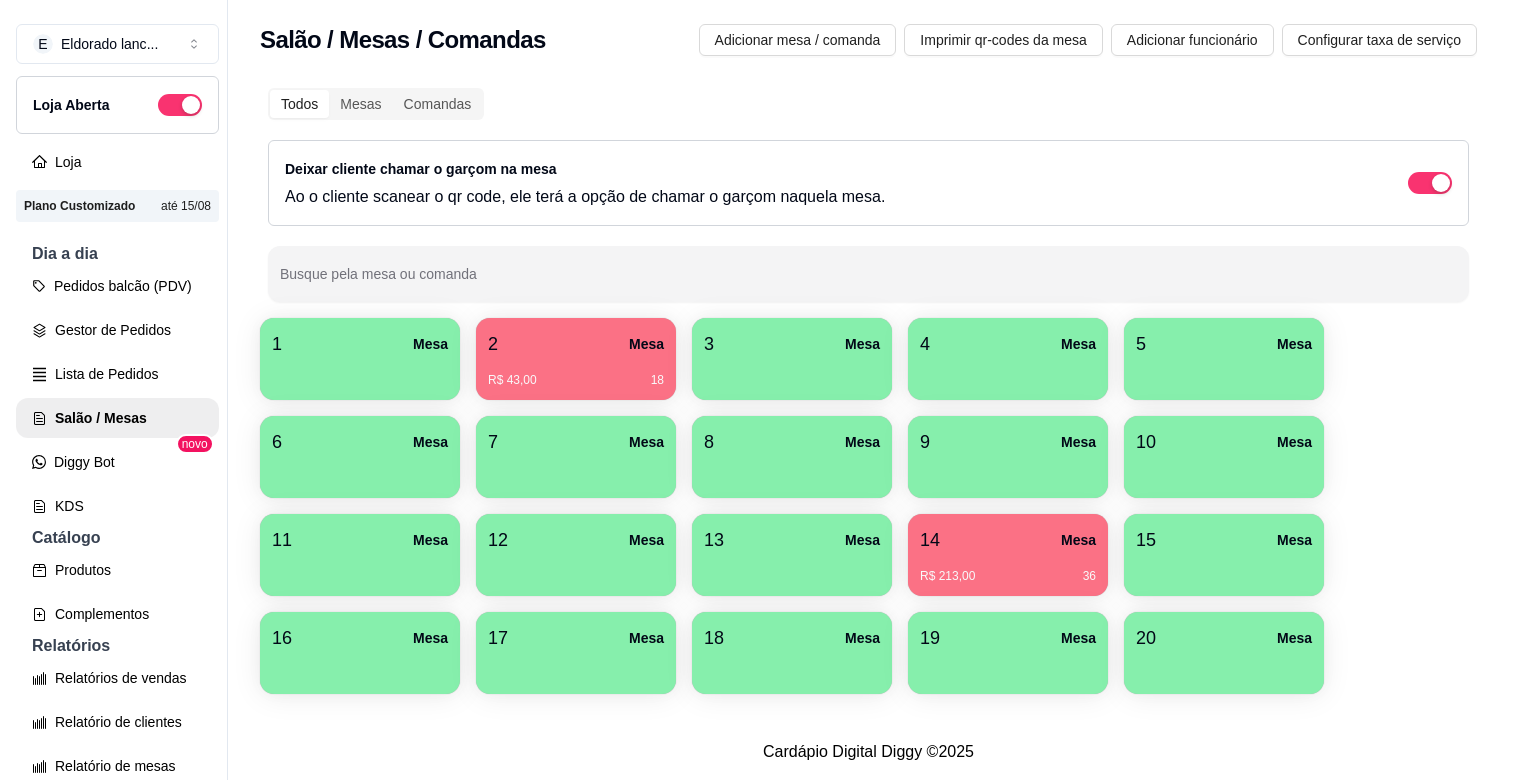 scroll, scrollTop: 0, scrollLeft: 0, axis: both 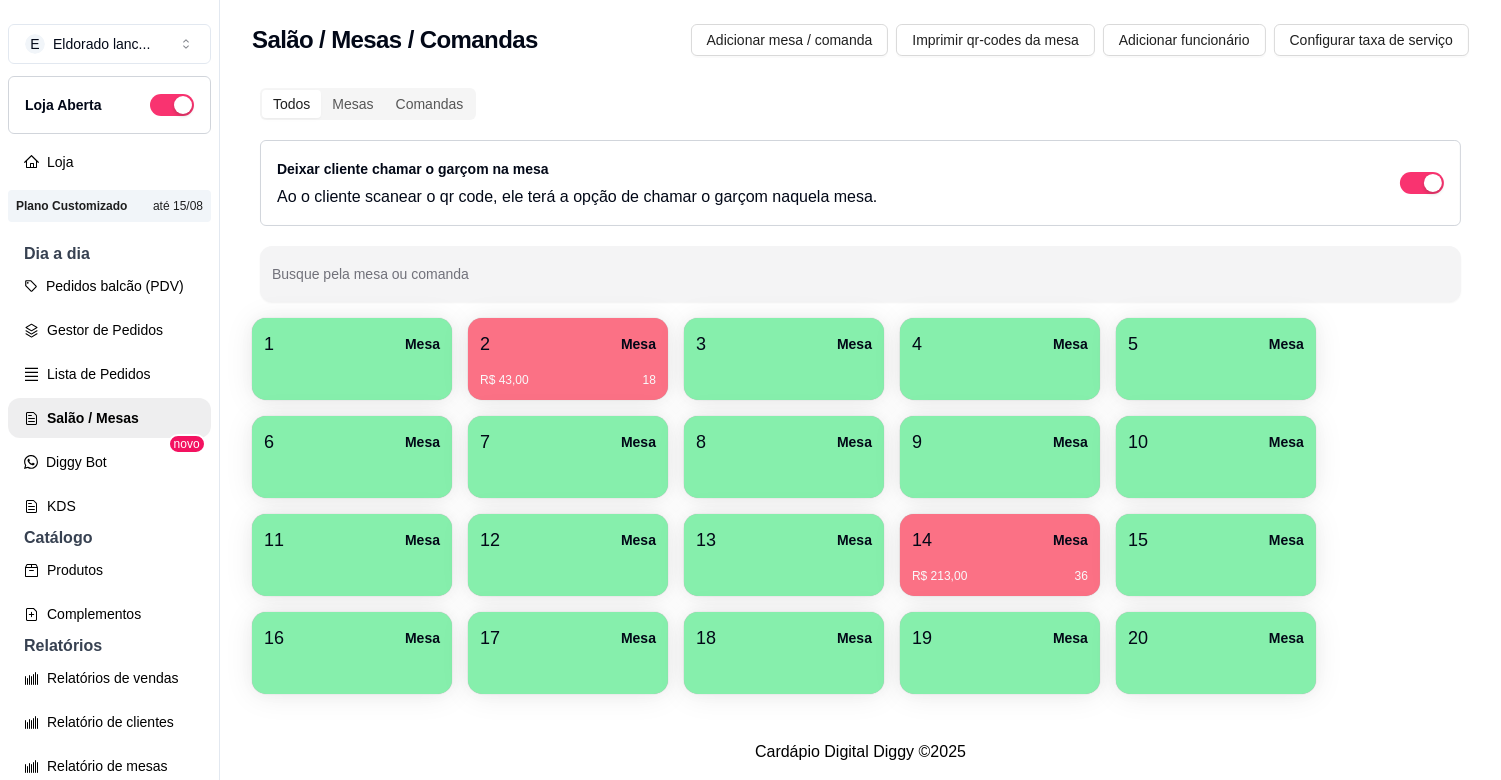 click on "R$ 213,00 36" at bounding box center [1000, 569] 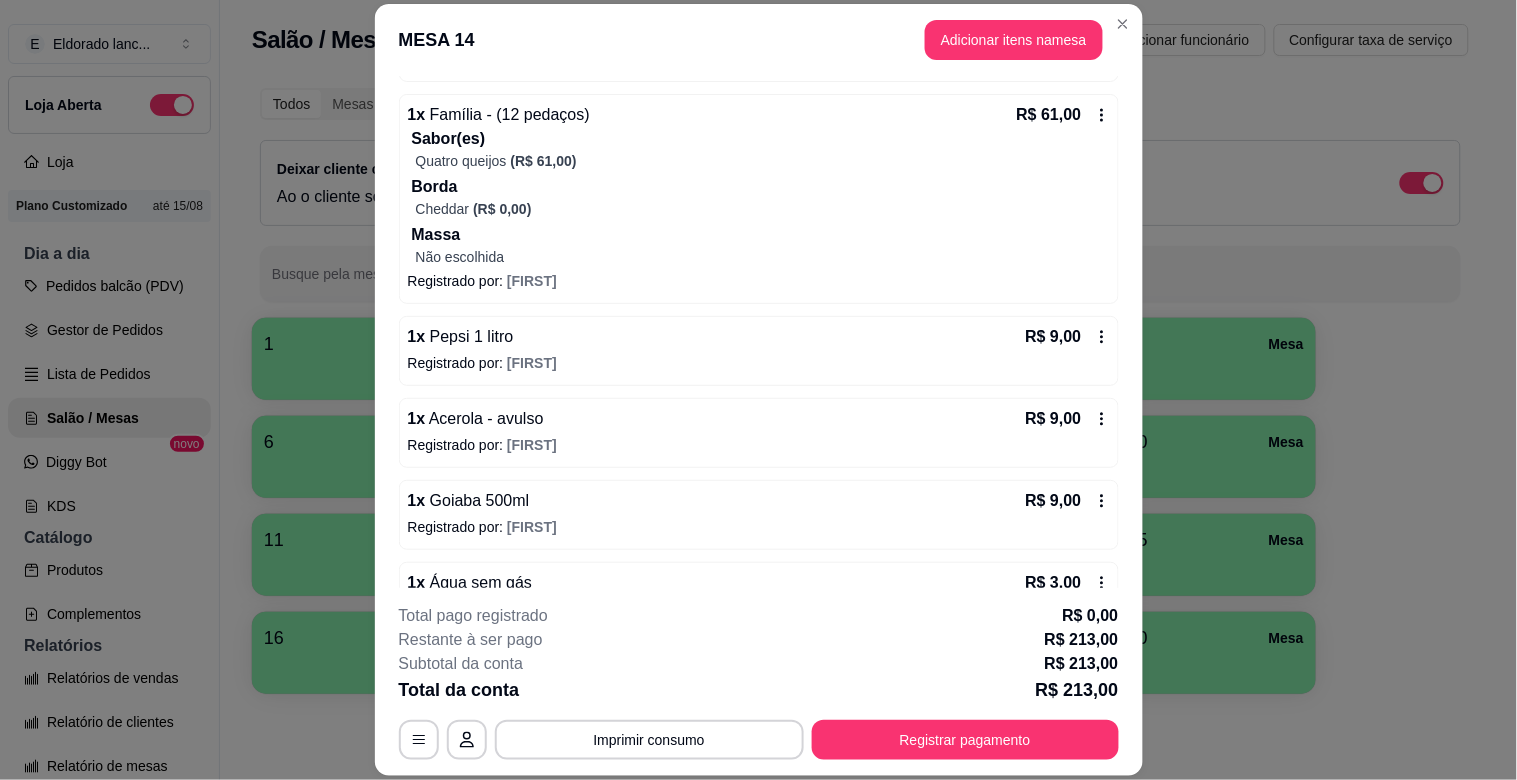 scroll, scrollTop: 646, scrollLeft: 0, axis: vertical 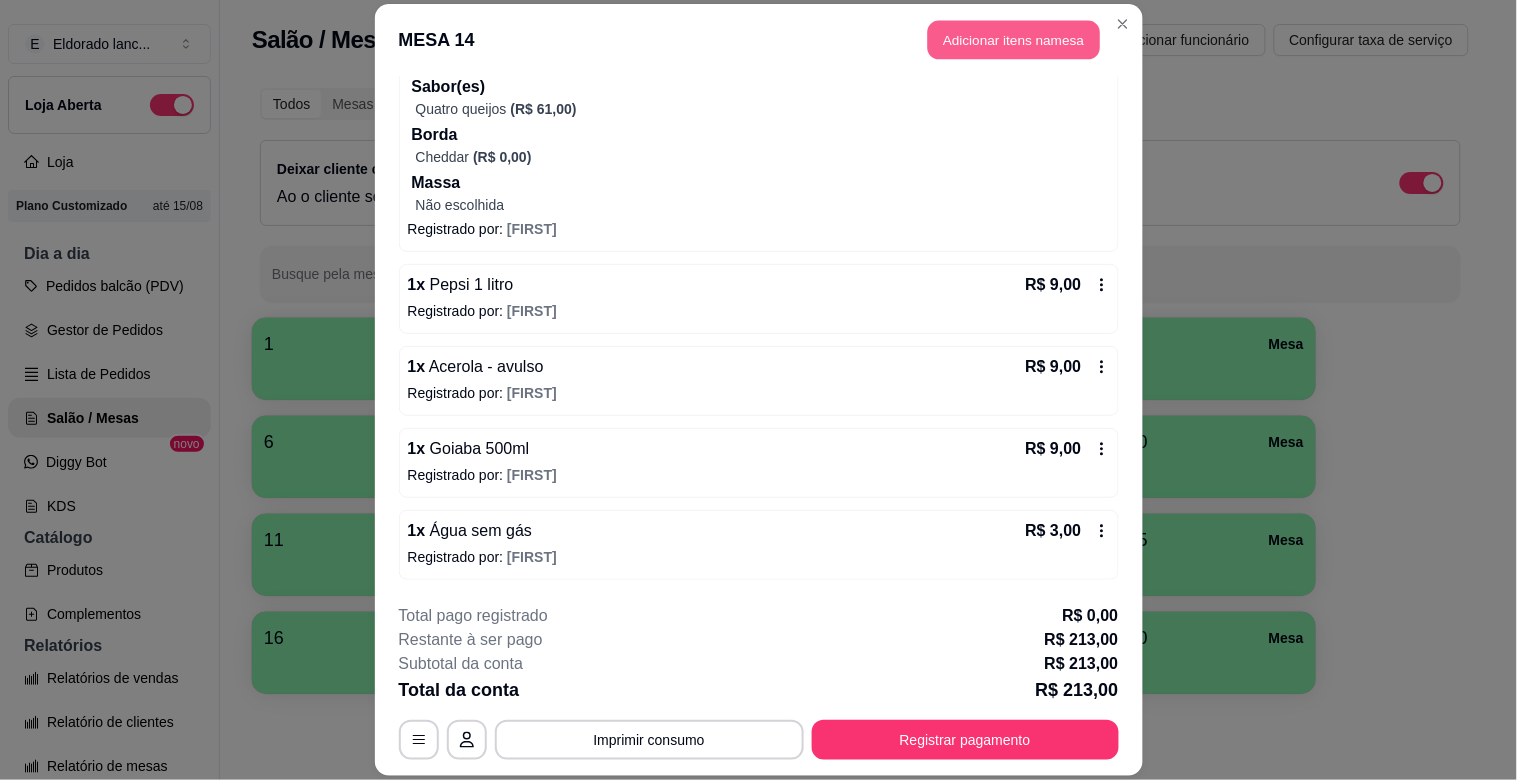 click on "Adicionar itens na  mesa" at bounding box center [1014, 40] 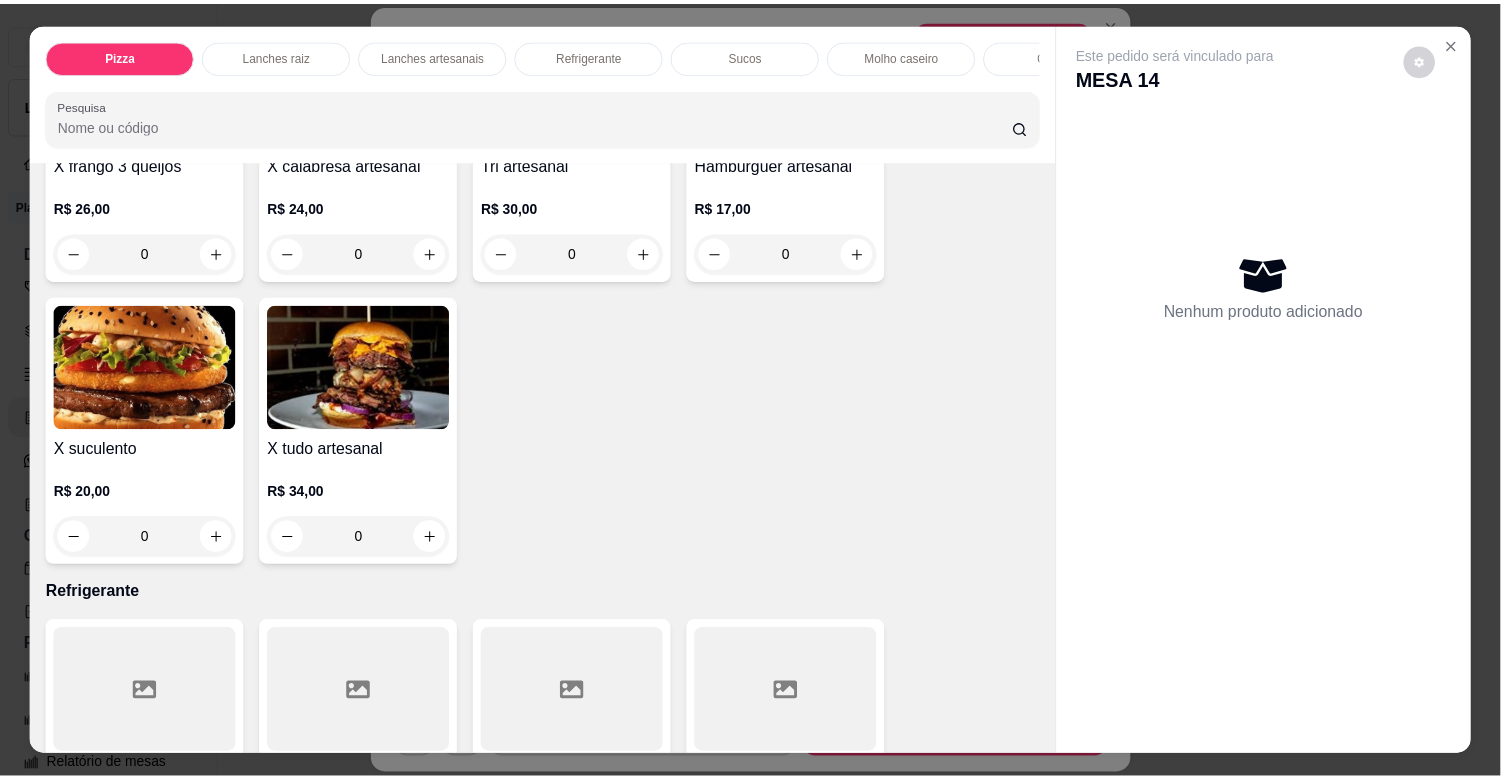 scroll, scrollTop: 3451, scrollLeft: 0, axis: vertical 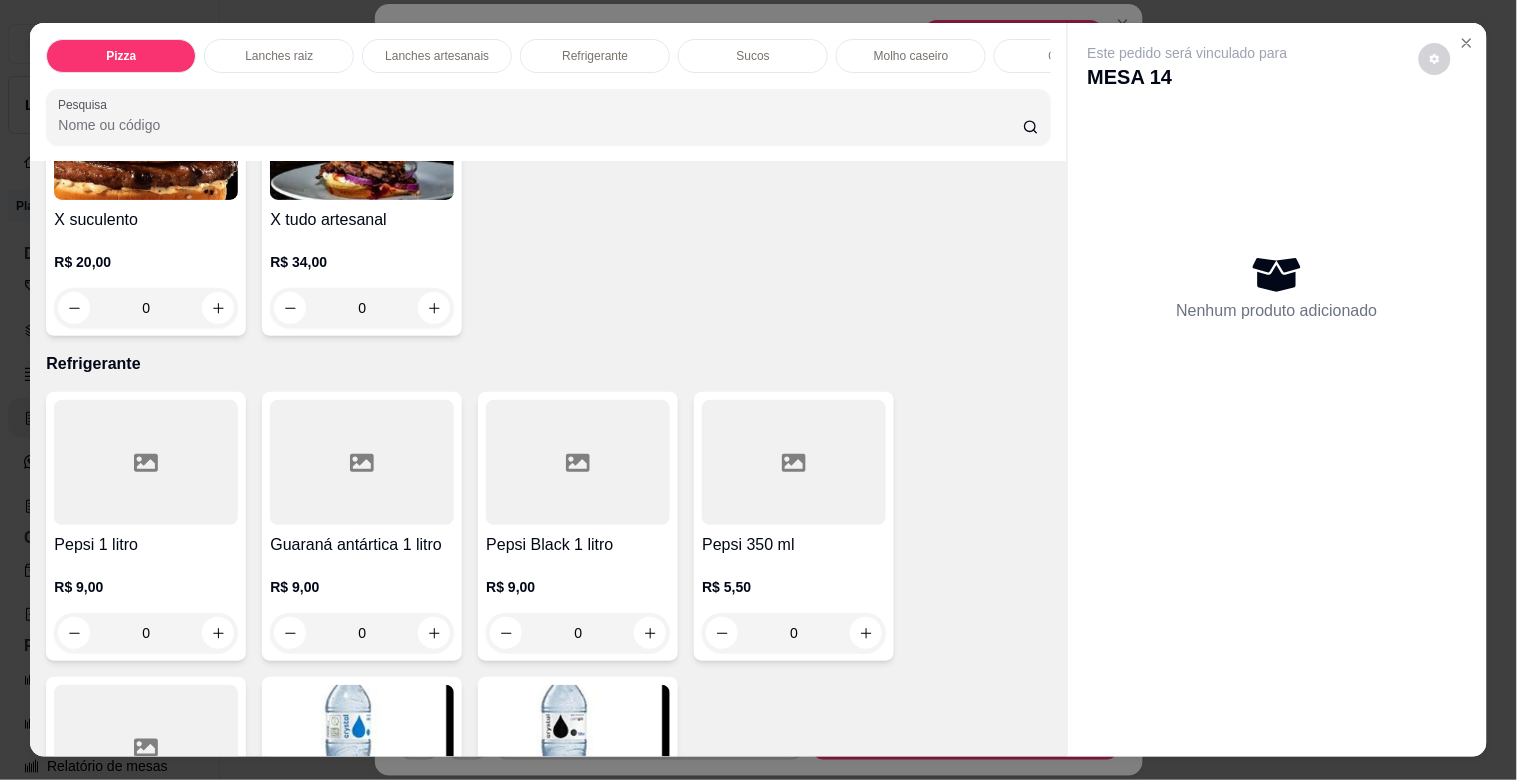 drag, startPoint x: 1070, startPoint y: 517, endPoint x: 1067, endPoint y: 536, distance: 19.235384 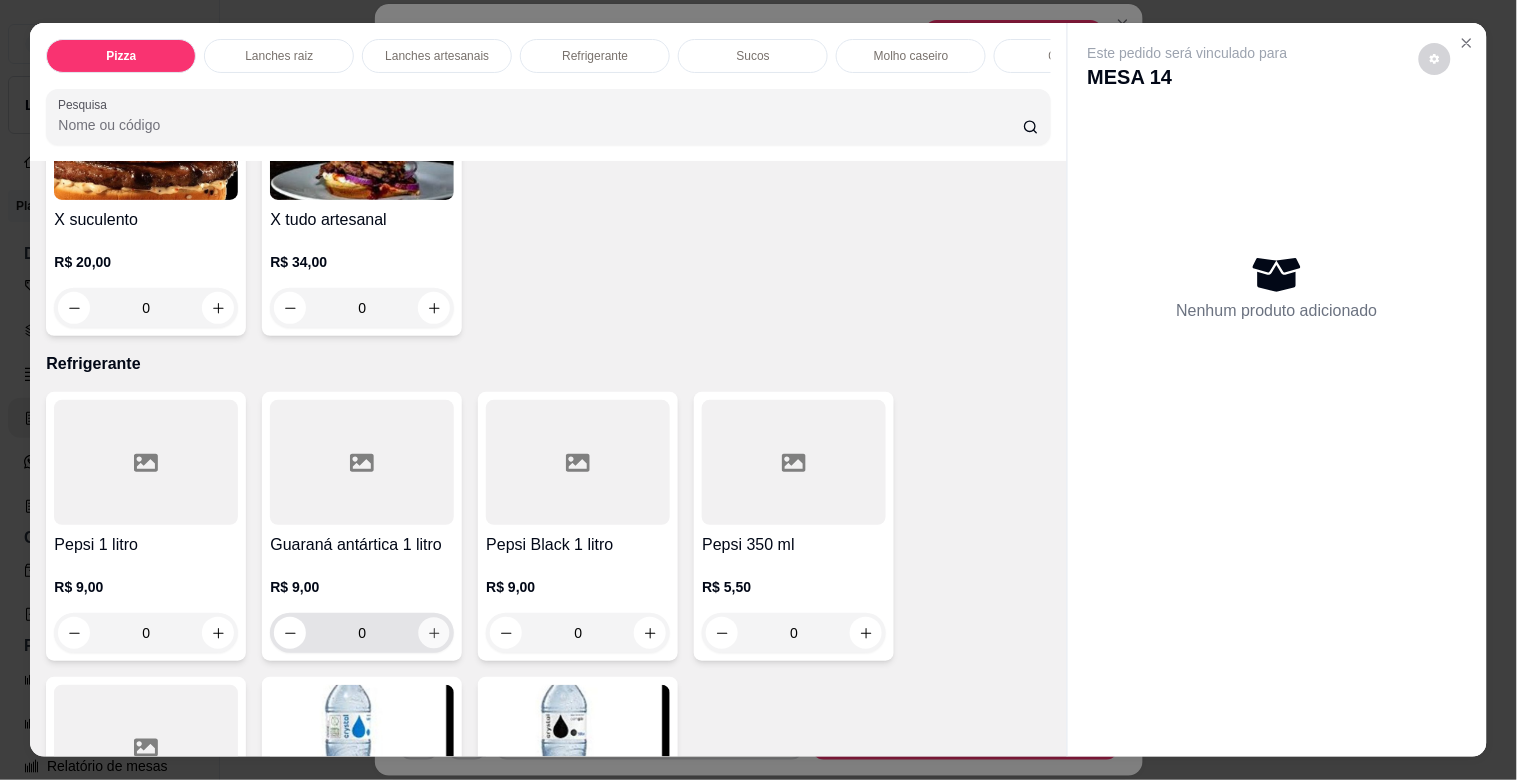 click 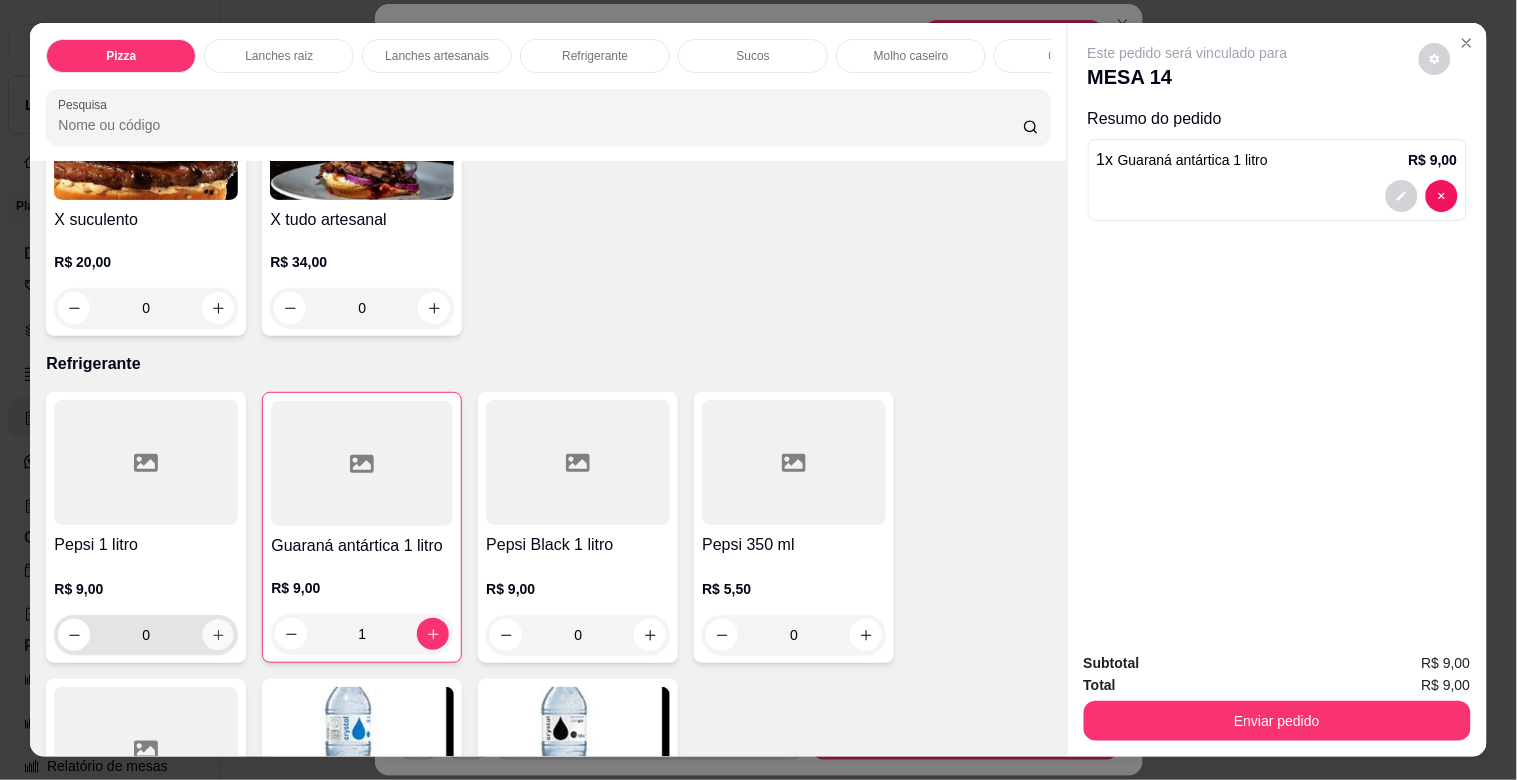 click 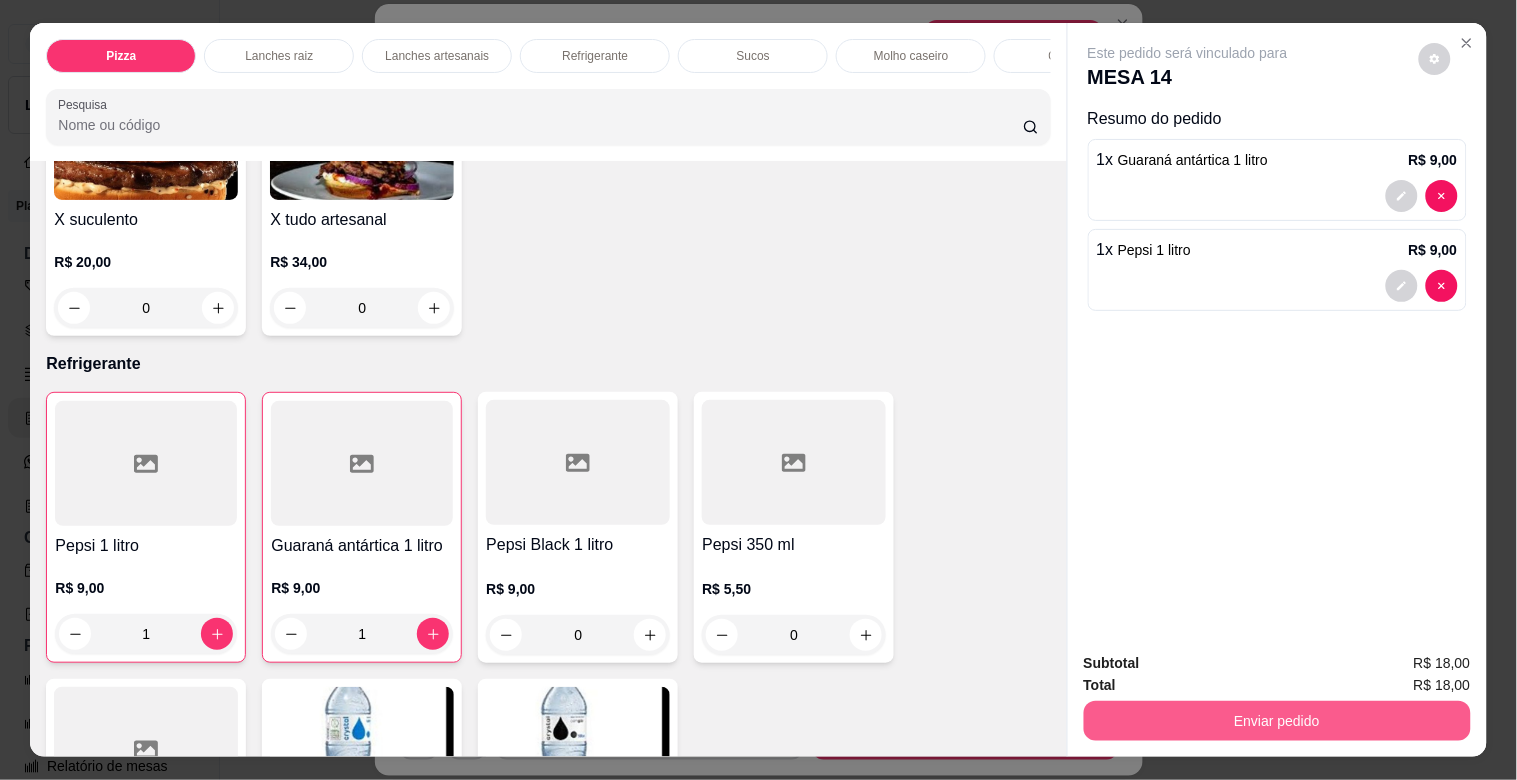 click on "Enviar pedido" at bounding box center (1277, 721) 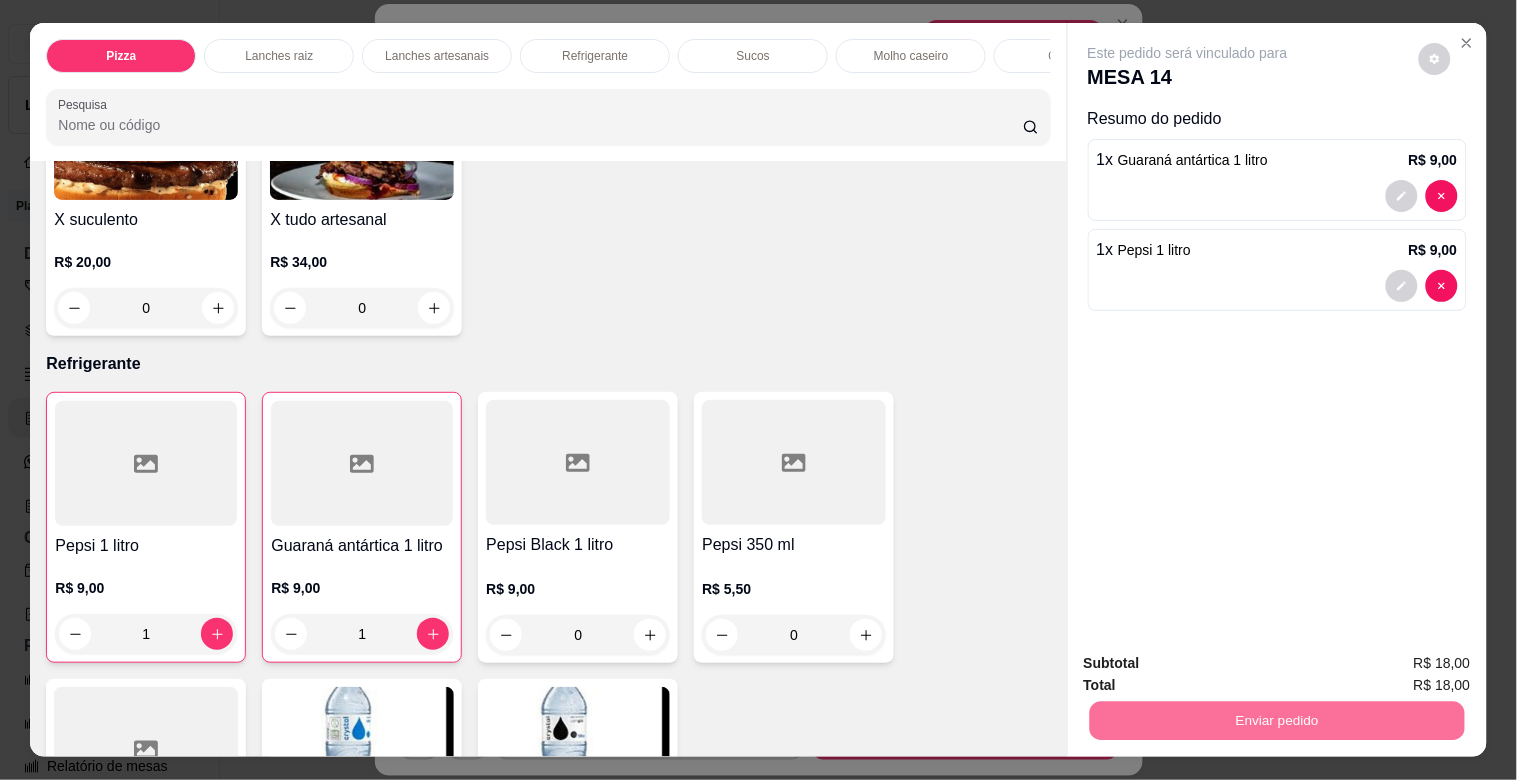 click on "Não registrar e enviar pedido" at bounding box center (1211, 662) 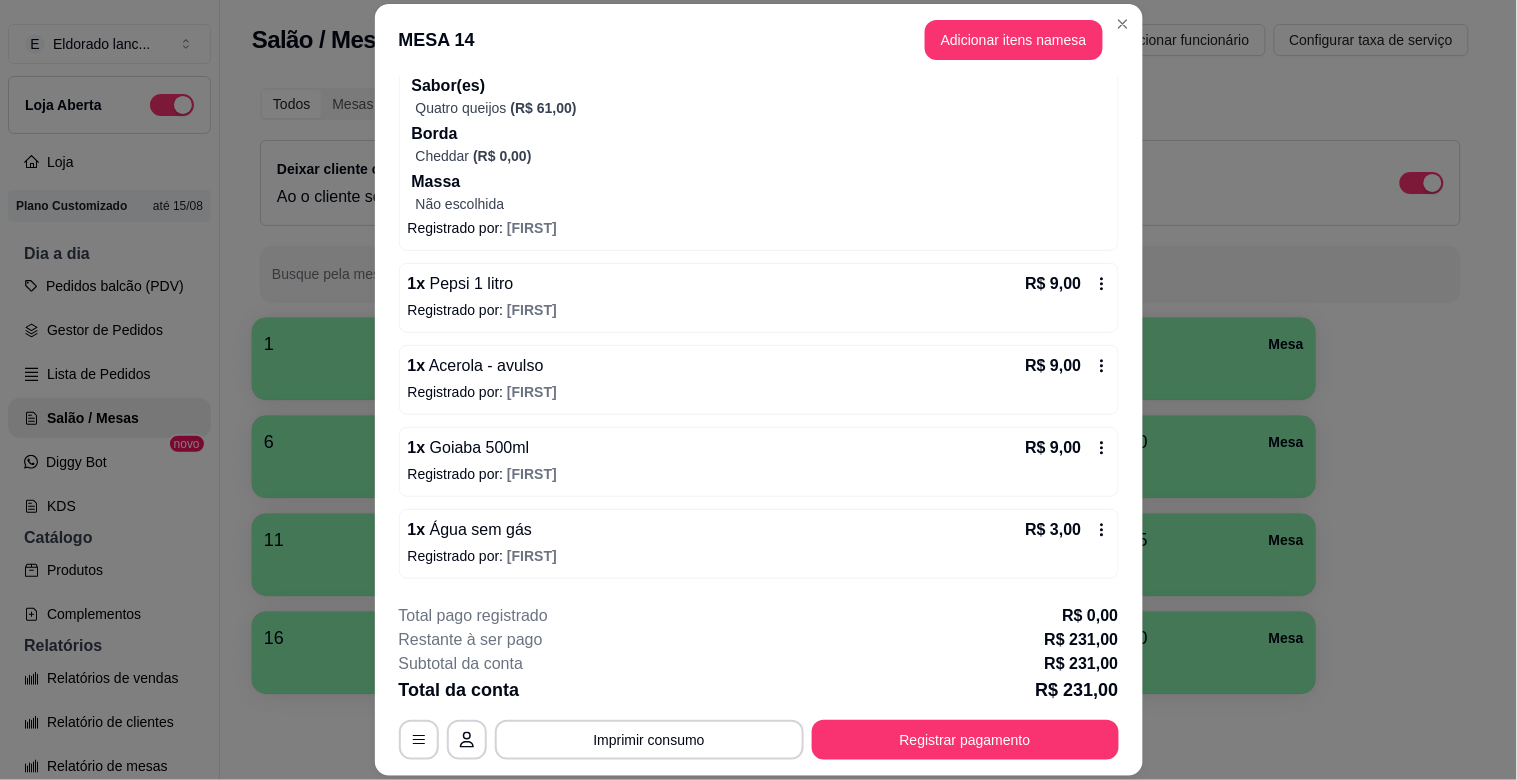 click on "Iniciada 04/08/2025 às 19:08 Atenção Para vincular um cliente a um pedido já existente você pode clicar no card do pedido para vinculá-lo. Resumo do pedido 1 x Família - (12 pedaços) R$ 61,00 Sabor(es) Calabresa (R$ 61,00) Borda Cheddar (R$ 0,00) Massa Não escolhida Registrado por: [FIRST] 1 x Família - (12 pedaços) R$ 61,00 Sabor(es) A moda da casa (R$ 30,50) Bacon com catupiry (R$ 30,50) Borda Catupiry (R$ 0,00) Massa Não escolhida Registrado por: [FIRST] 1 x Família - (12 pedaços) R$ 61,00 Sabor(es) Quatro queijos (R$ 61,00) Borda Cheddar (R$ 0,00) Massa Não escolhida Registrado por: [FIRST] 1 x Pepsi 1 litro R$ 9,00 Registrado por: [FIRST] 1 x Acerola - avulso R$ 9,00 Registrado por: [FIRST] 1 x Goiaba 500ml R$ 9,00 Registrado por: [FIRST] 1 x Água sem gás R$ 3,00 Registrado por: [FIRST] 1 x Guaraná antártica 1 litro R$ 9,00 Registrado por: Pc 1 x Pepsi 1 litro R$ 9,00 Registrado por: Pc" at bounding box center (759, 332) 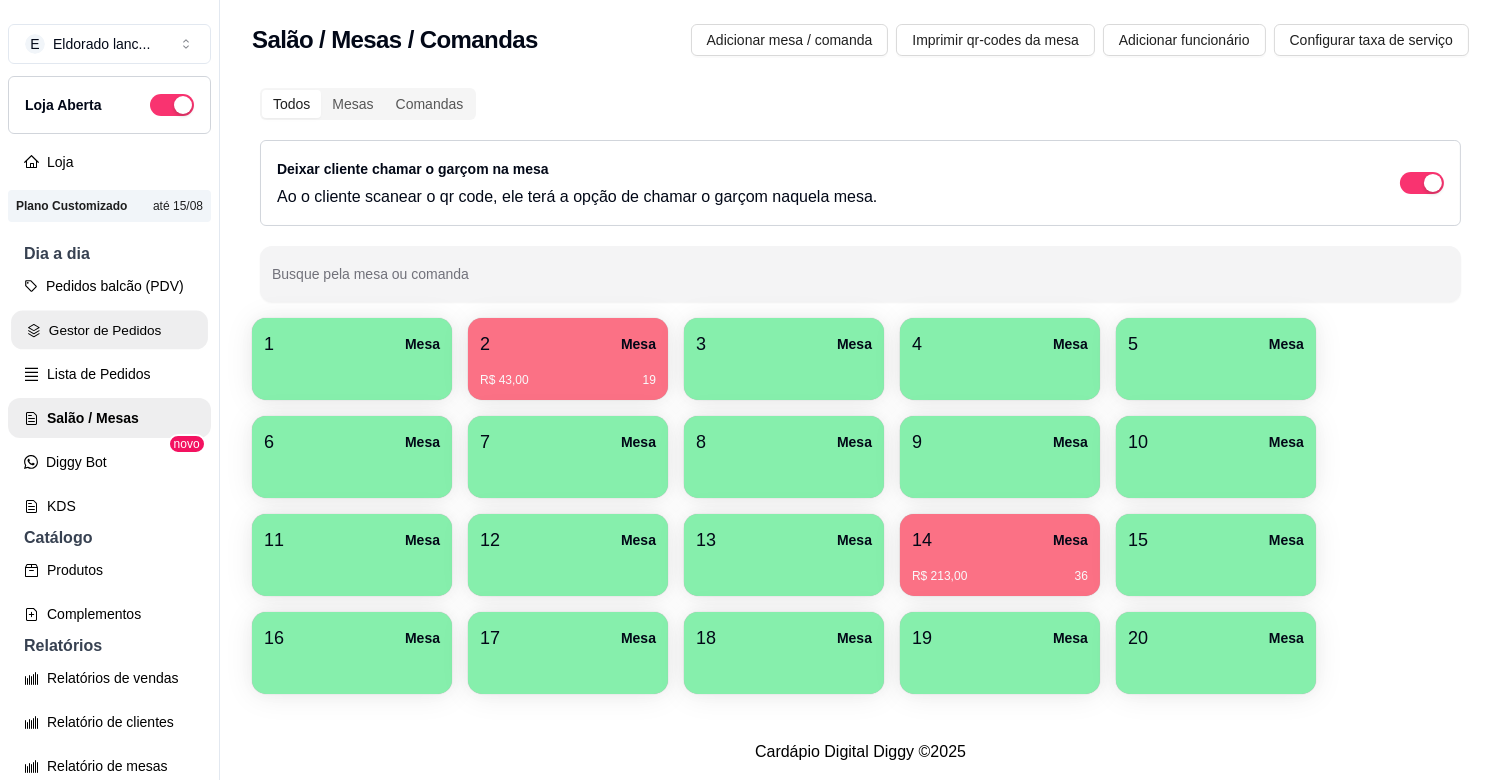 click on "Gestor de Pedidos" at bounding box center (109, 330) 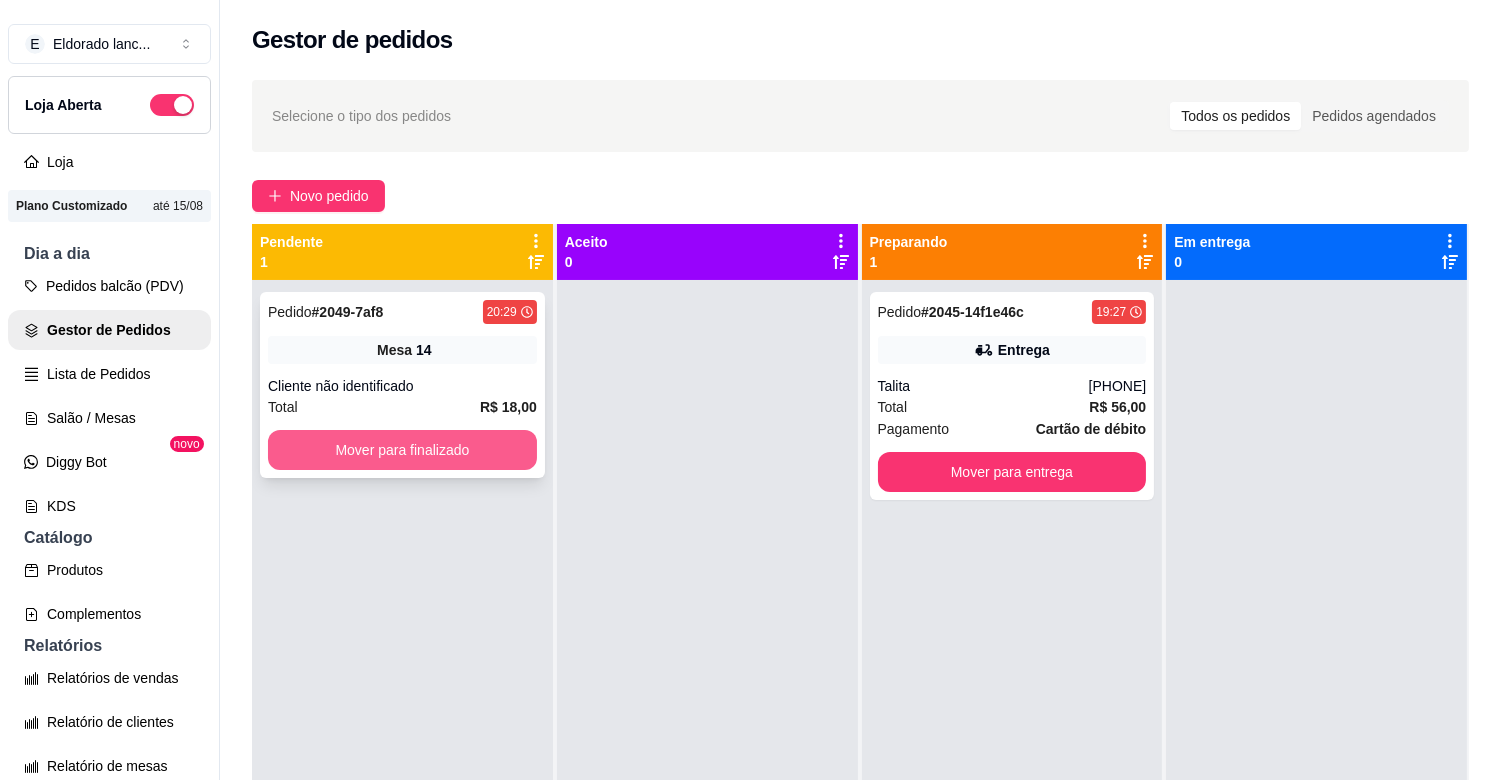 click on "Mover para finalizado" at bounding box center (402, 450) 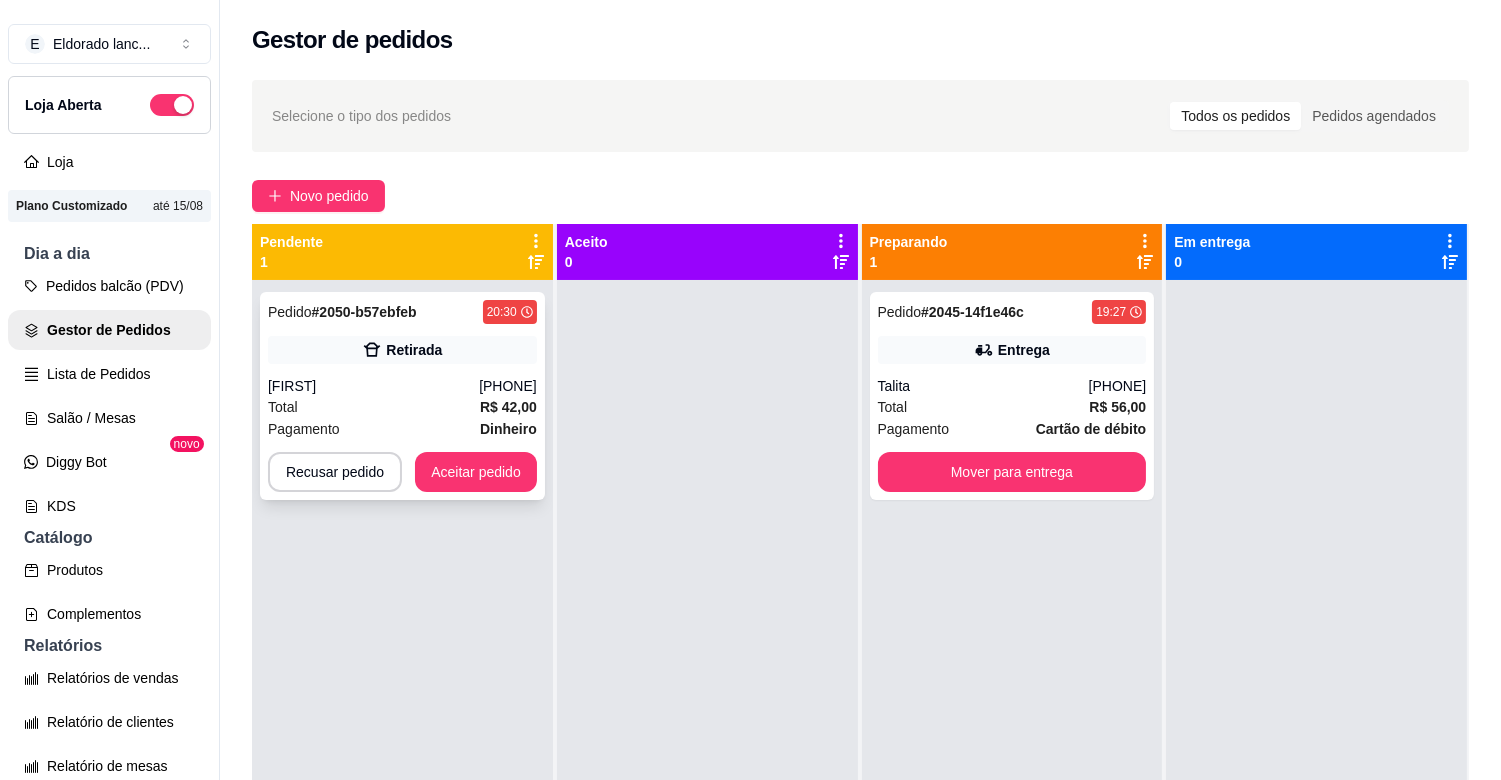 click on "Pedido # [ORDER_ID] 20:30 Retirada [FIRST] ([PHONE]) Total R$ 42,00 Pagamento Dinheiro Recusar pedido Aceitar pedido" at bounding box center [402, 396] 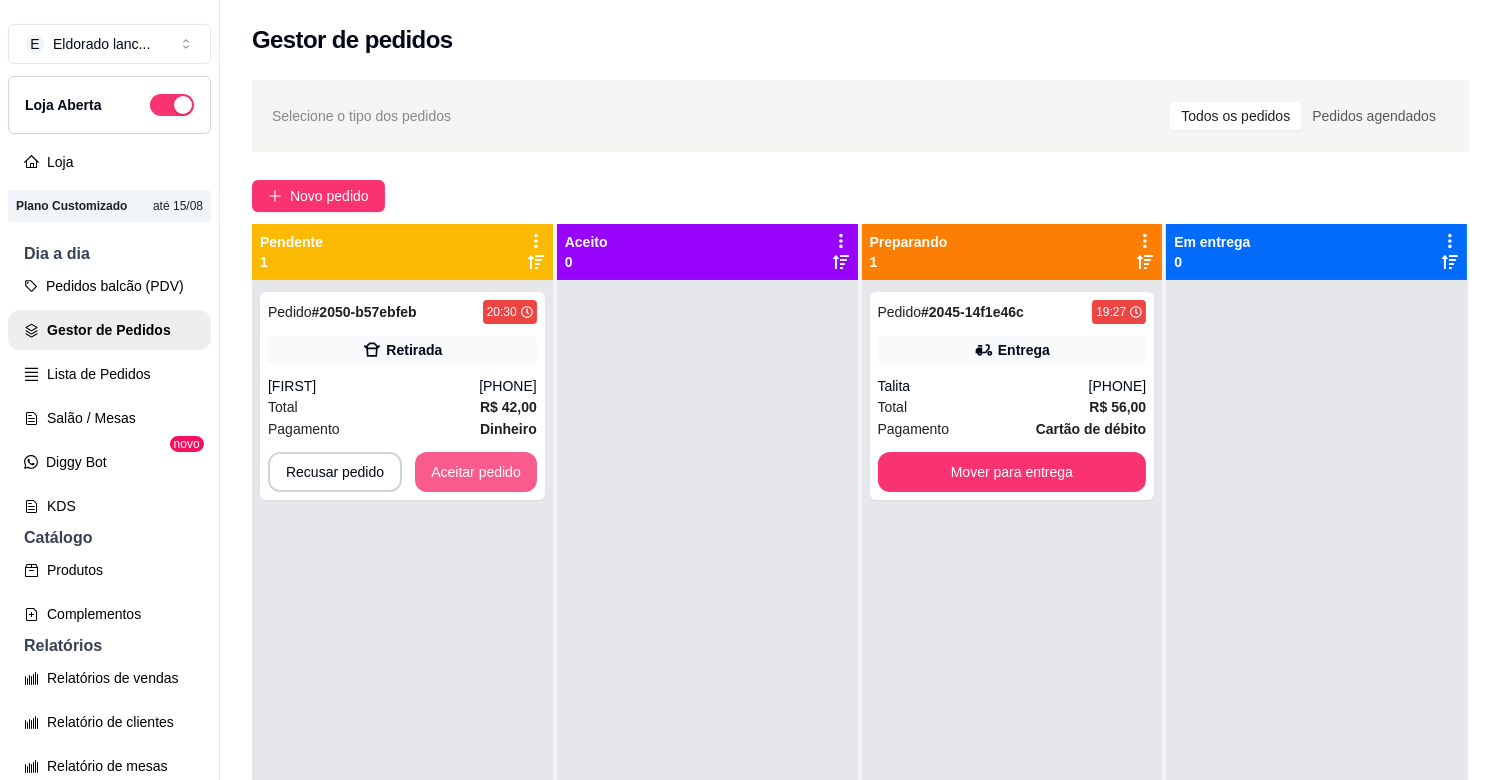 click on "Aceitar pedido" at bounding box center [476, 472] 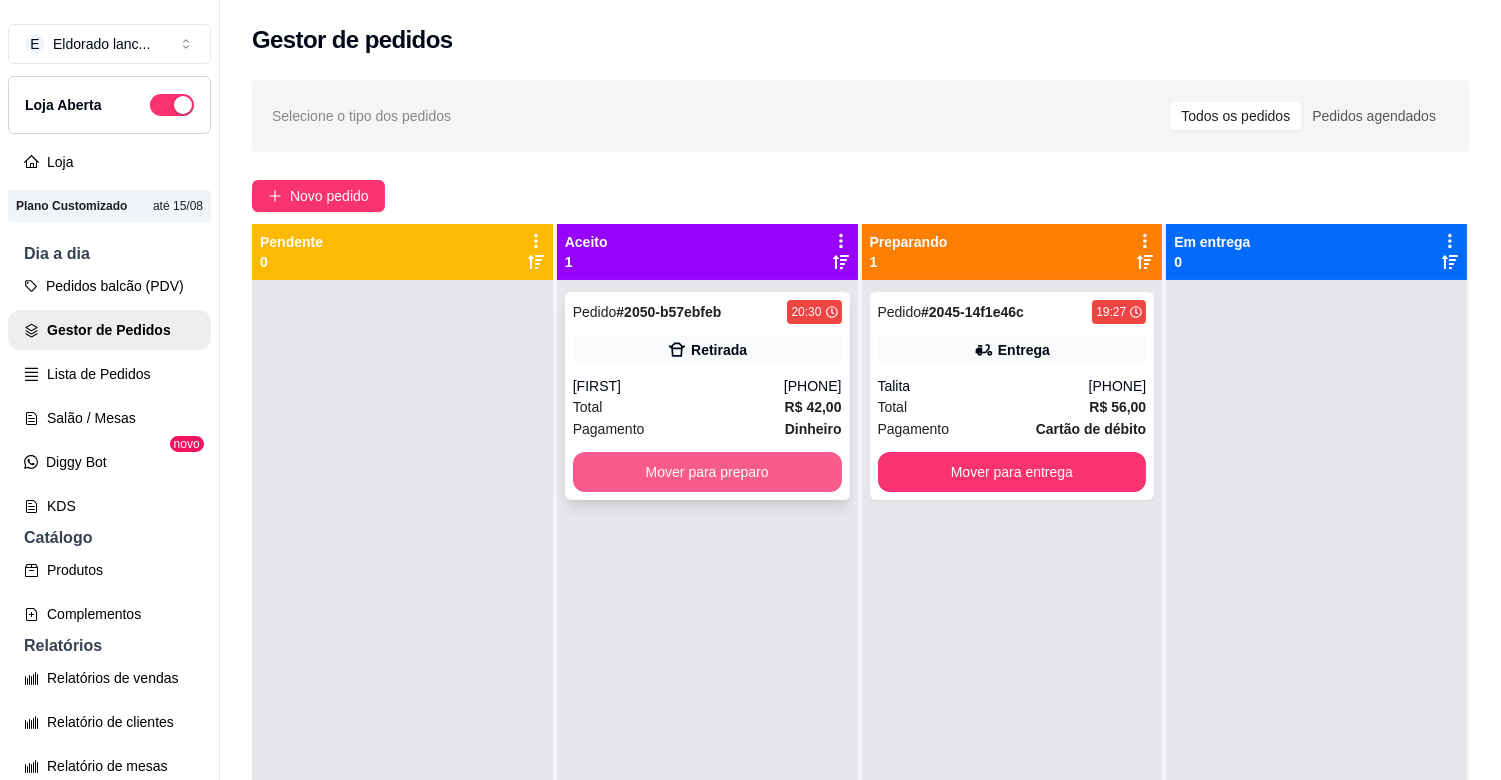 click on "Mover para preparo" at bounding box center (707, 472) 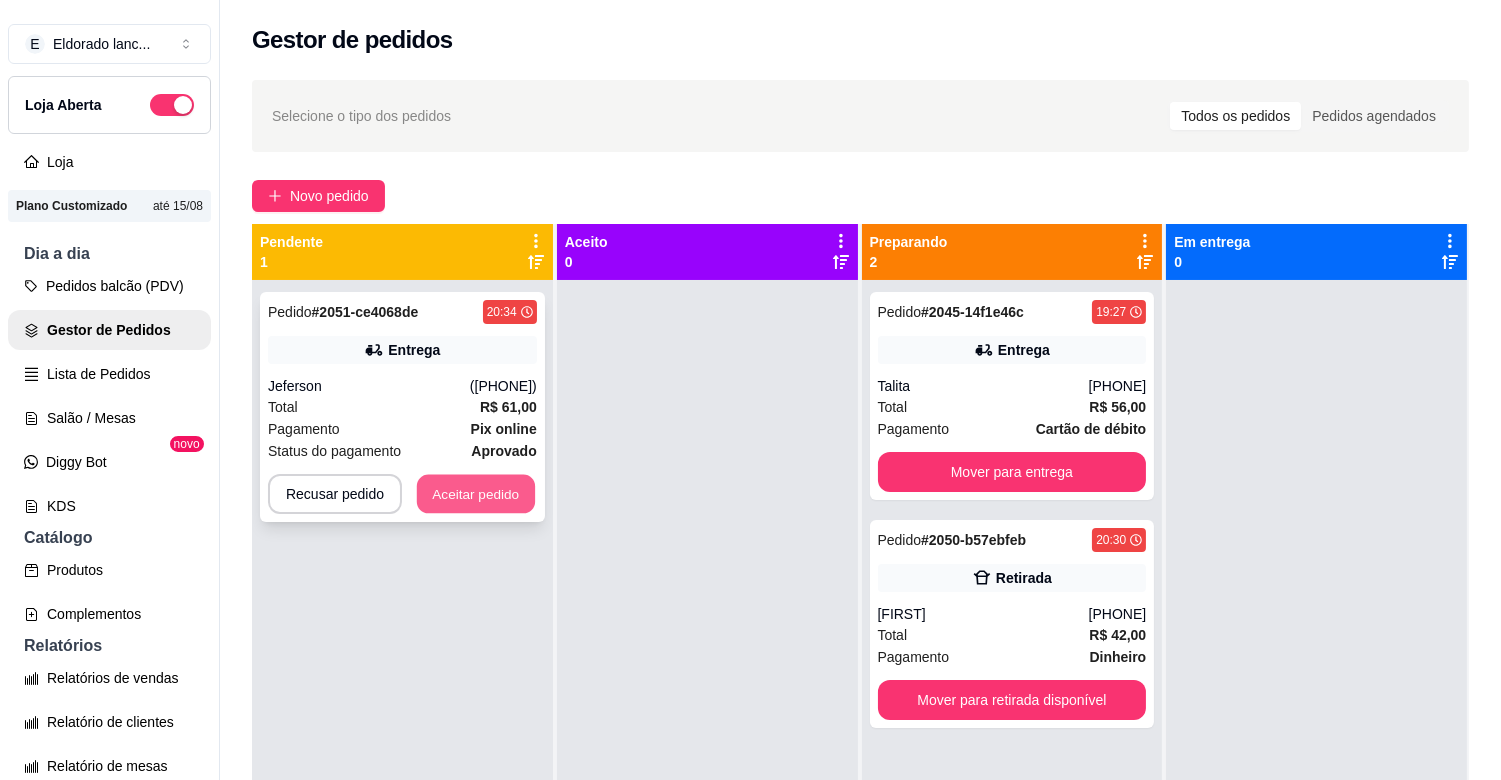 click on "Aceitar pedido" at bounding box center (476, 494) 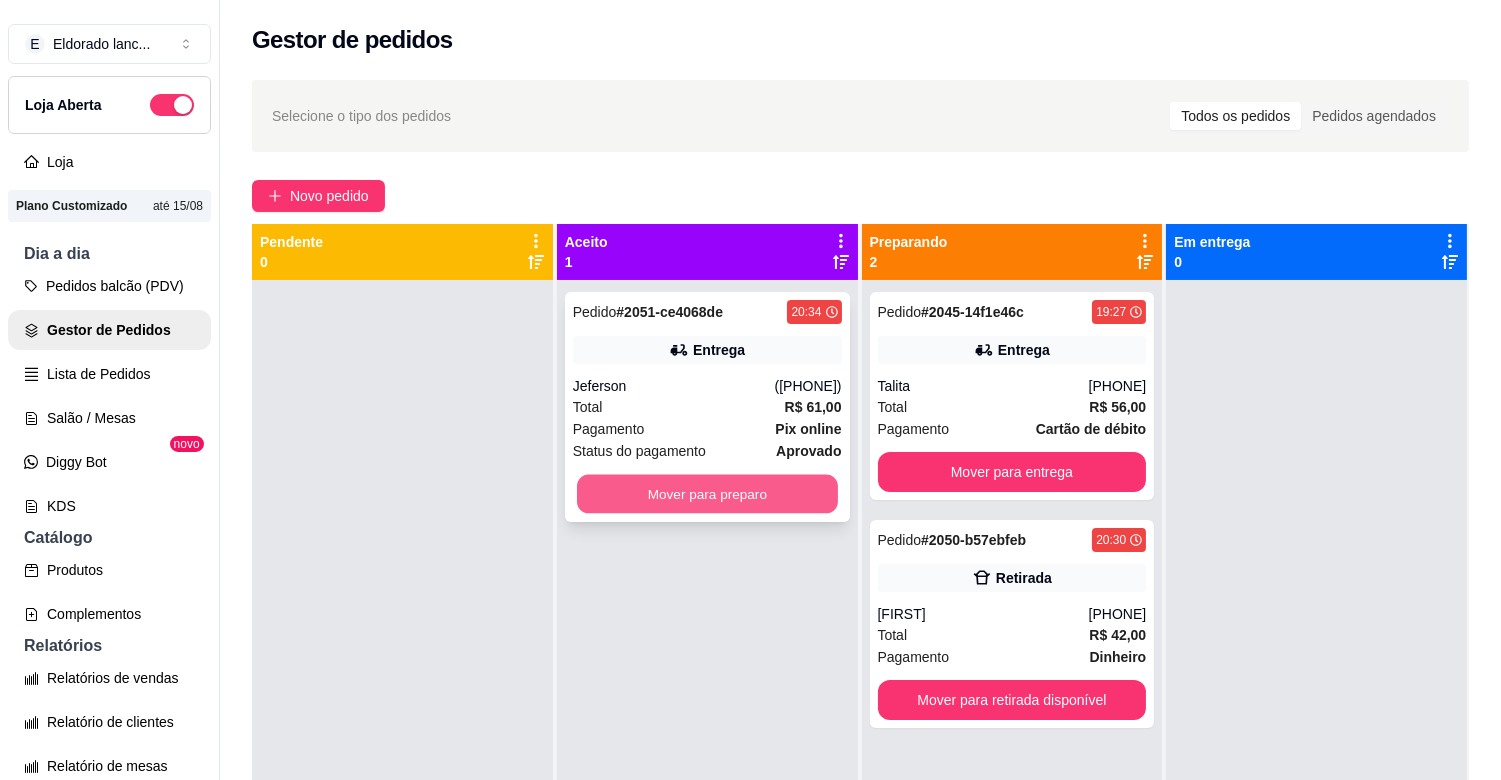click on "Mover para preparo" at bounding box center (707, 494) 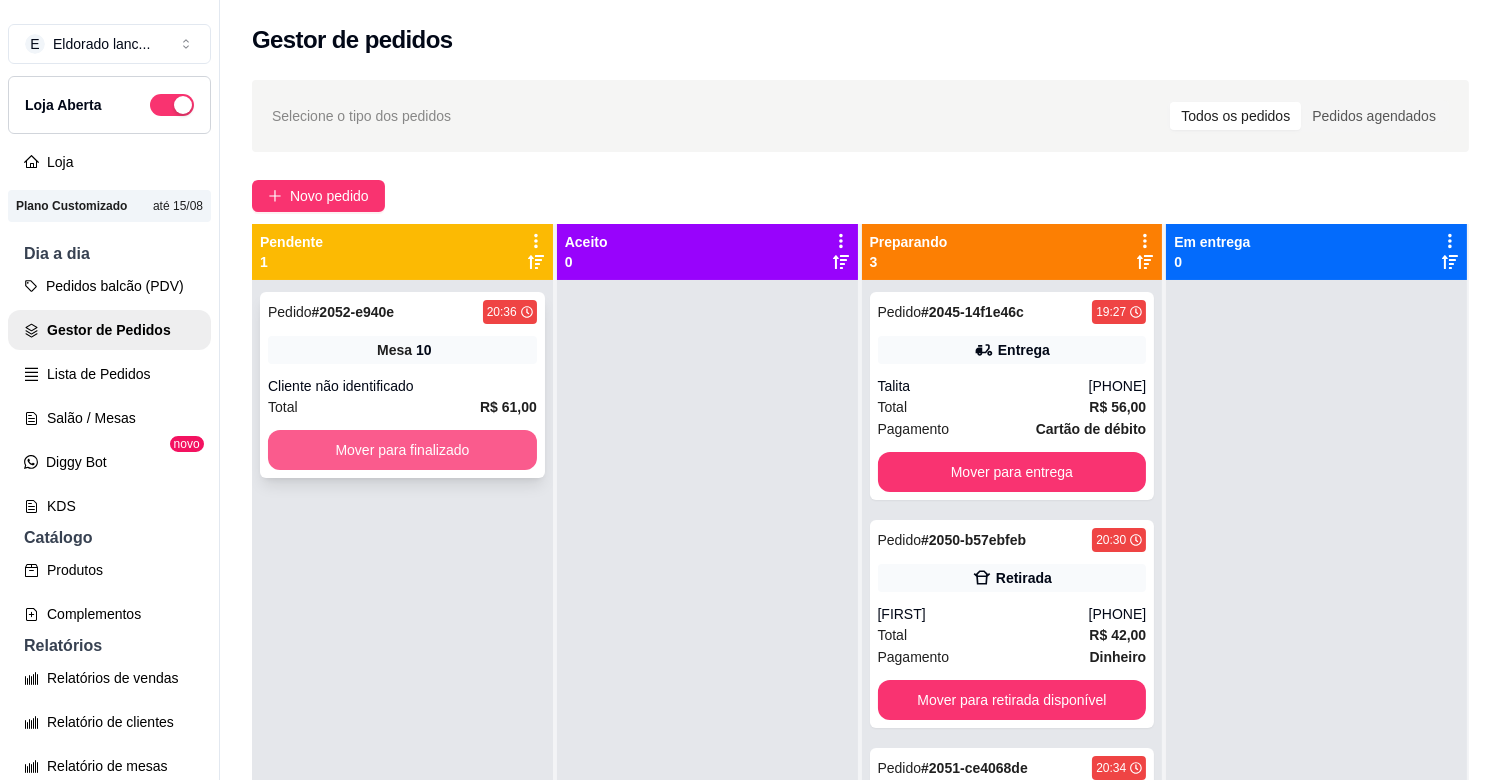 click on "Mover para finalizado" at bounding box center [402, 450] 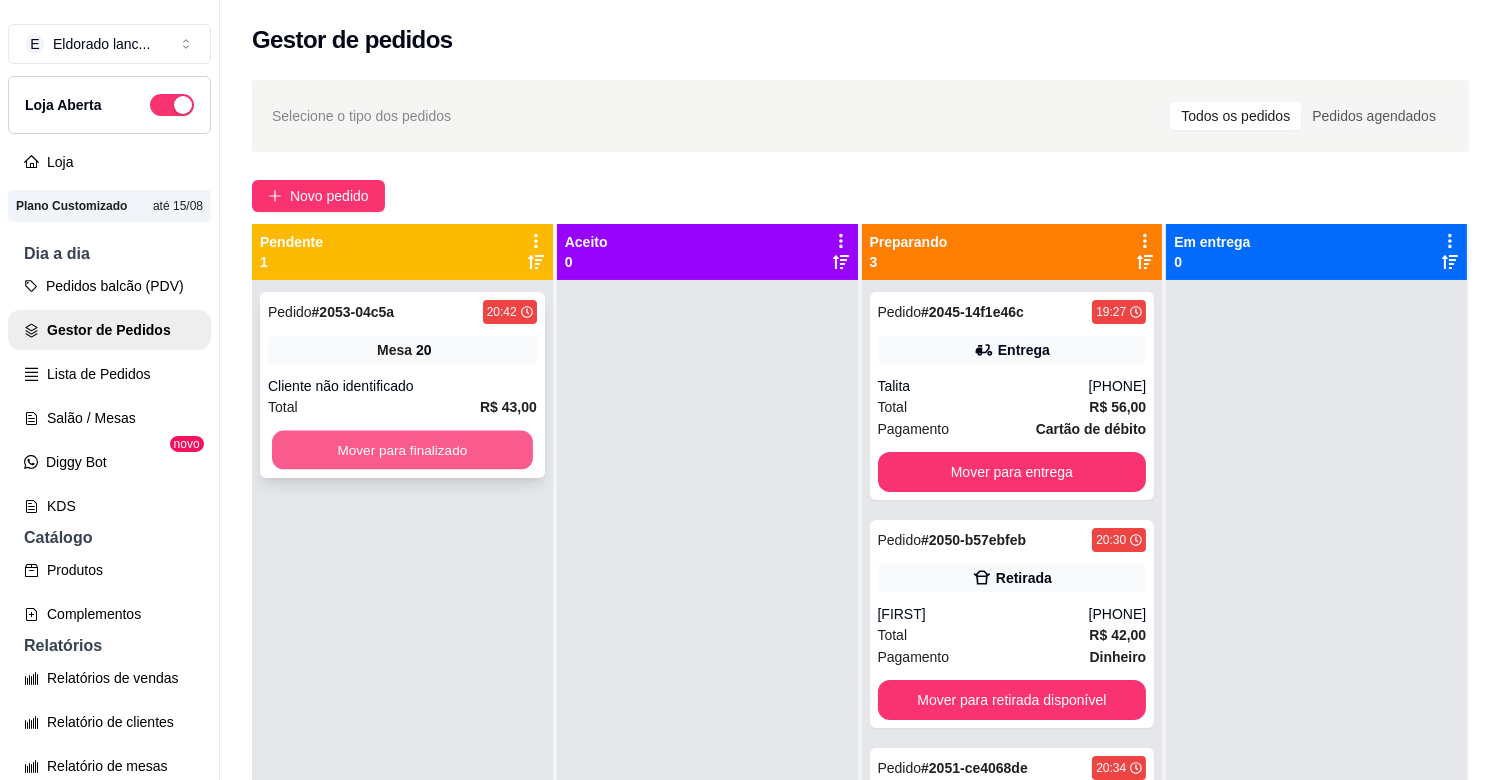 click on "Mover para finalizado" at bounding box center (402, 450) 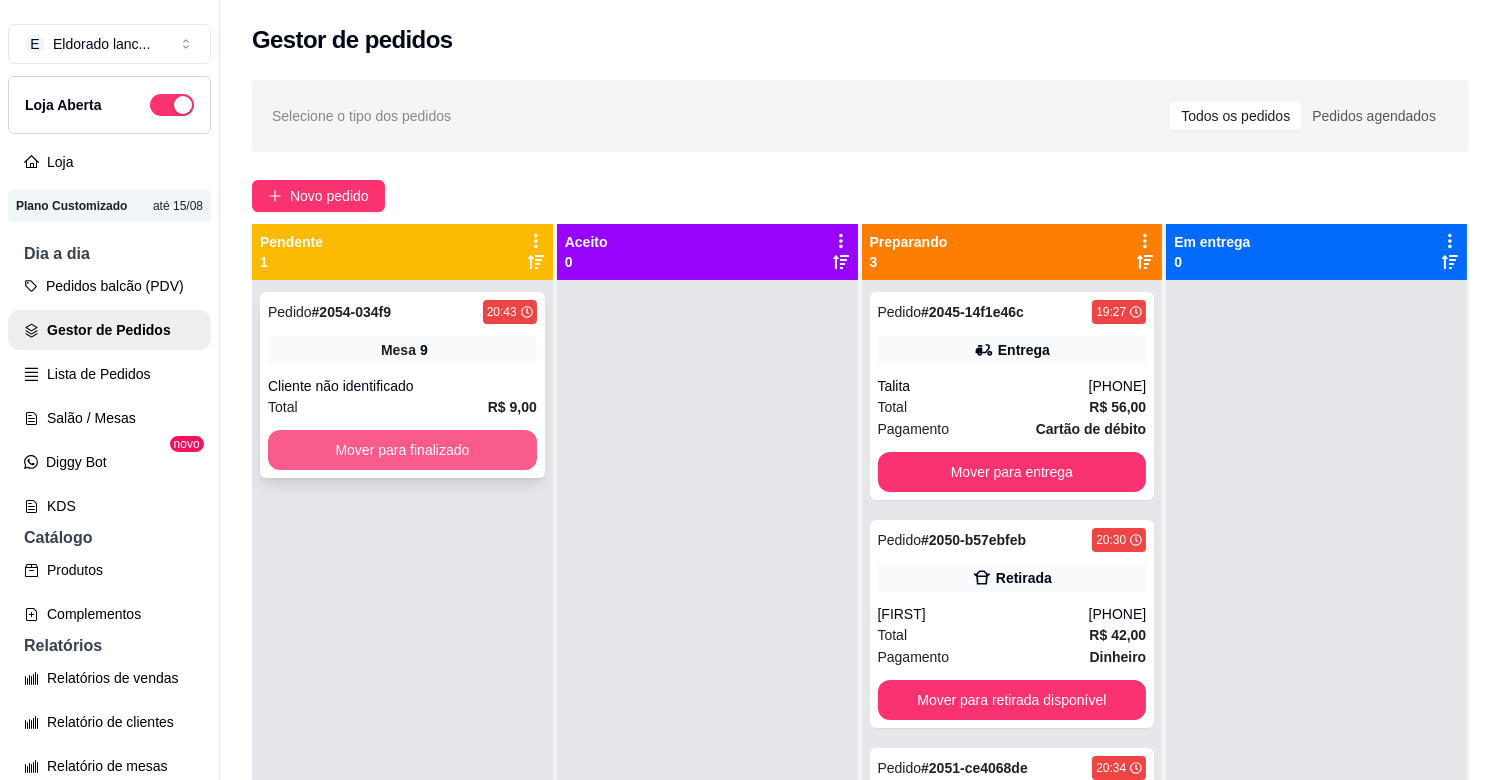 click on "Mover para finalizado" at bounding box center (402, 450) 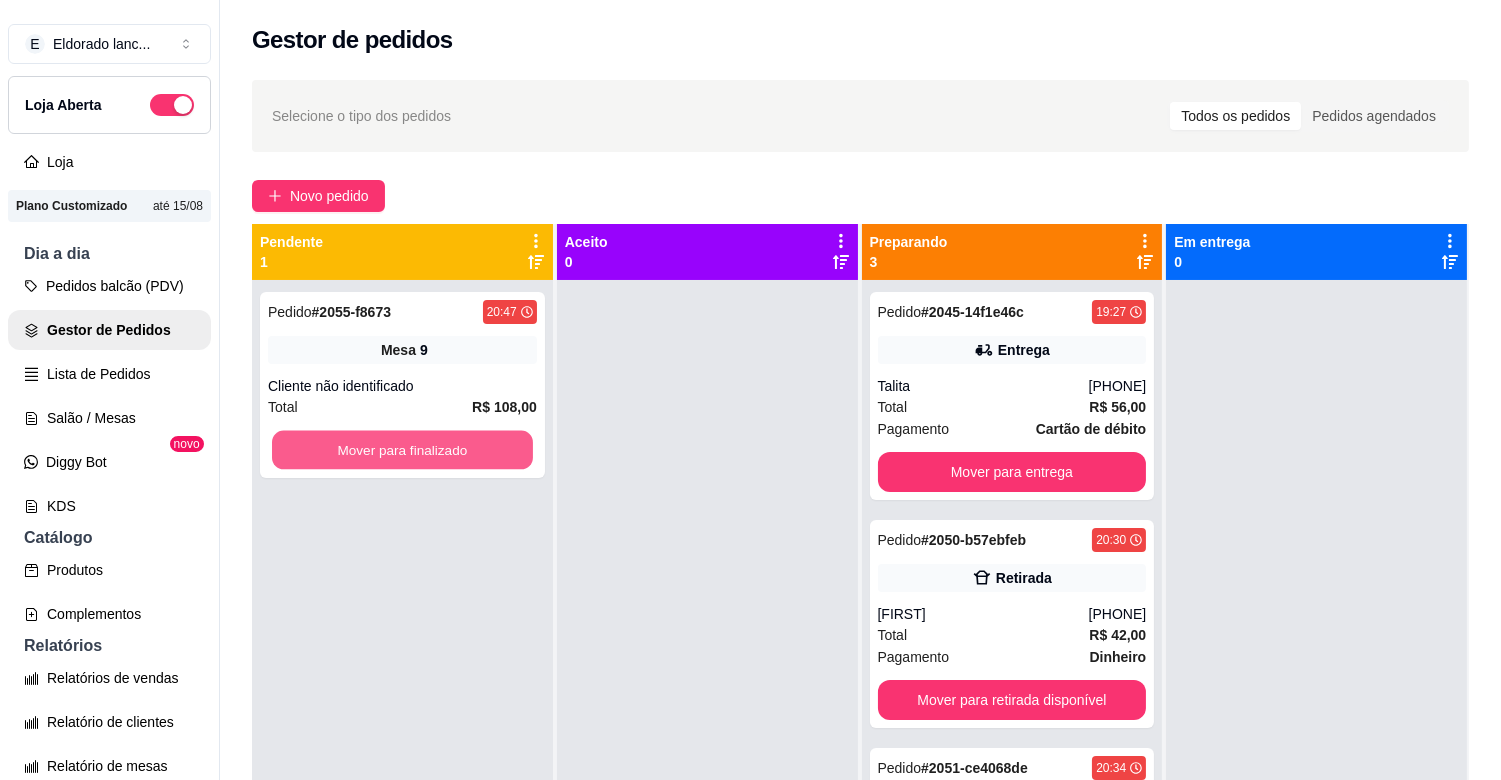 click on "Mover para finalizado" at bounding box center [402, 450] 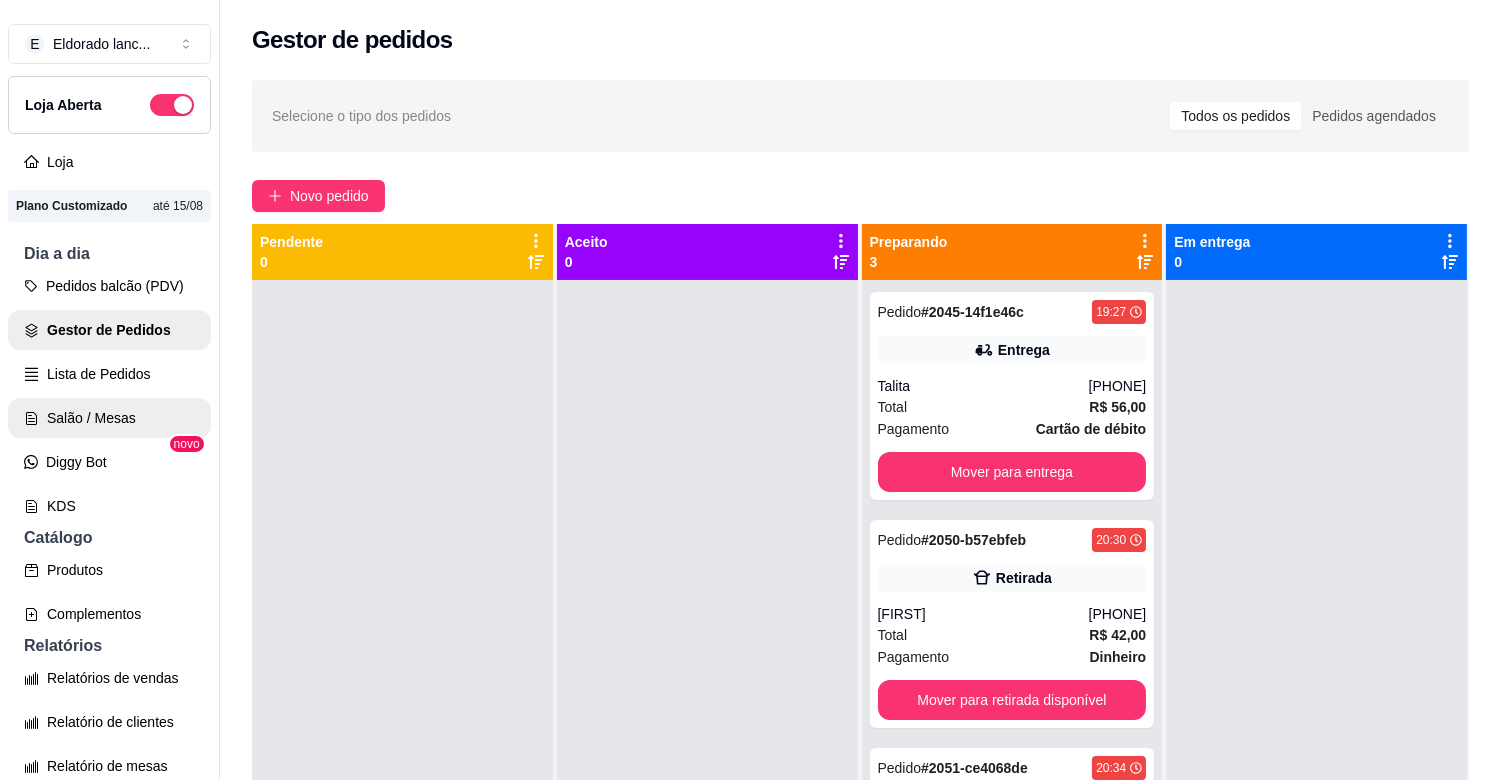 click on "Salão / Mesas" at bounding box center (109, 418) 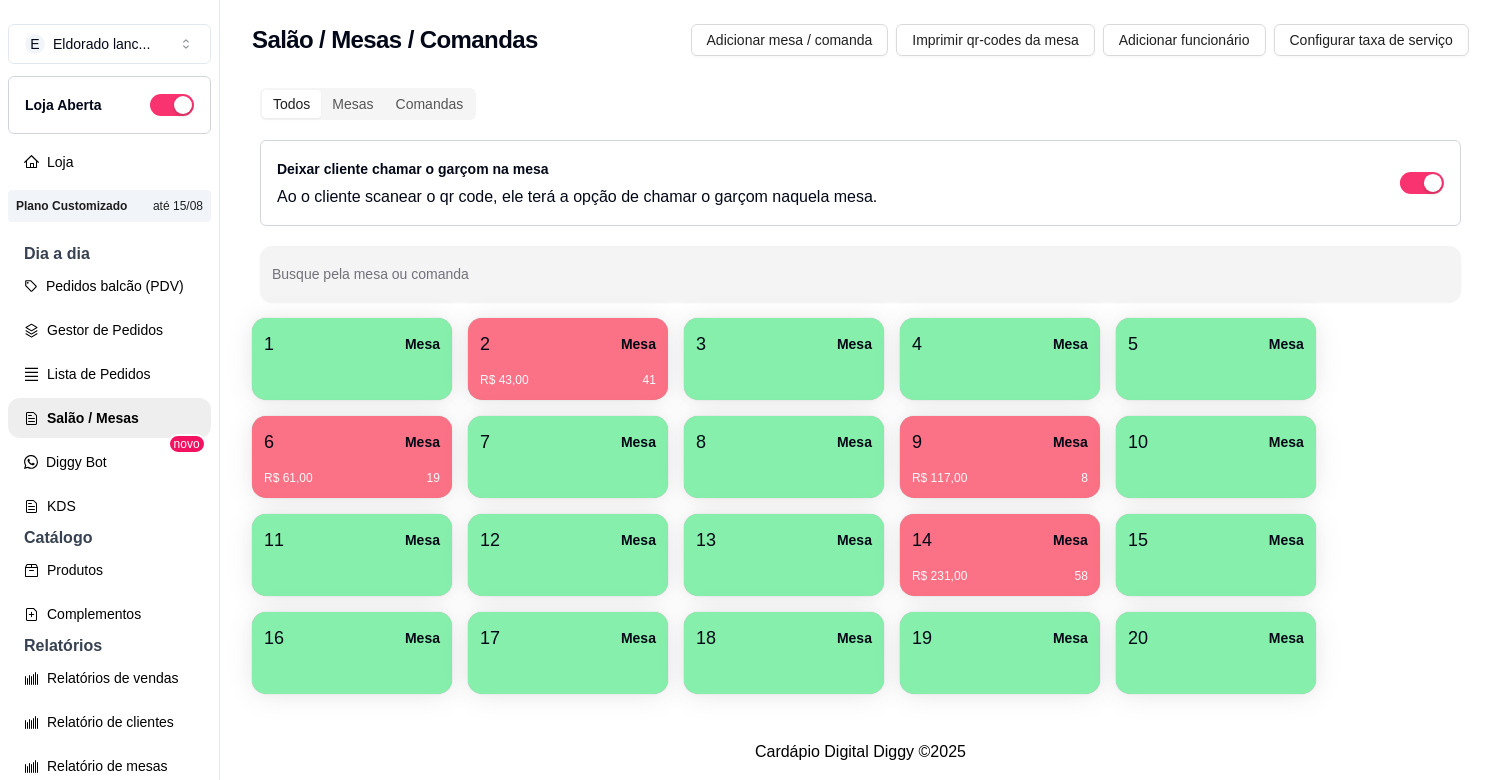 click on "Mesa" at bounding box center (638, 344) 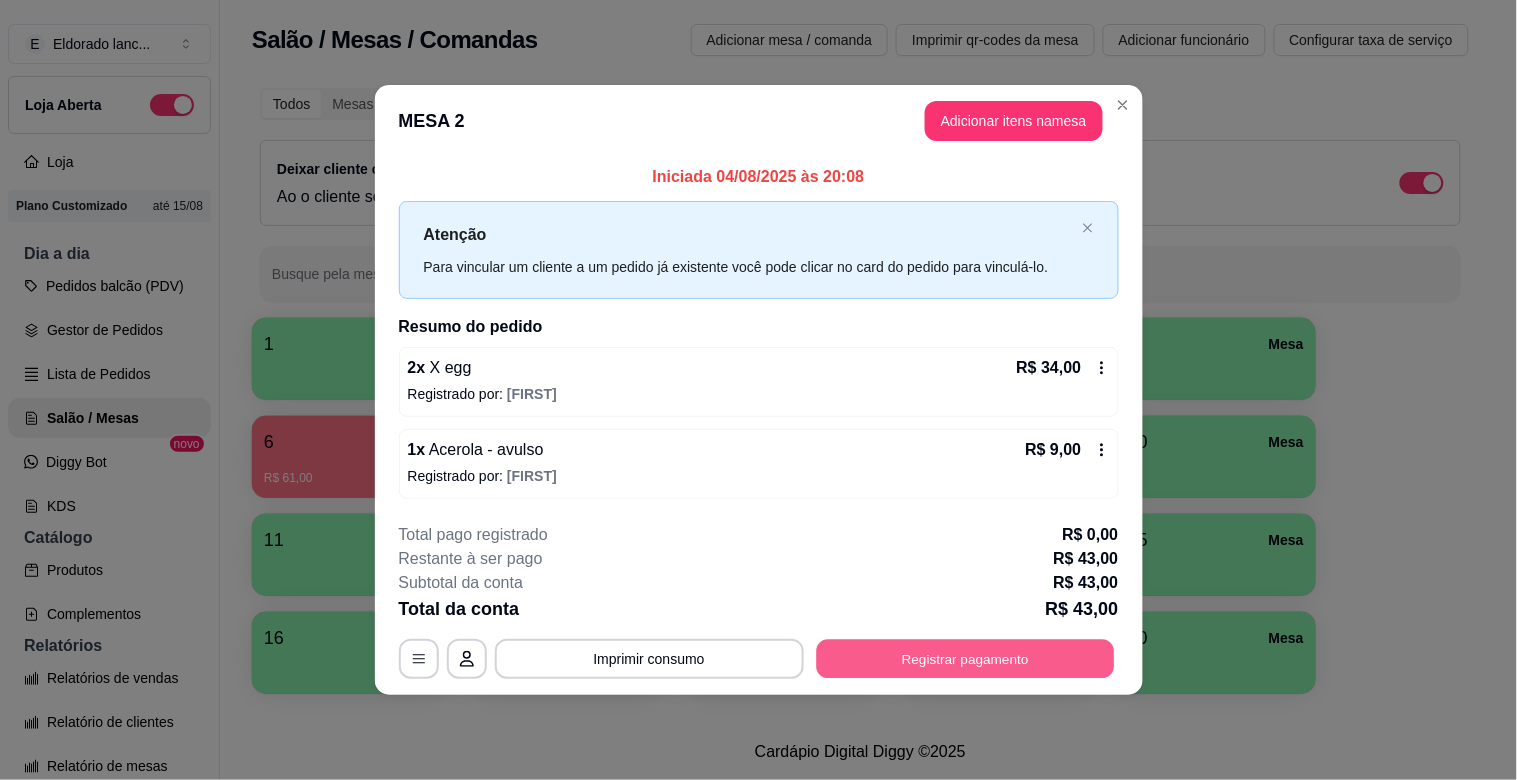 click on "Registrar pagamento" at bounding box center [965, 658] 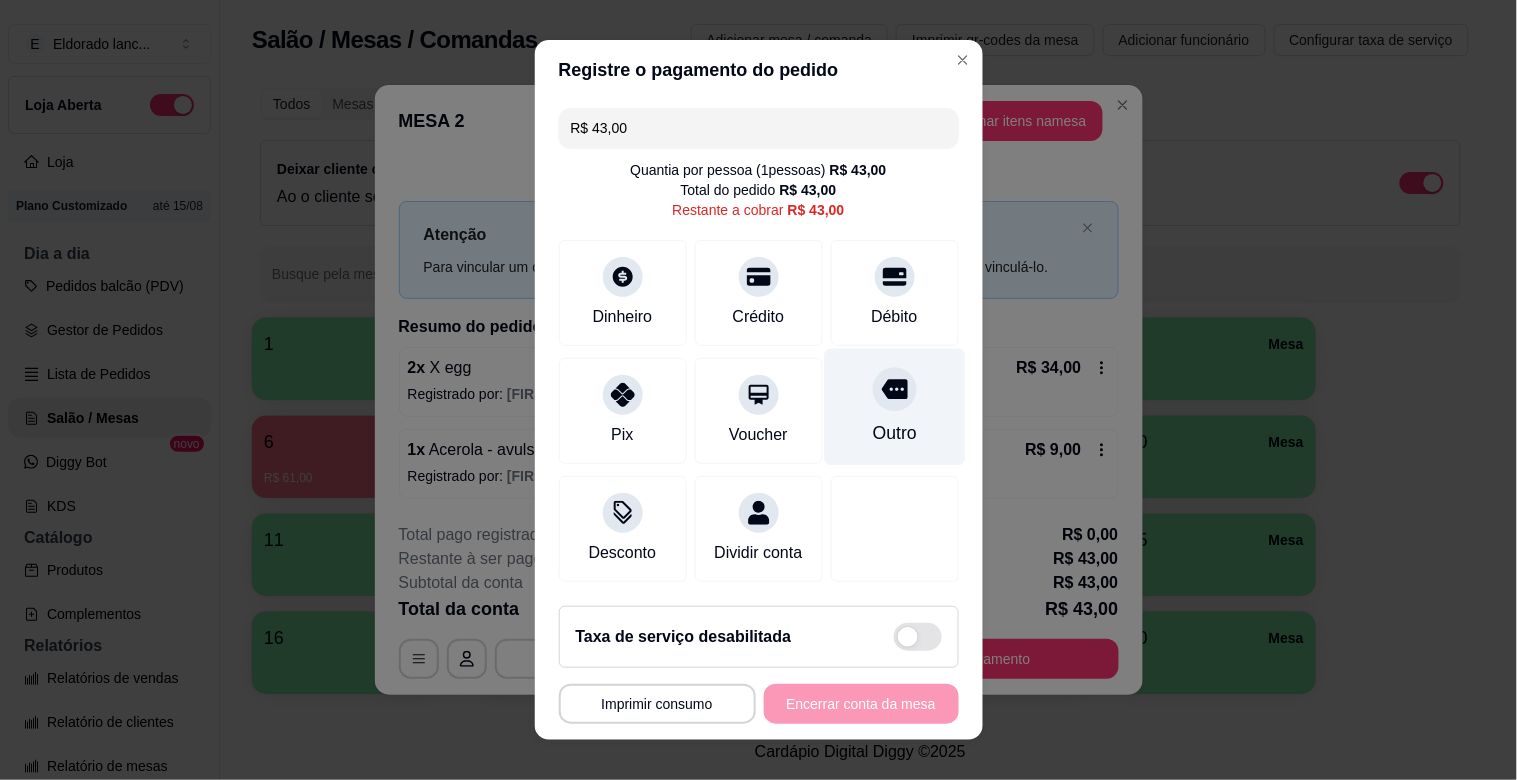 click on "Outro" at bounding box center [894, 407] 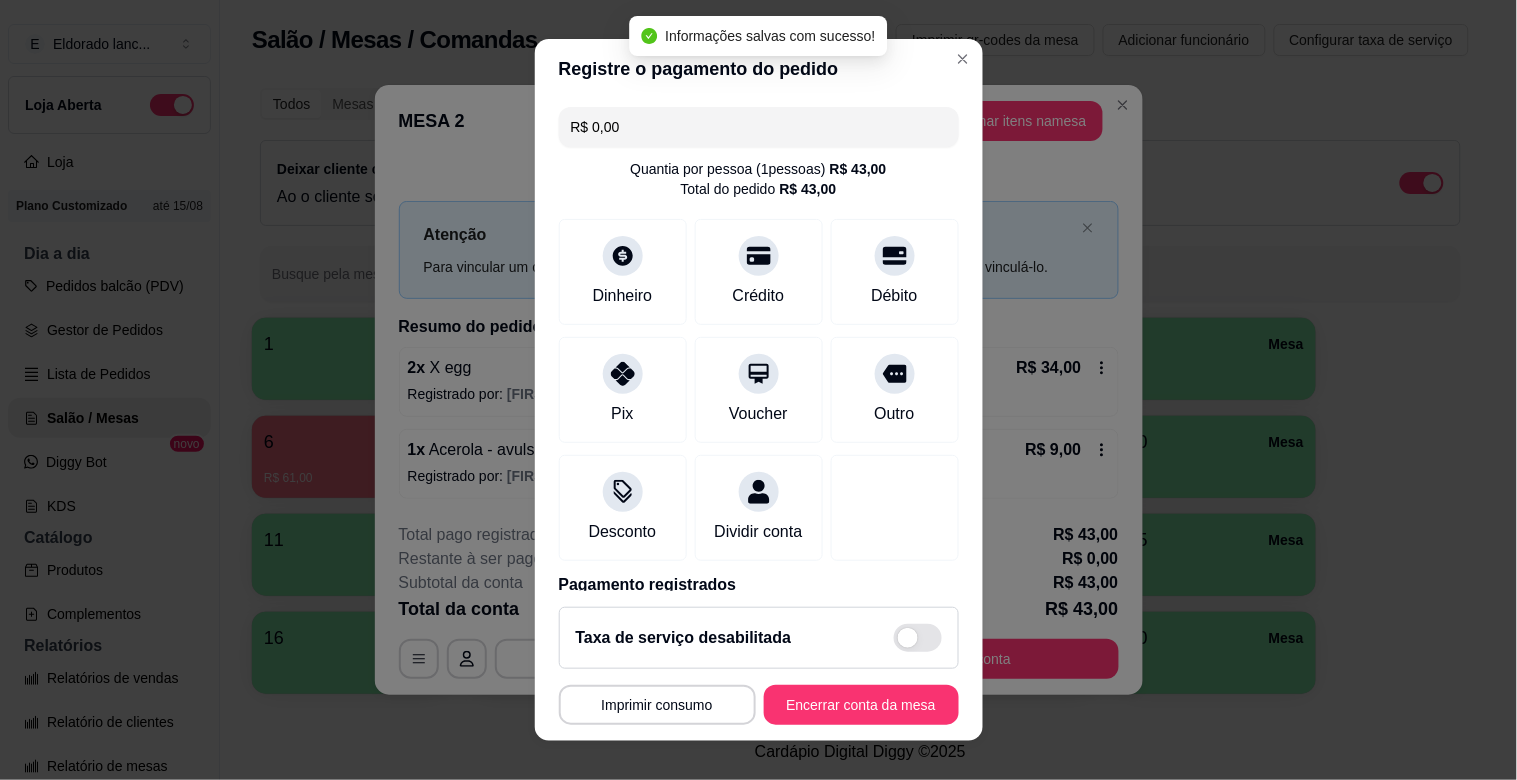 type on "R$ 0,00" 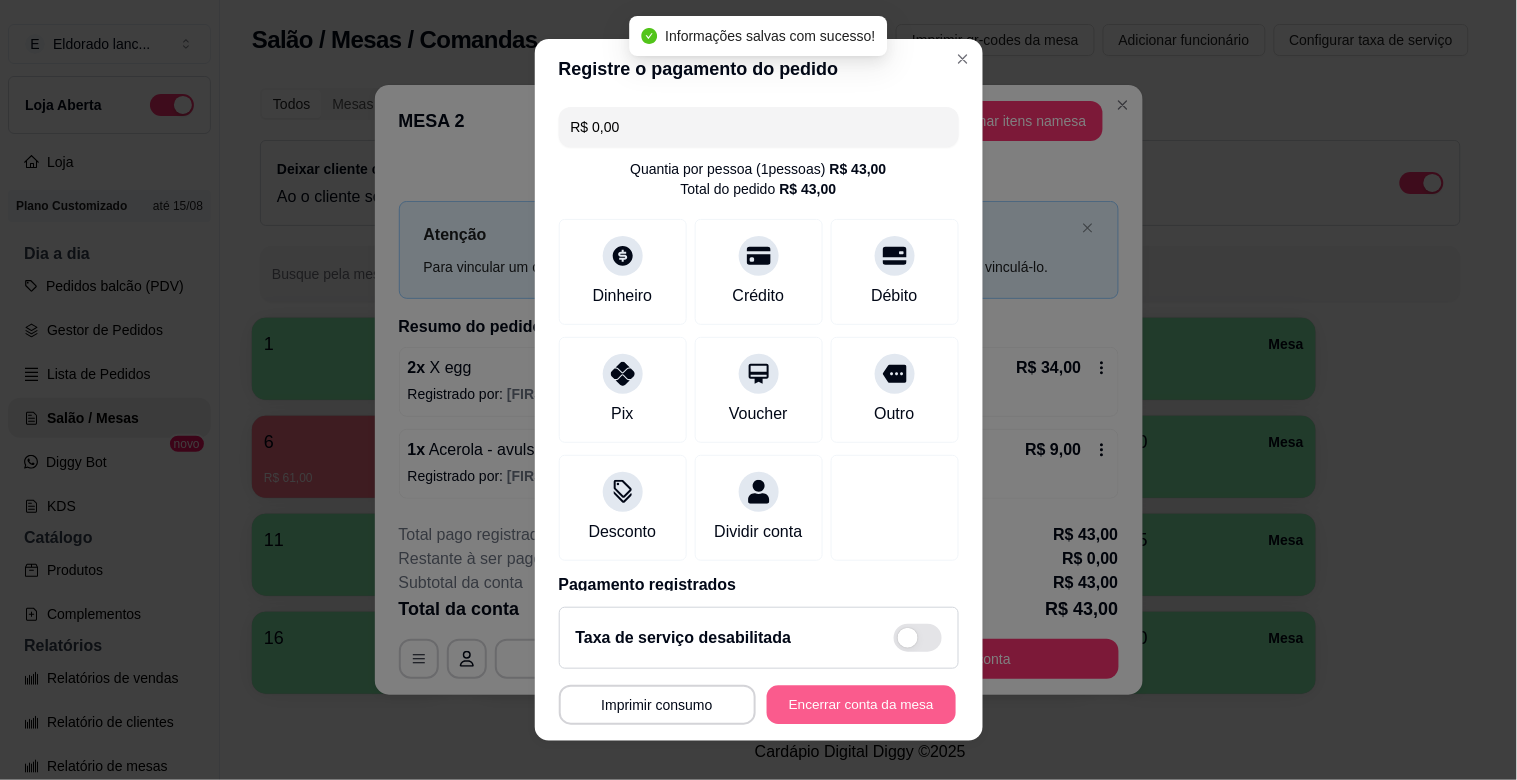 click on "Encerrar conta da mesa" at bounding box center [861, 705] 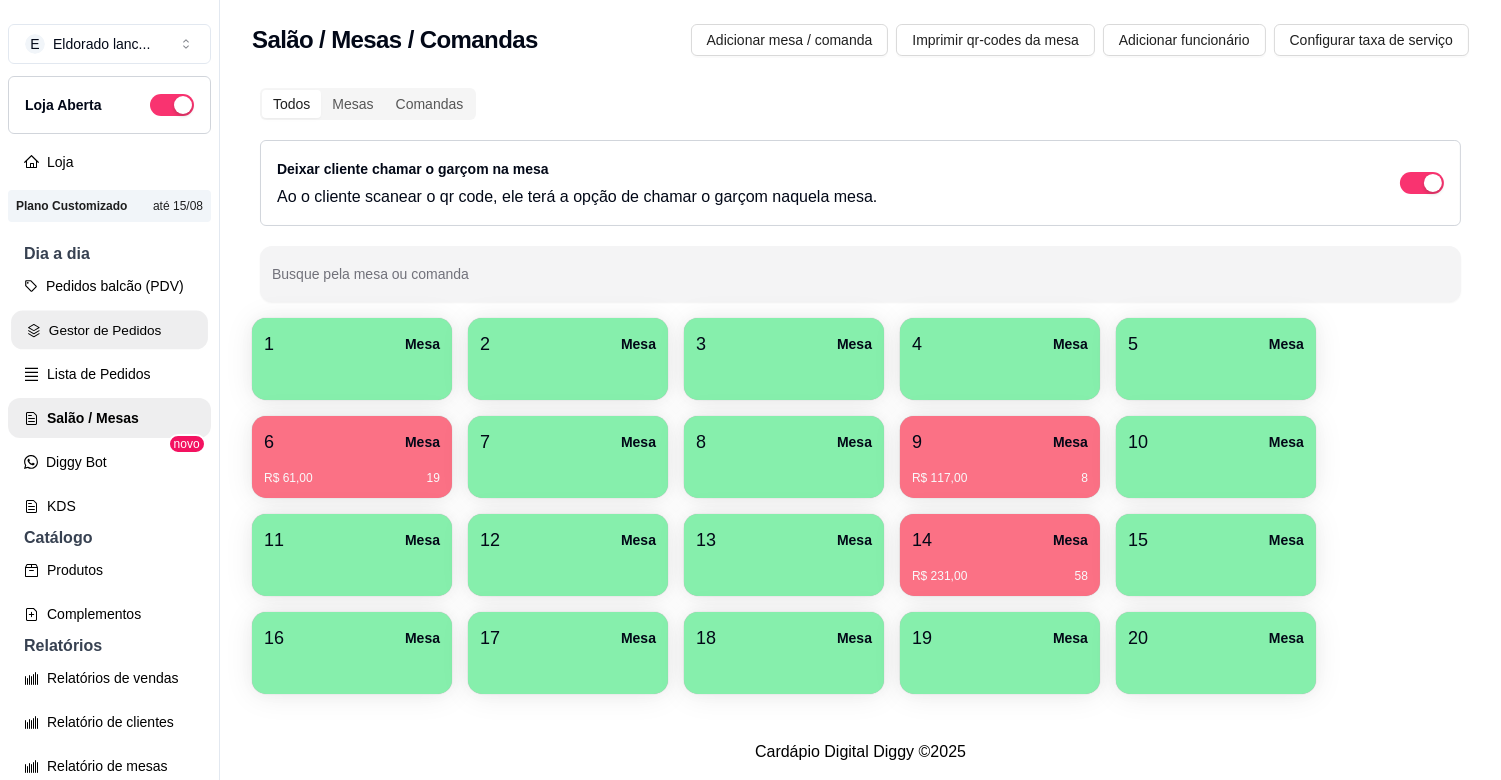 click on "Gestor de Pedidos" at bounding box center [109, 330] 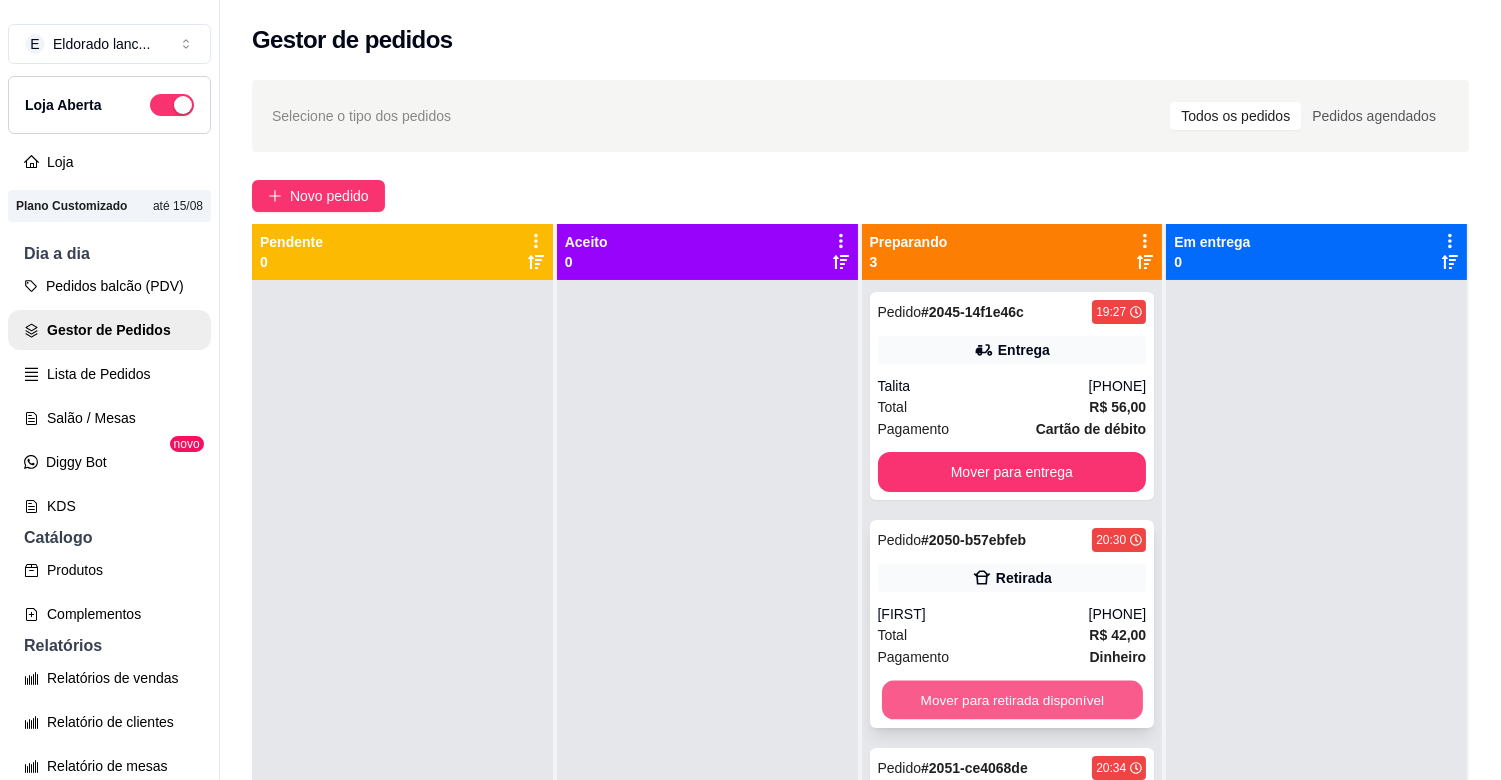 click on "Mover para retirada disponível" at bounding box center (1012, 700) 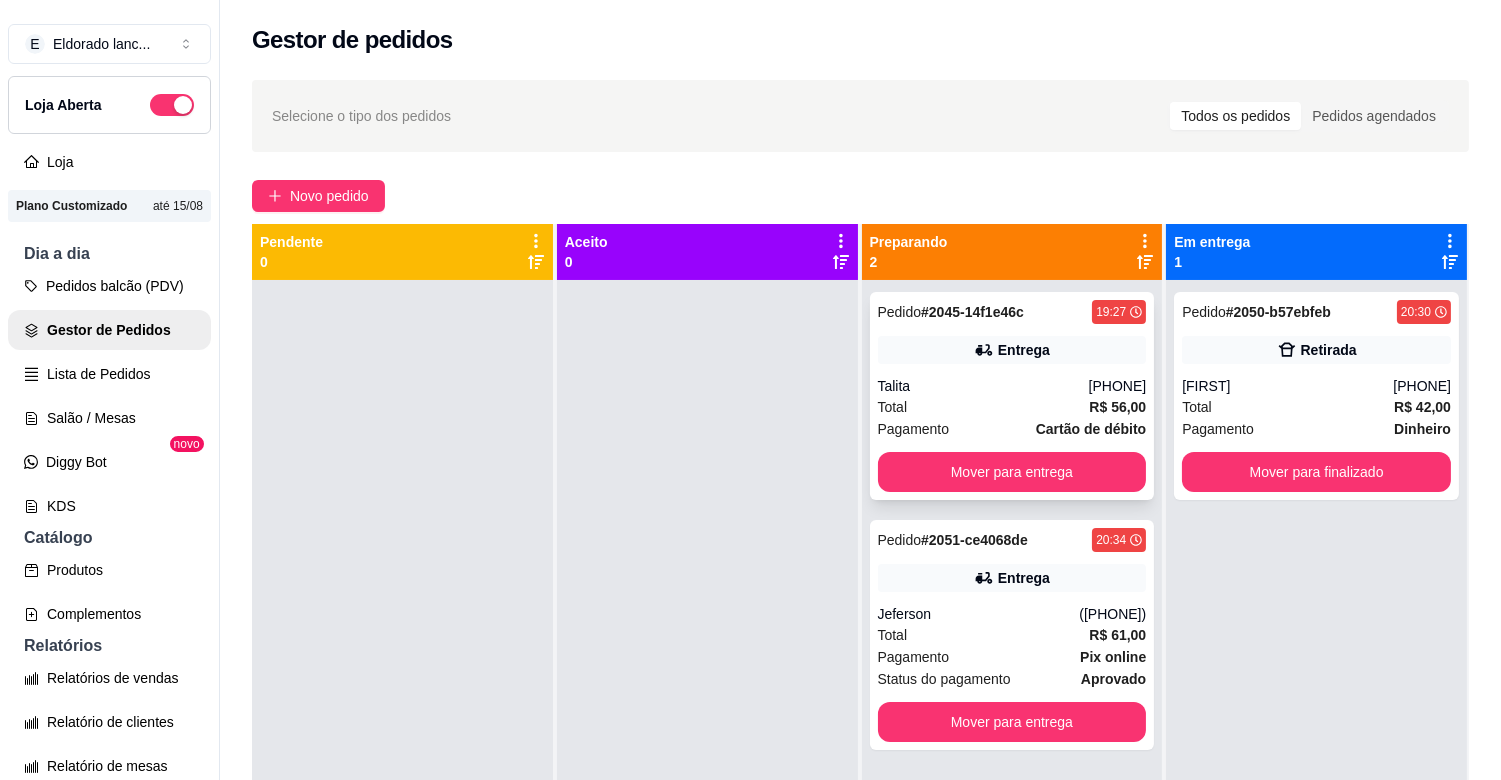 click on "Entrega" at bounding box center [1012, 350] 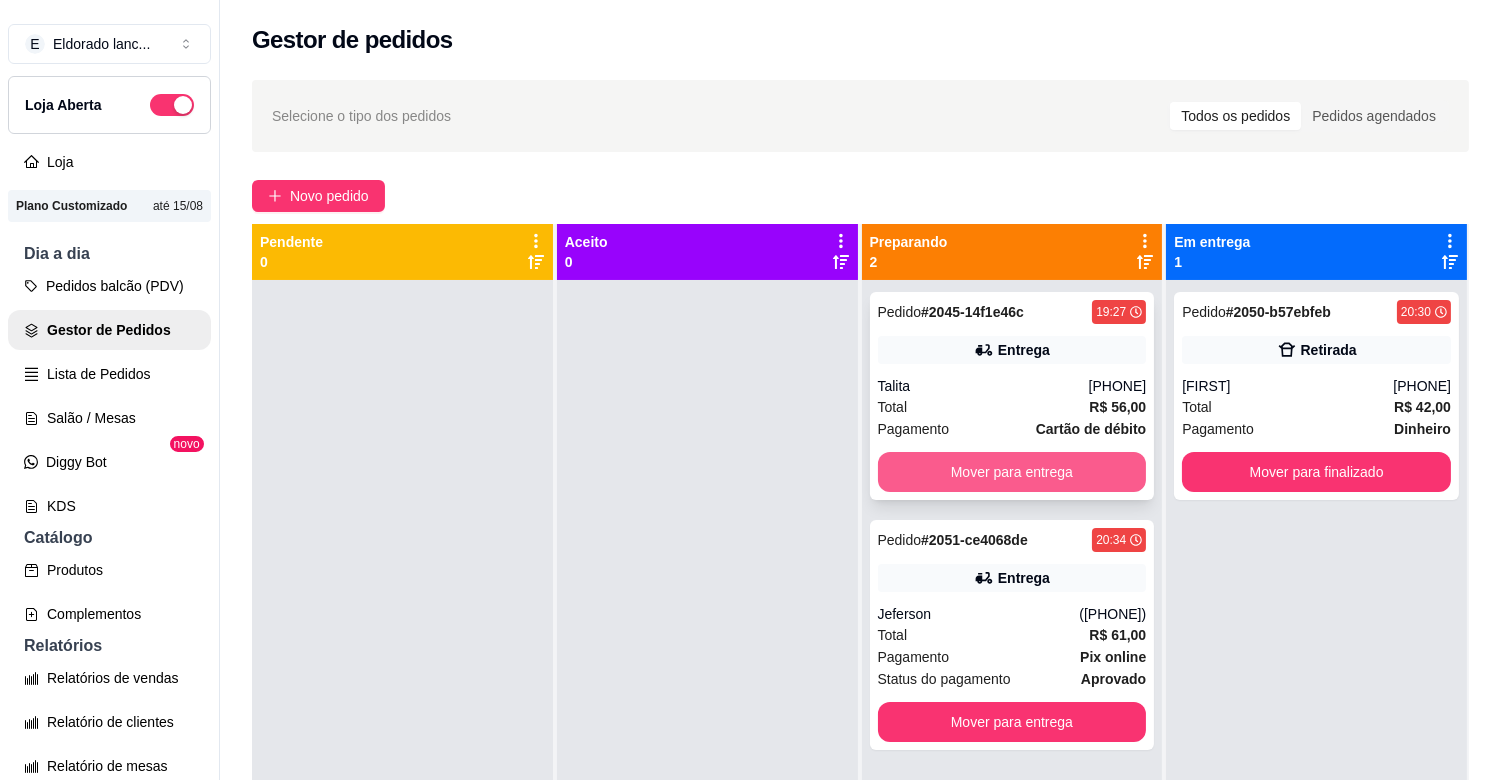click on "Mover para entrega" at bounding box center (1012, 472) 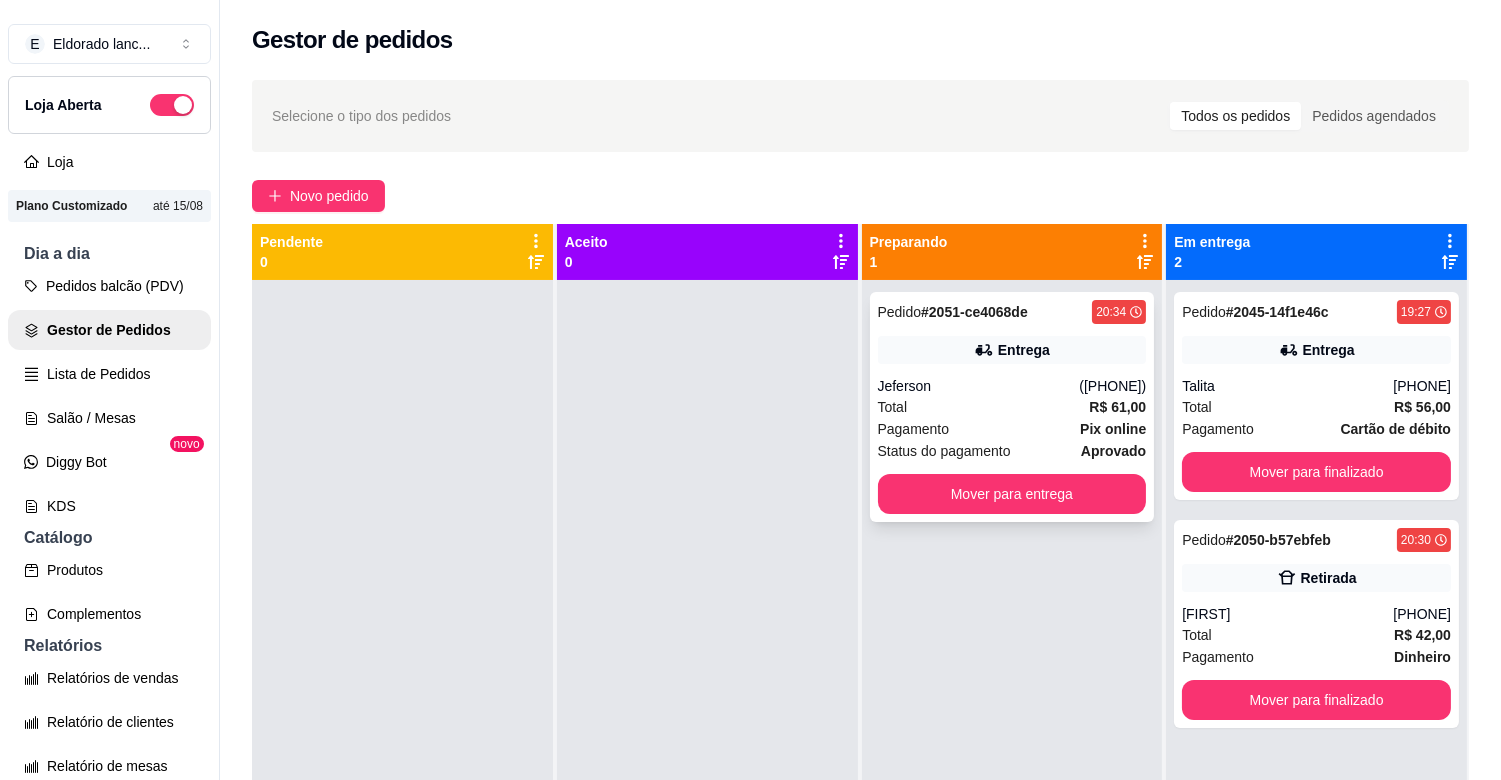 click on "Total R$ 61,00" at bounding box center [1012, 407] 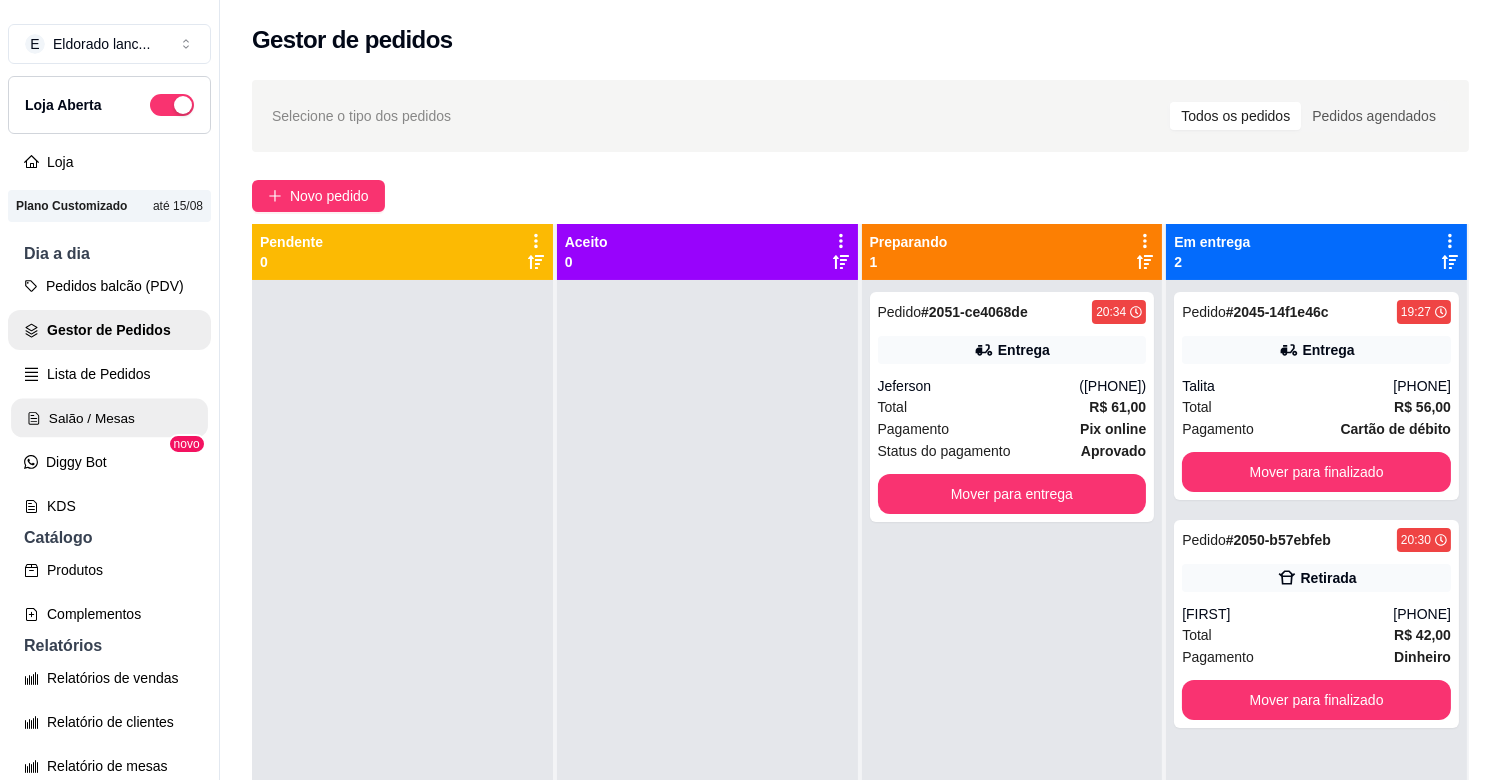 click on "Salão / Mesas" at bounding box center [109, 418] 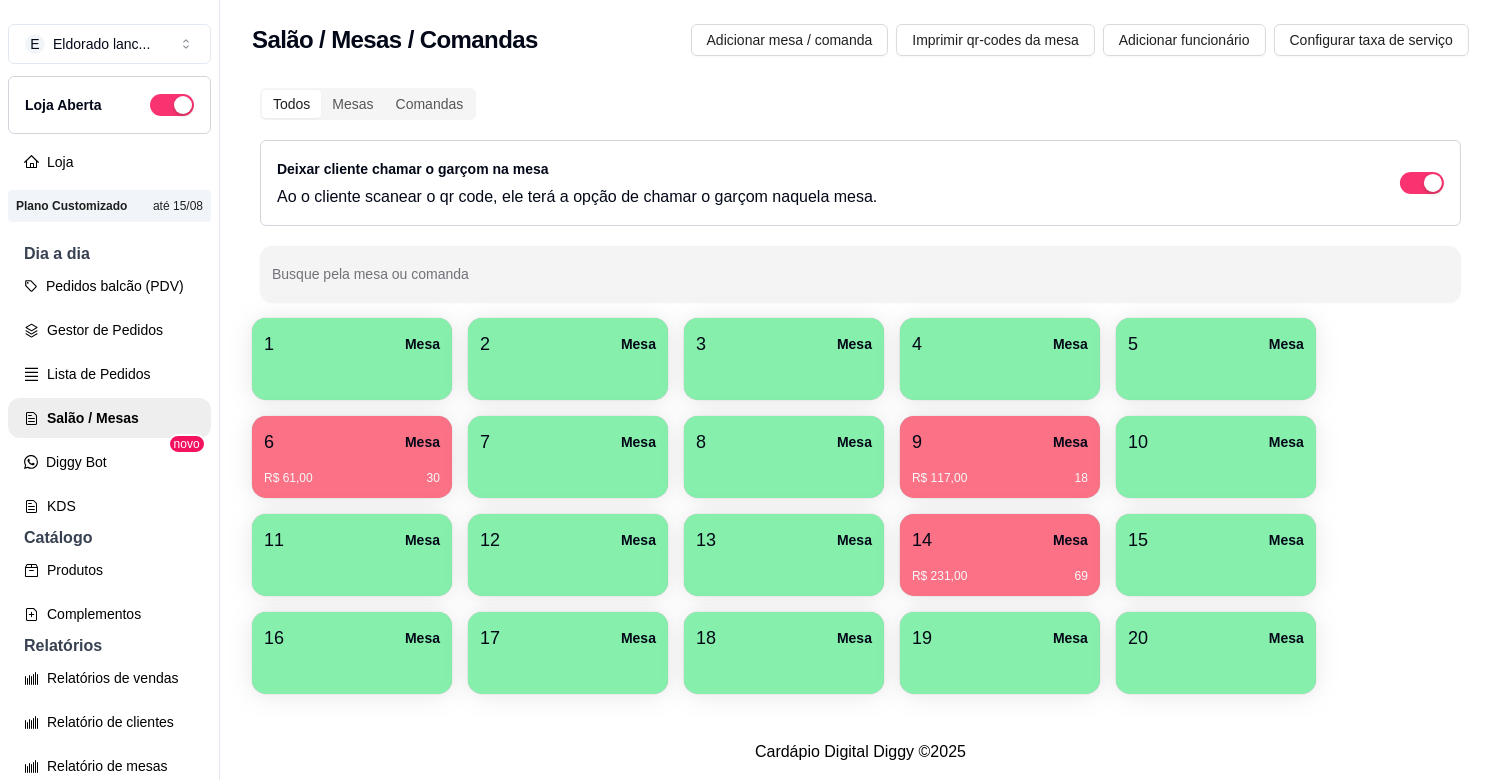 click on "R$ 231,00 69" at bounding box center [1000, 569] 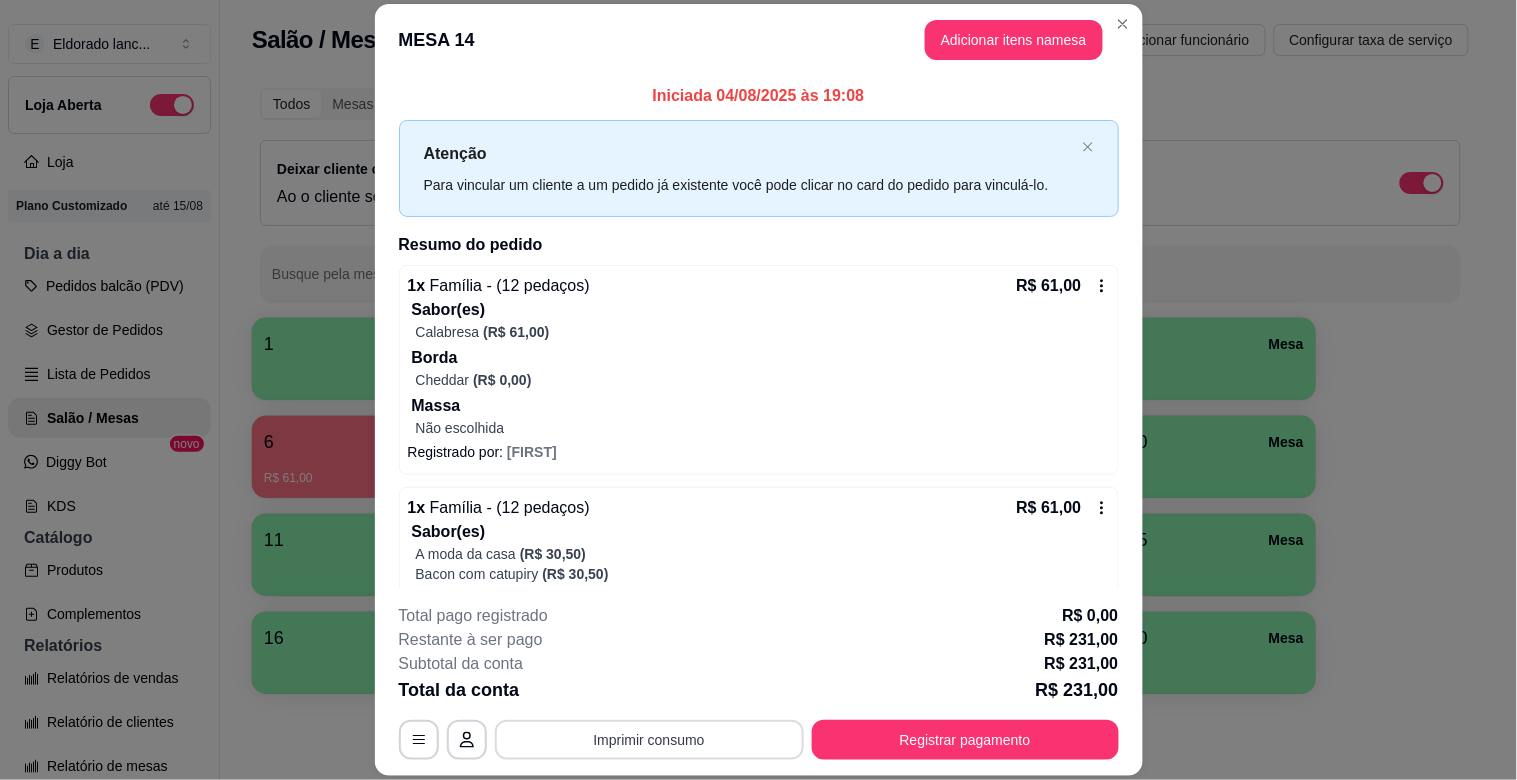 click on "Imprimir consumo" at bounding box center (649, 740) 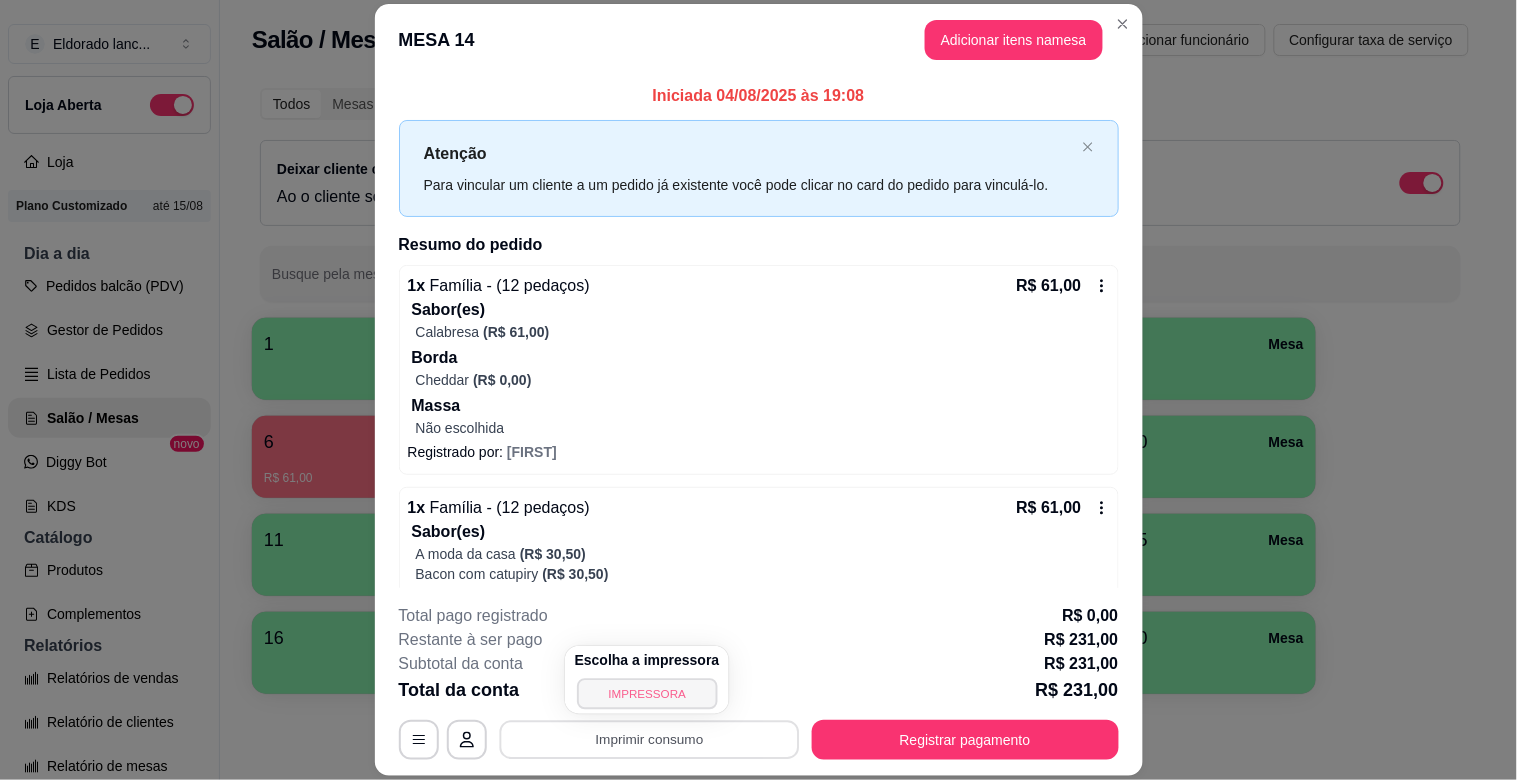 click on "IMPRESSORA" at bounding box center [647, 693] 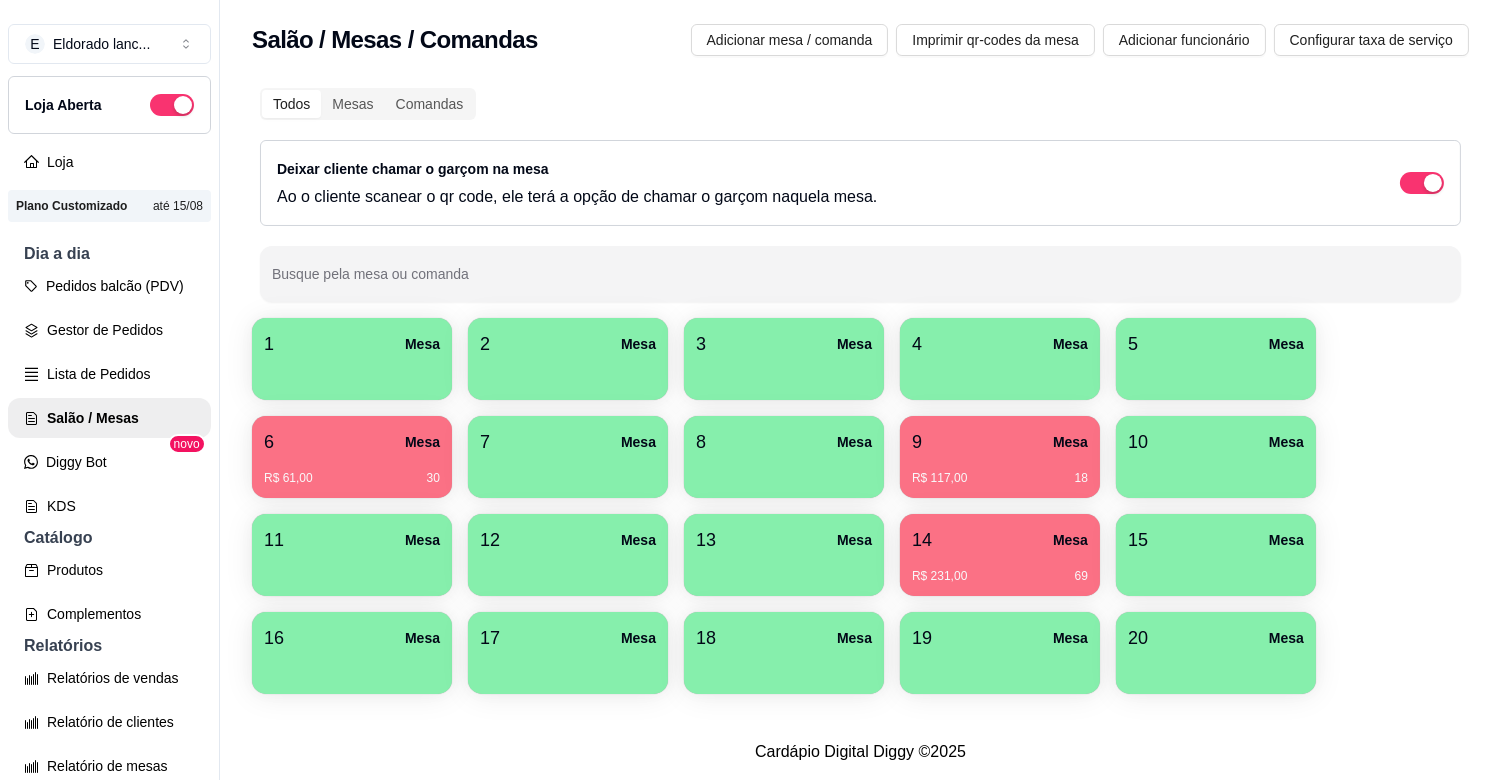 click on "Pedidos balcão (PDV) Gestor de Pedidos Lista de Pedidos Salão / Mesas Diggy Bot novo KDS" at bounding box center (109, 396) 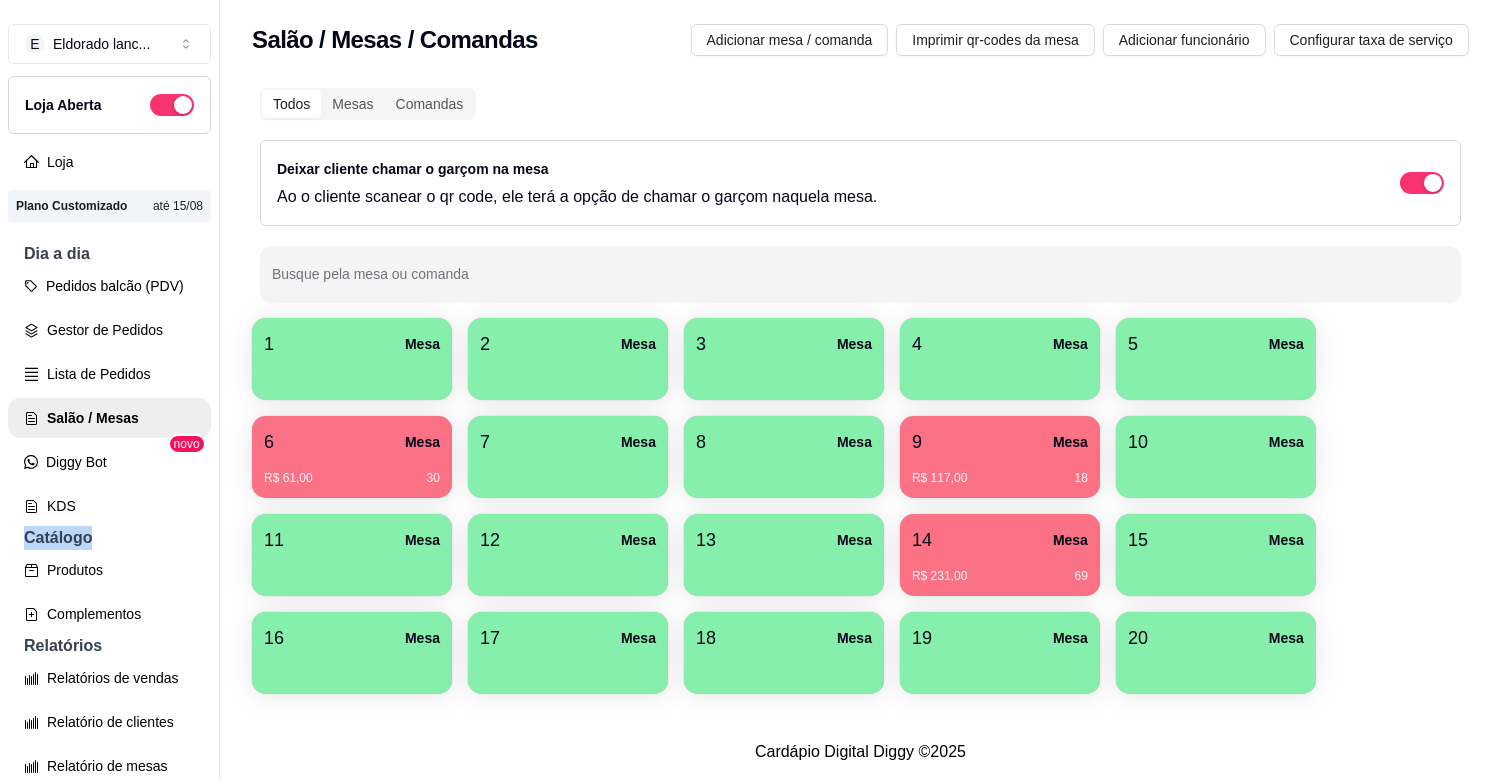 click on "Pedidos balcão (PDV) Gestor de Pedidos Lista de Pedidos Salão / Mesas Diggy Bot novo KDS" at bounding box center (109, 396) 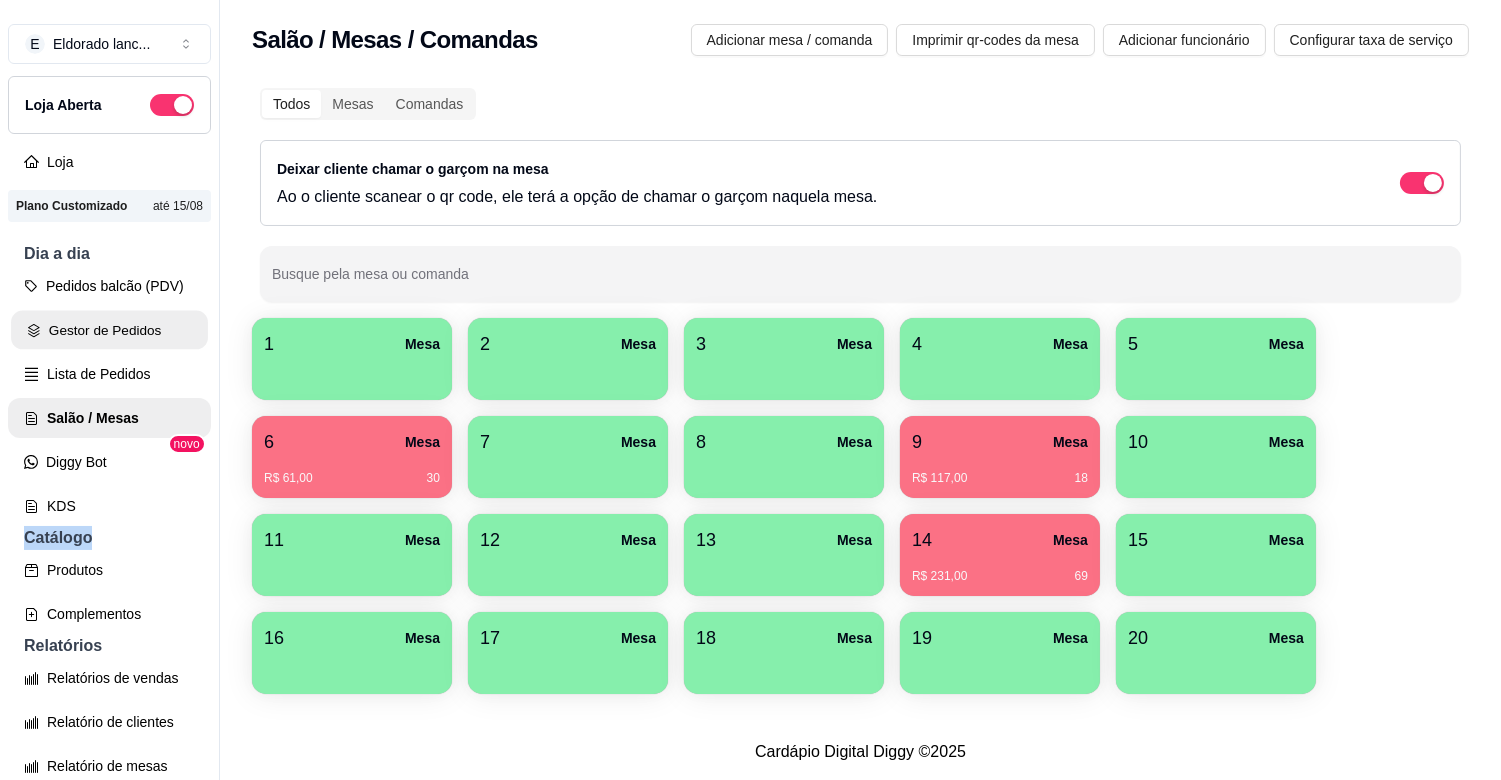 click on "Gestor de Pedidos" at bounding box center [109, 330] 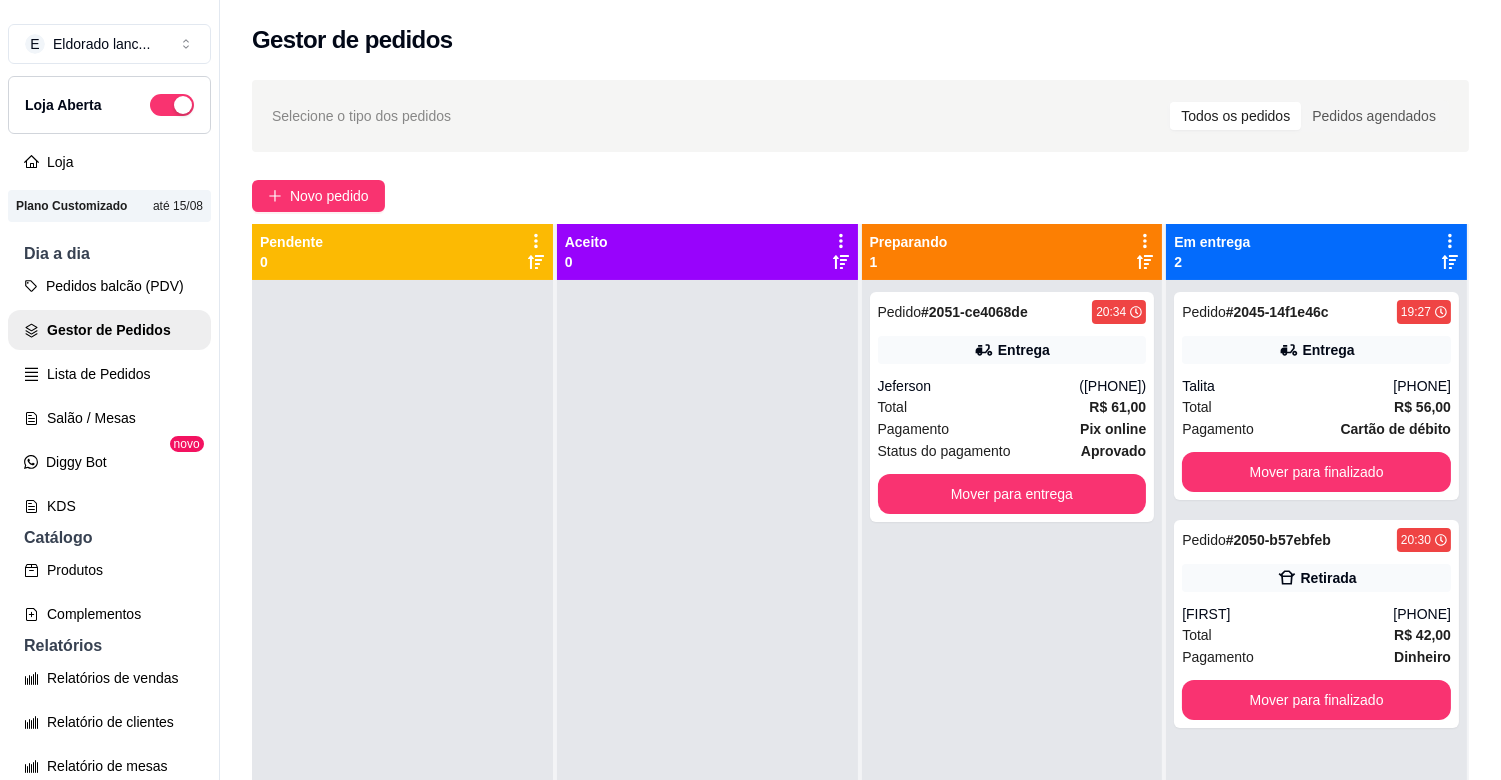 click on "Pedido # [ORDER_ID] 20:34 Entrega [FIRST] ([PHONE]) Total R$ 61,00 Pagamento Pix online Status do pagamento aprovado Mover para entrega" at bounding box center (1012, 670) 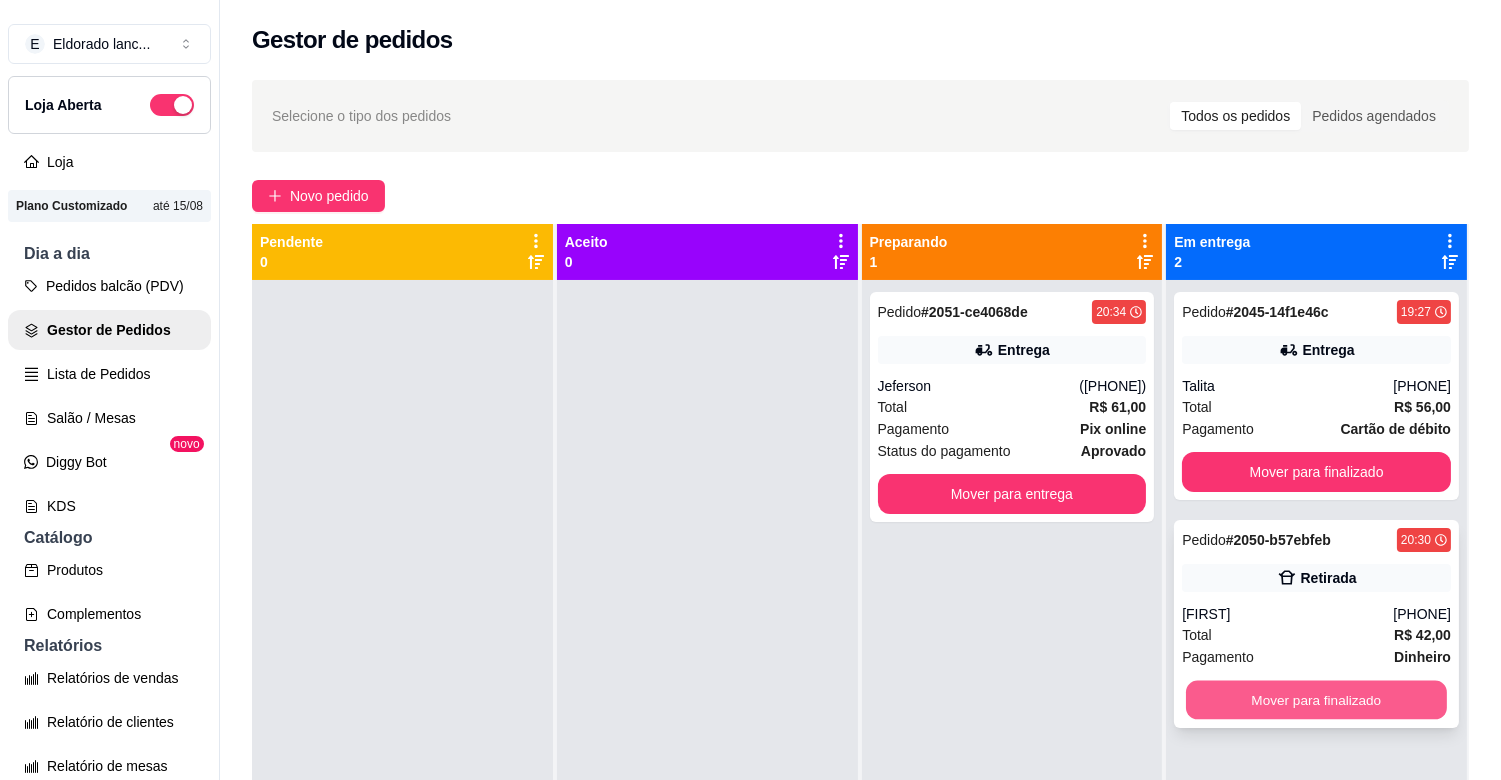click on "Mover para finalizado" at bounding box center (1316, 700) 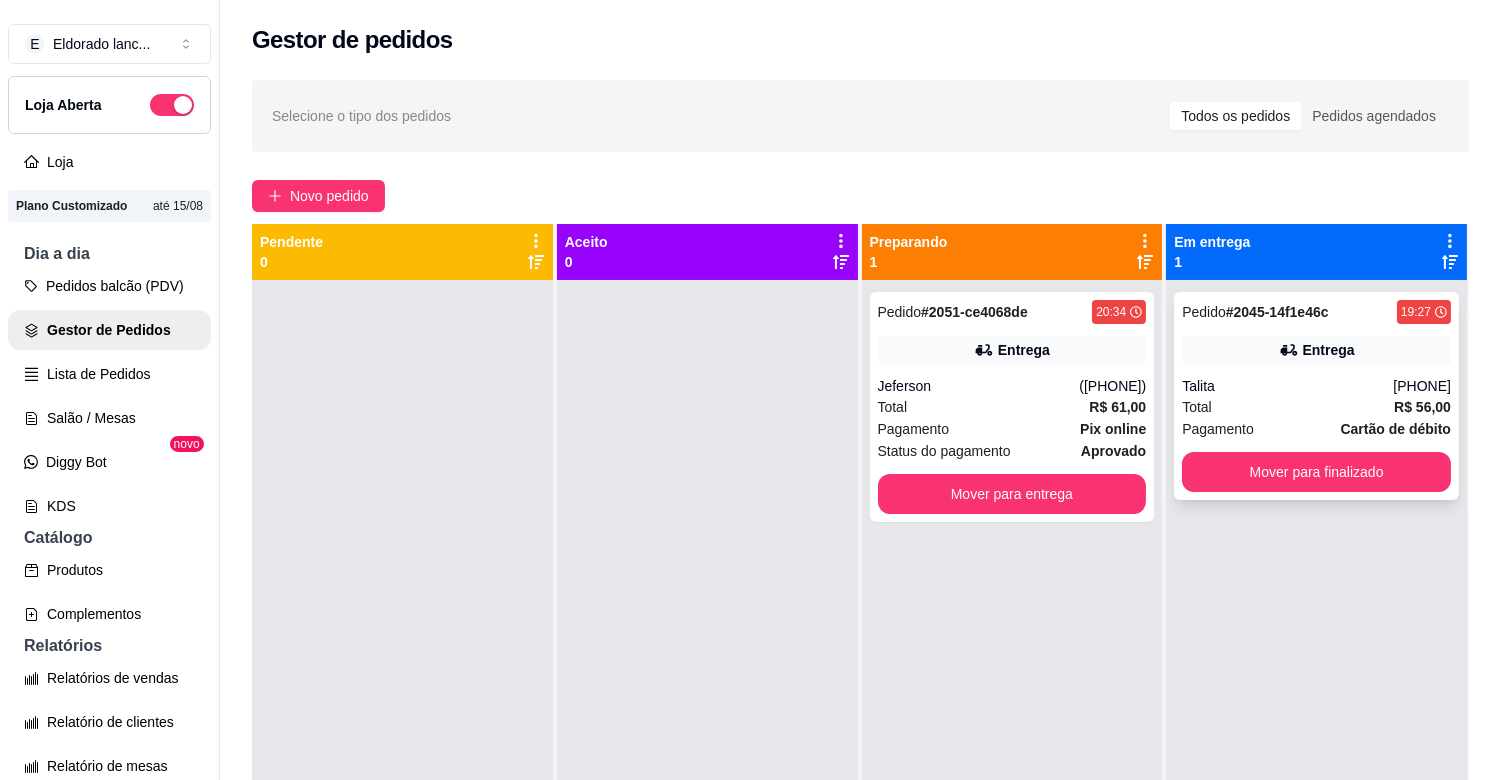 click on "Pedido # [ORDER_ID] 19:27 Entrega [FIRST] ([PHONE]) Total R$ 56,00 Pagamento Cartão de débito Mover para finalizado" at bounding box center [1316, 396] 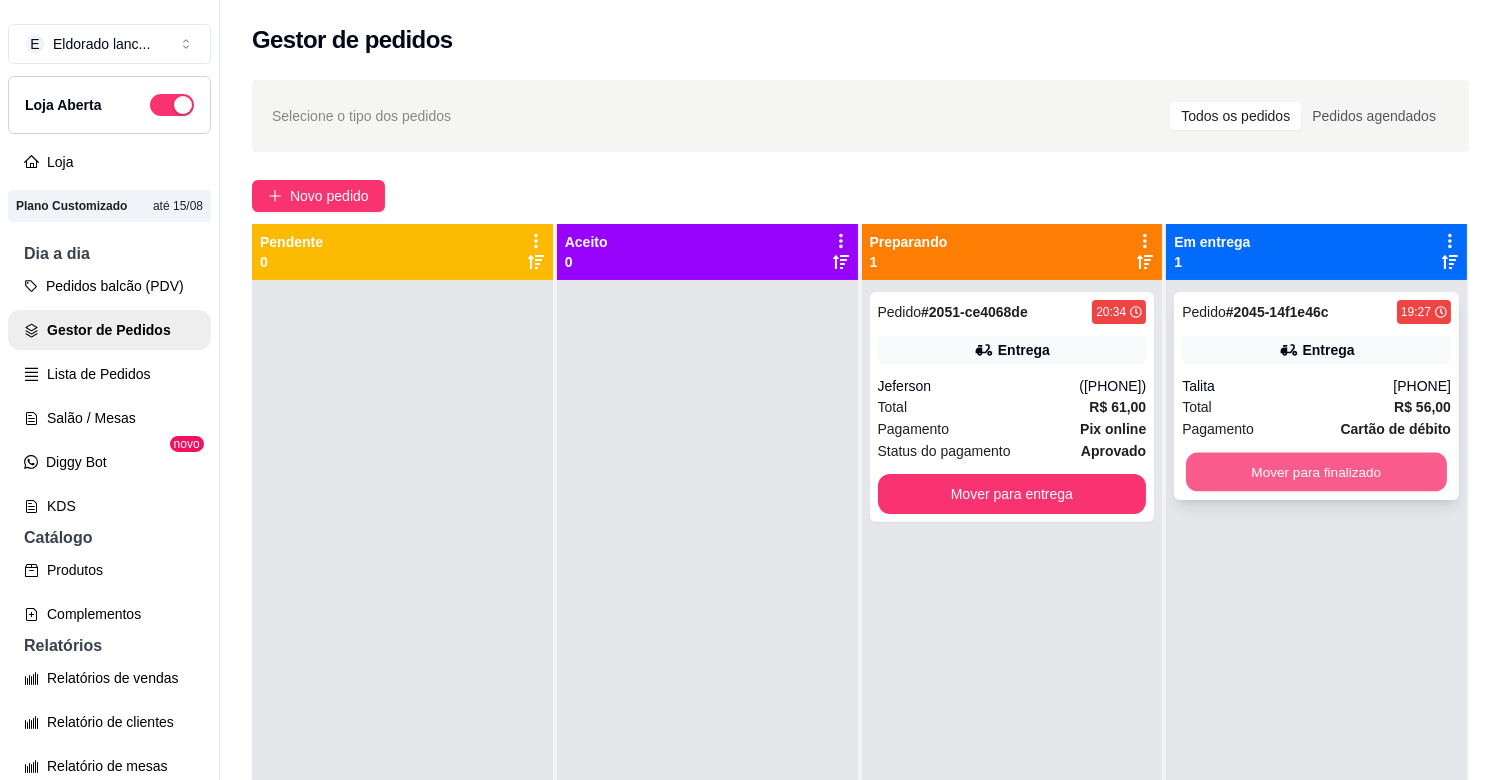 click on "Mover para finalizado" at bounding box center (1316, 472) 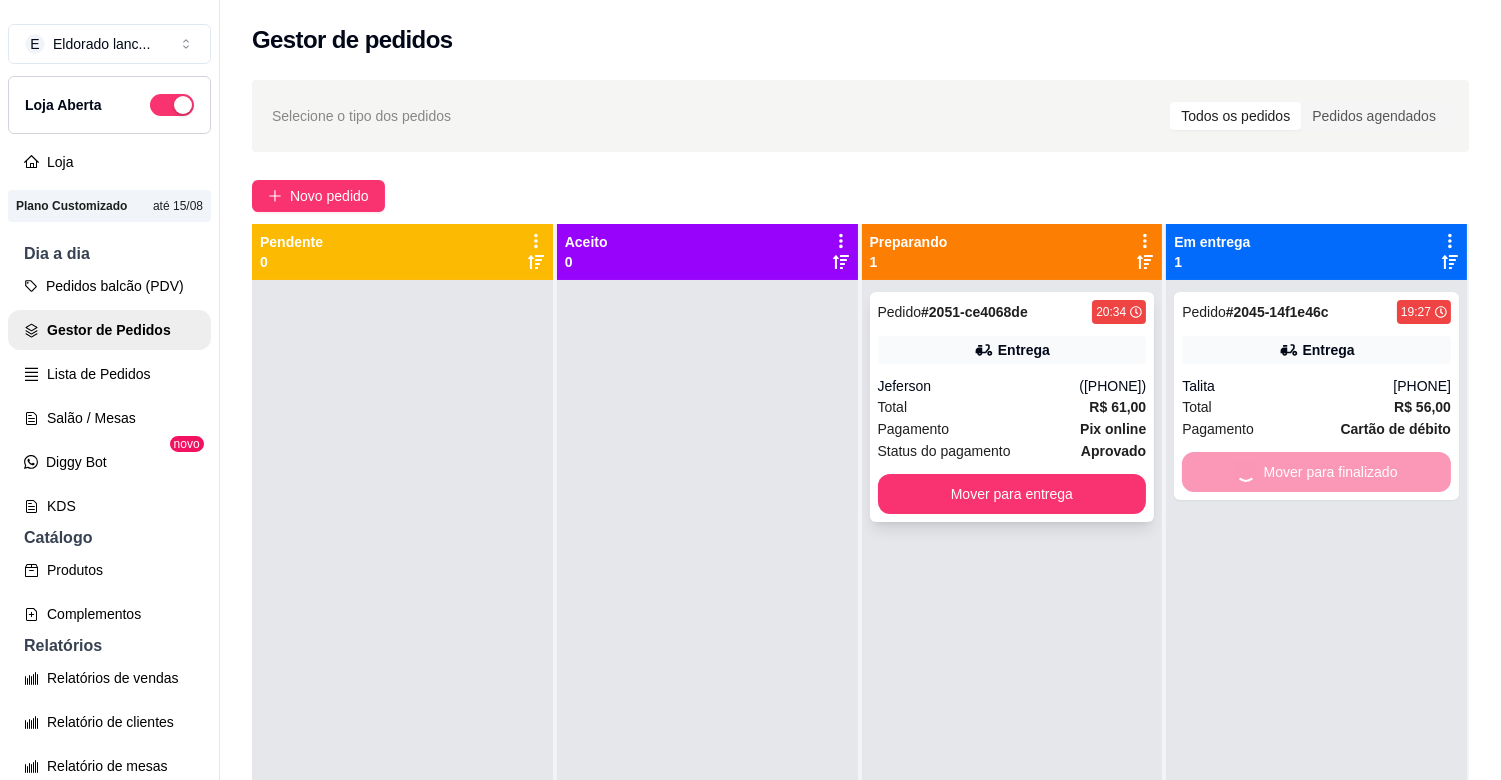 click on "Jeferson" at bounding box center [979, 386] 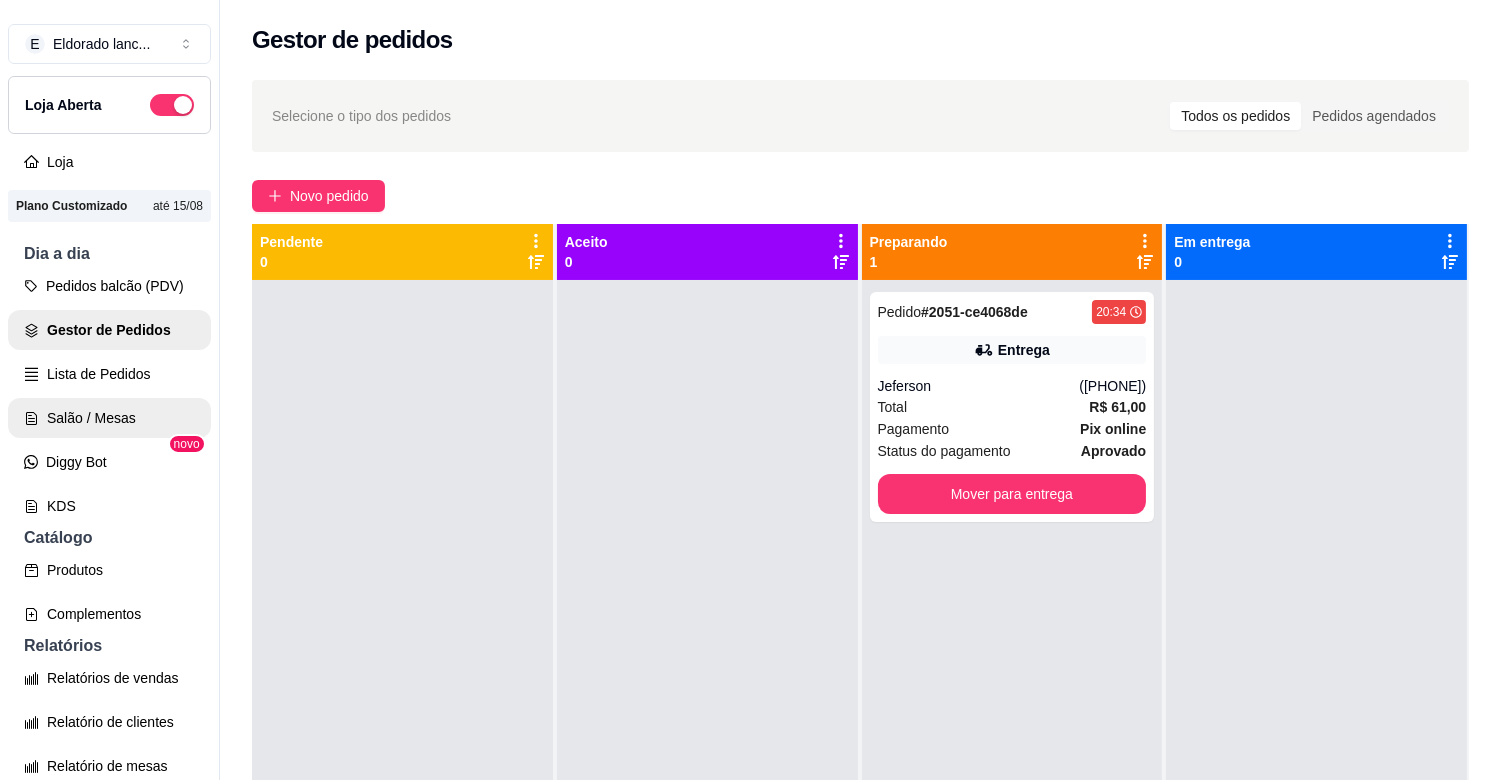 click on "Salão / Mesas" at bounding box center (109, 418) 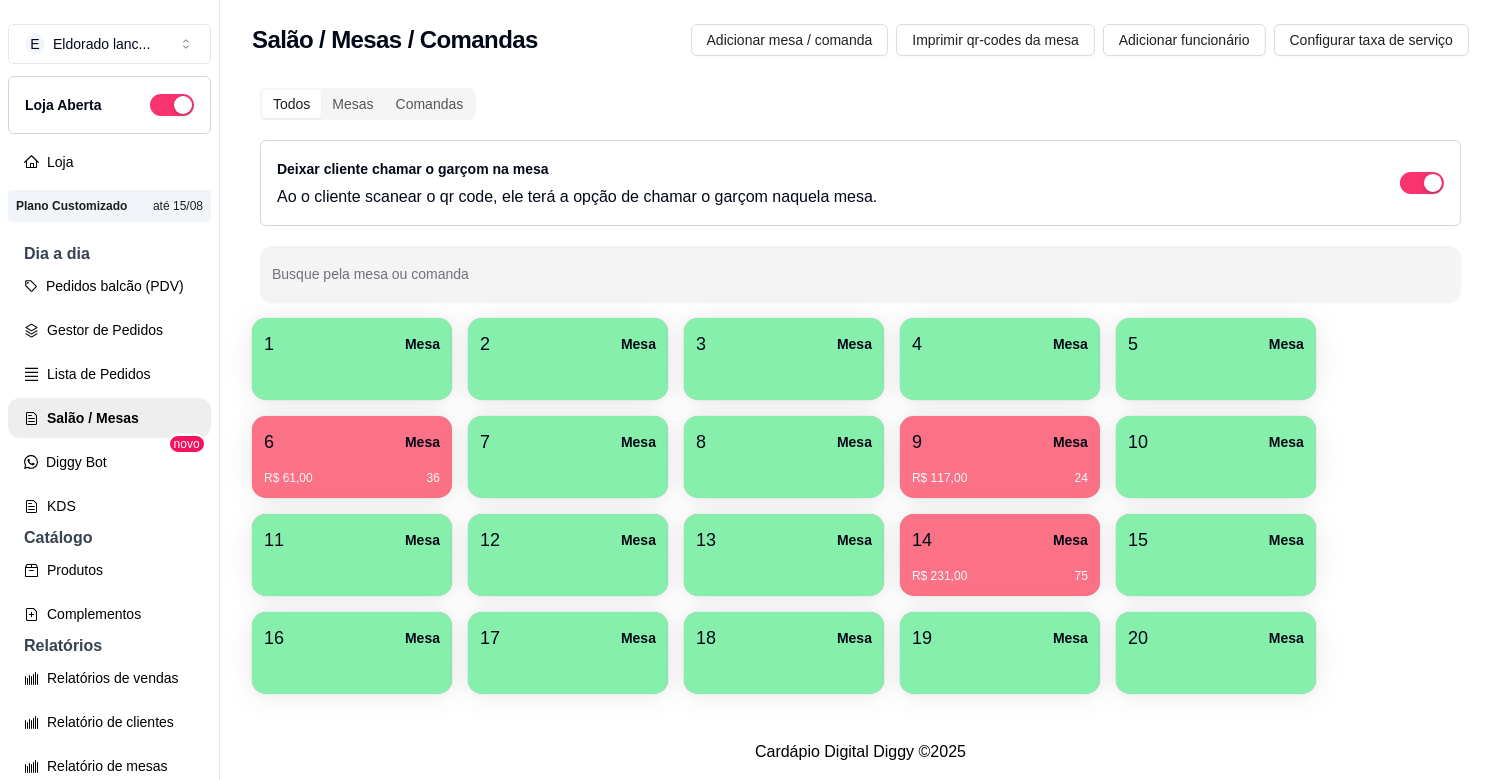 click on "14 Mesa" at bounding box center [1000, 540] 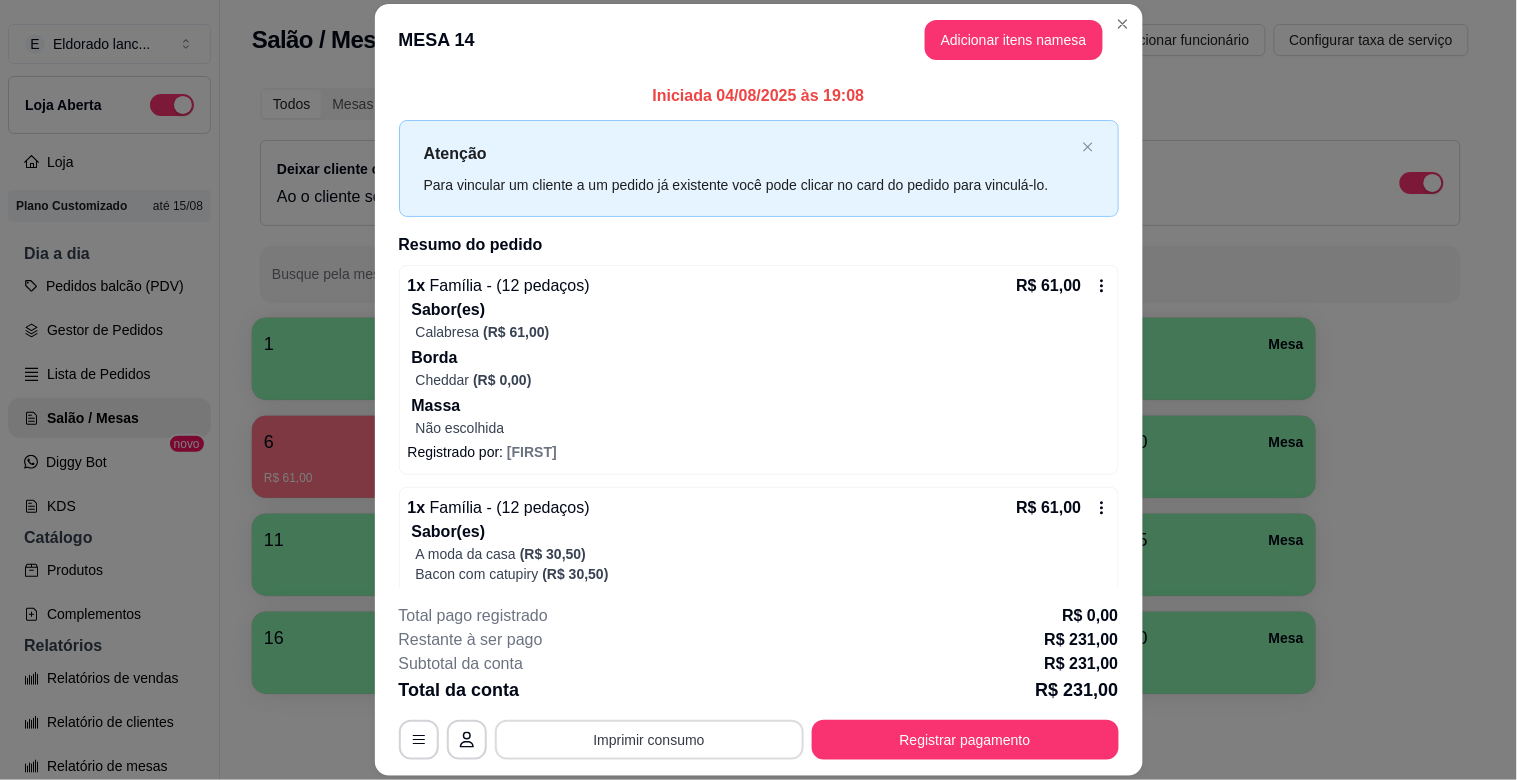 click on "Imprimir consumo" at bounding box center [649, 740] 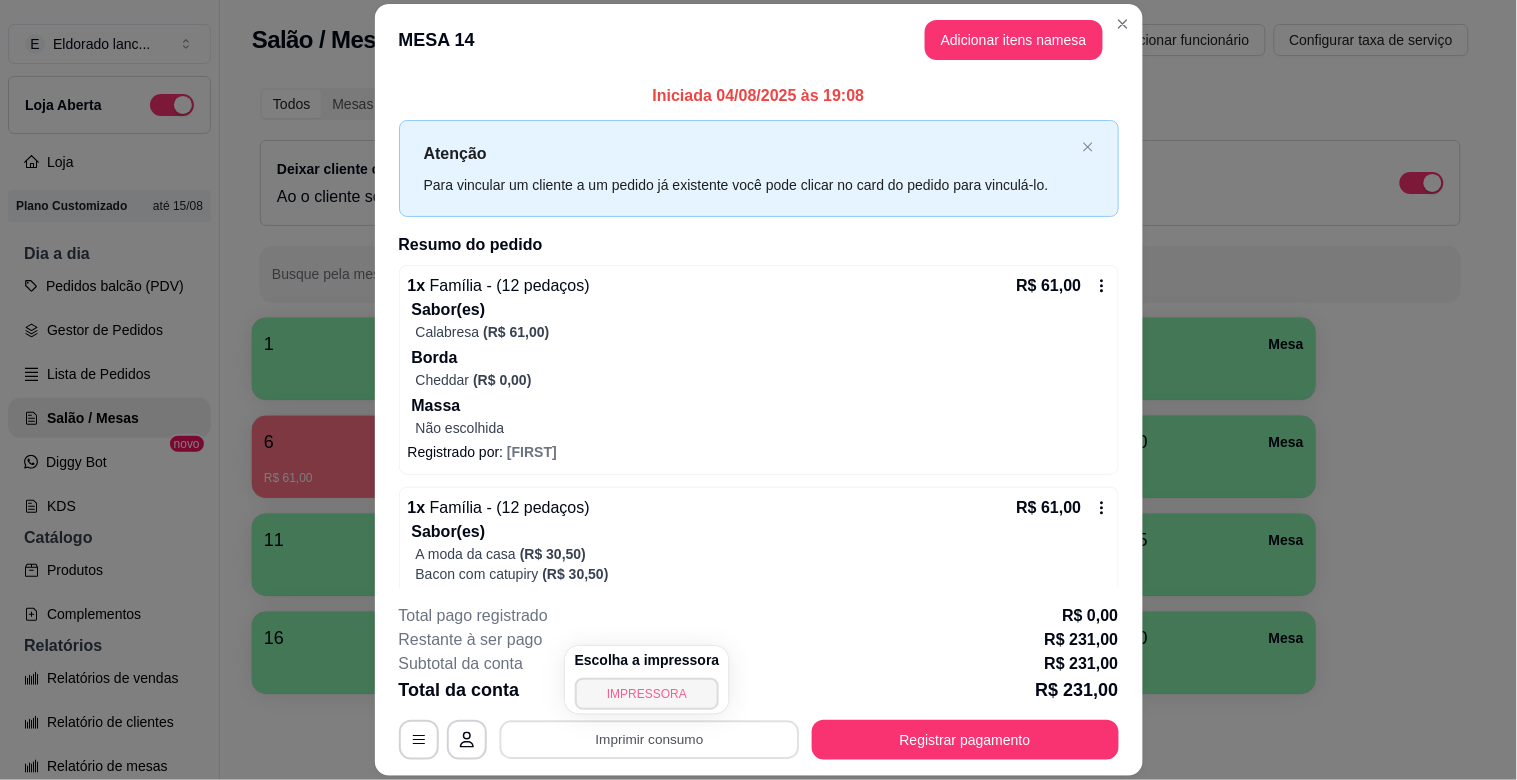 click on "IMPRESSORA" at bounding box center [647, 694] 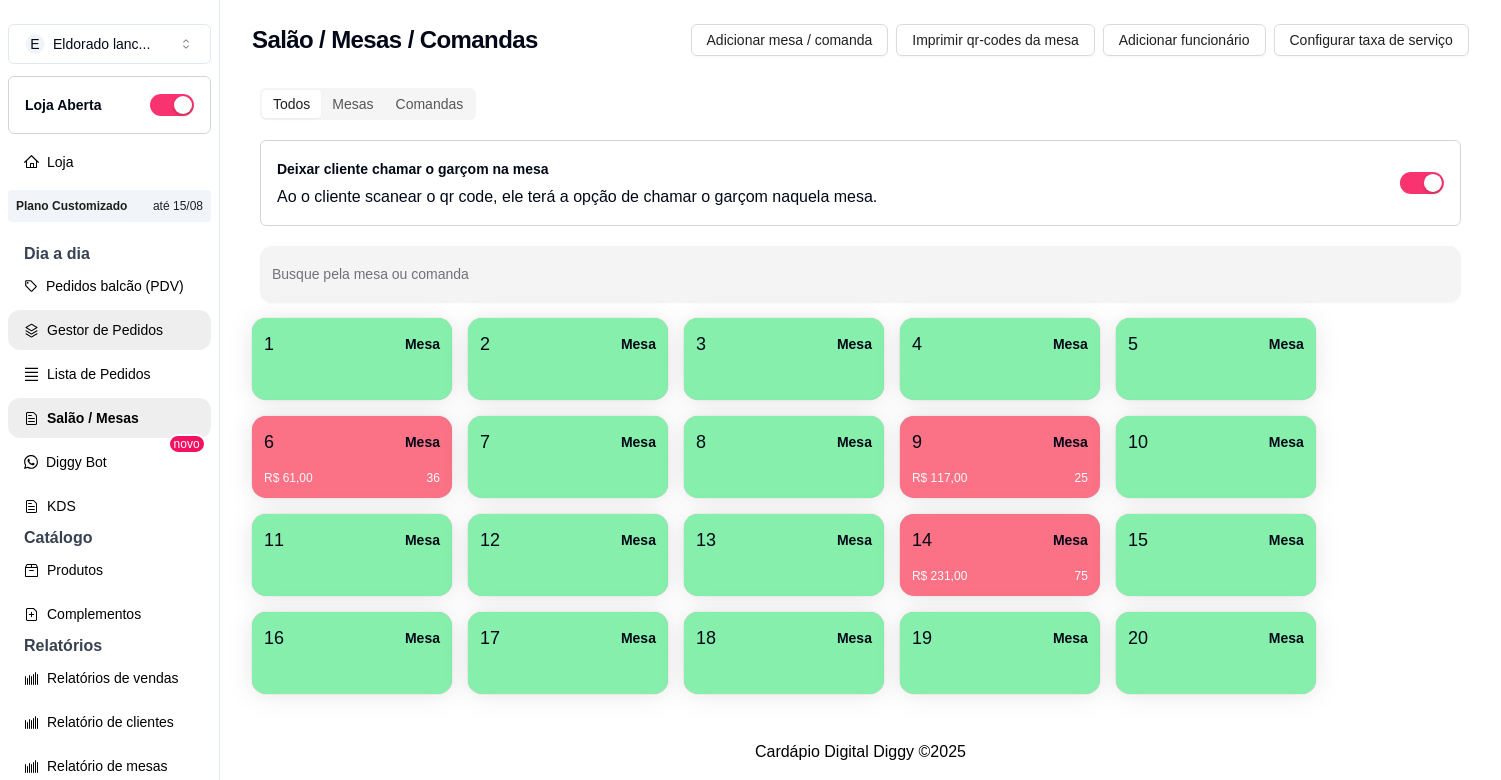 click on "Gestor de Pedidos" at bounding box center [109, 330] 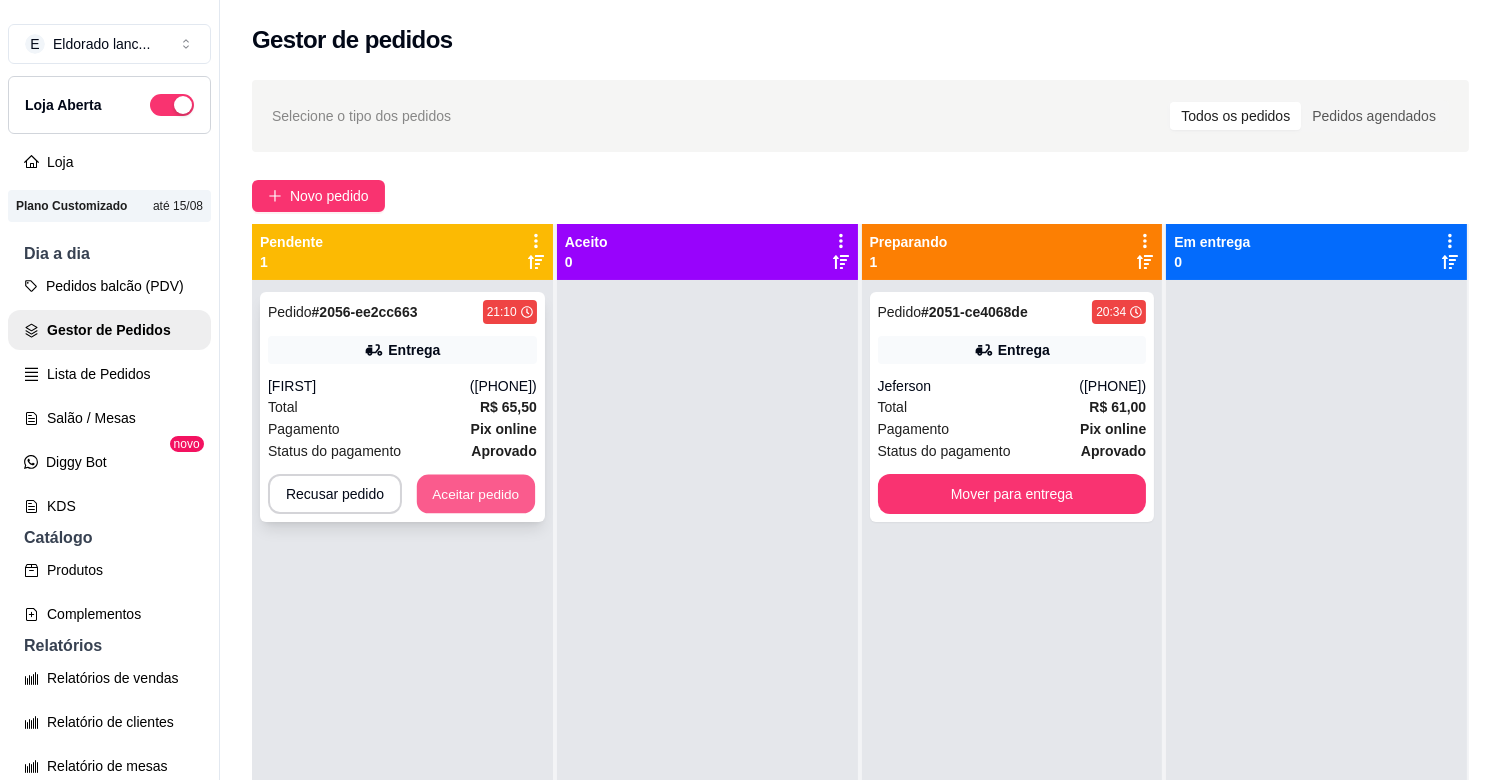 click on "Aceitar pedido" at bounding box center [476, 494] 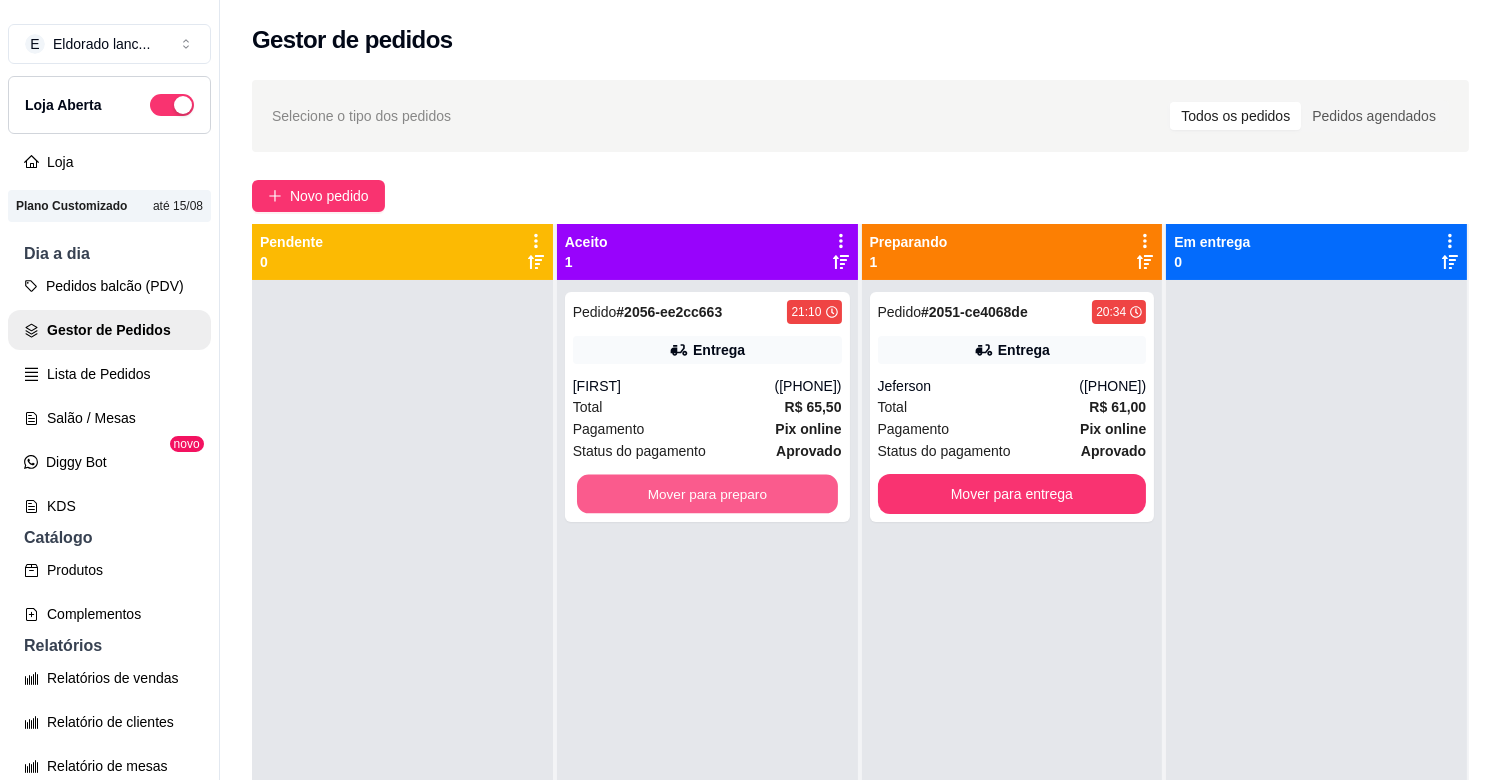 click on "Mover para preparo" at bounding box center (707, 494) 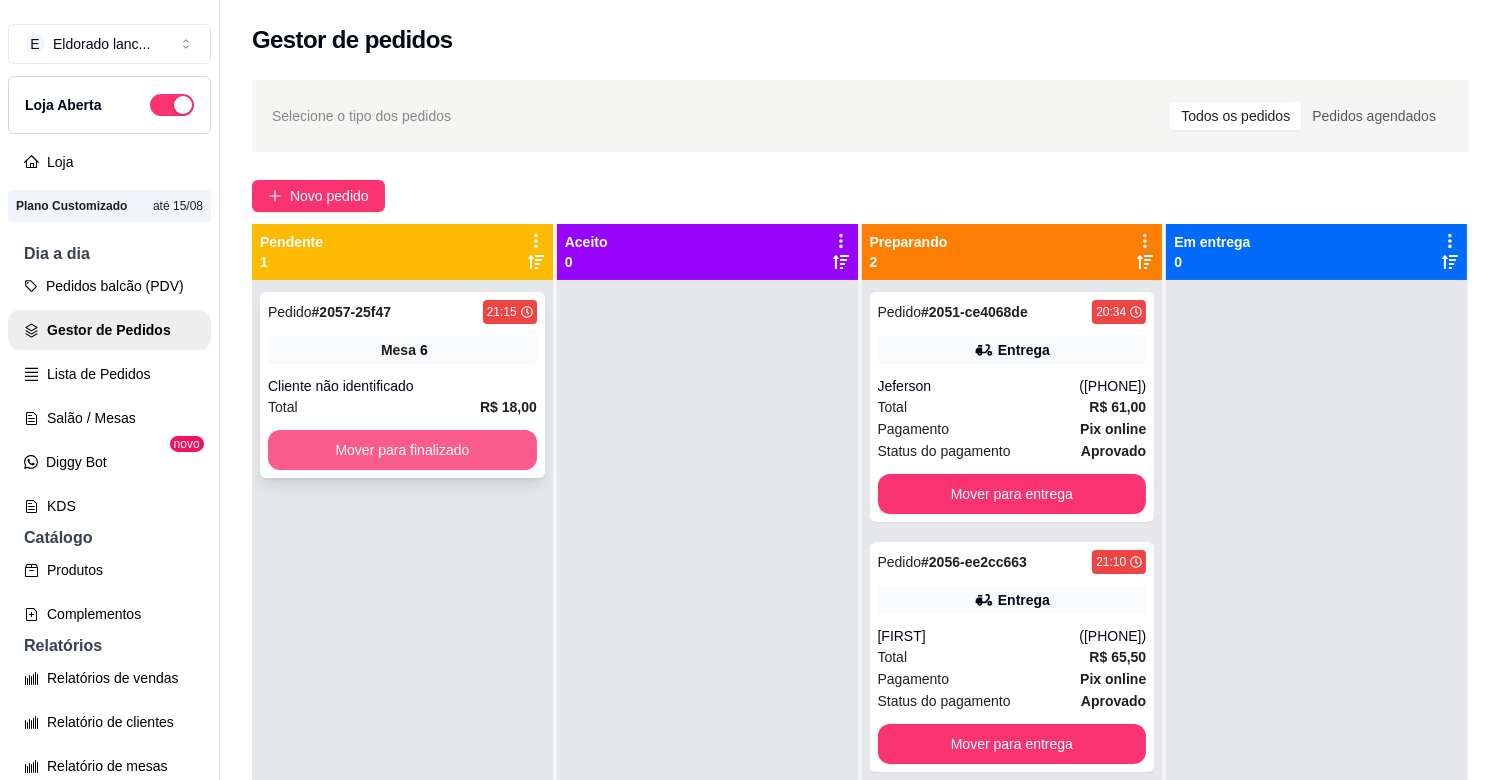 click on "Mover para finalizado" at bounding box center (402, 450) 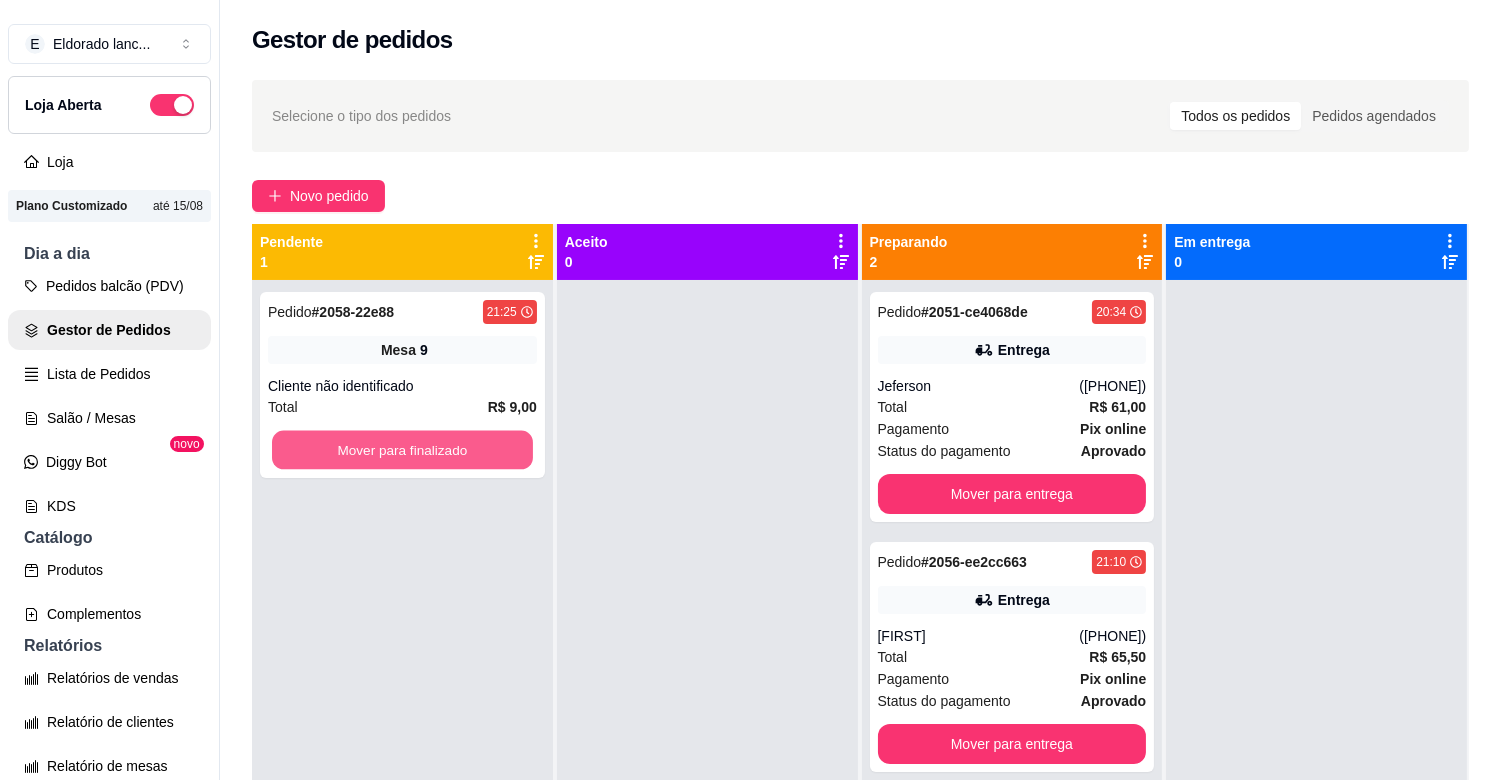 click on "Mover para finalizado" at bounding box center [402, 450] 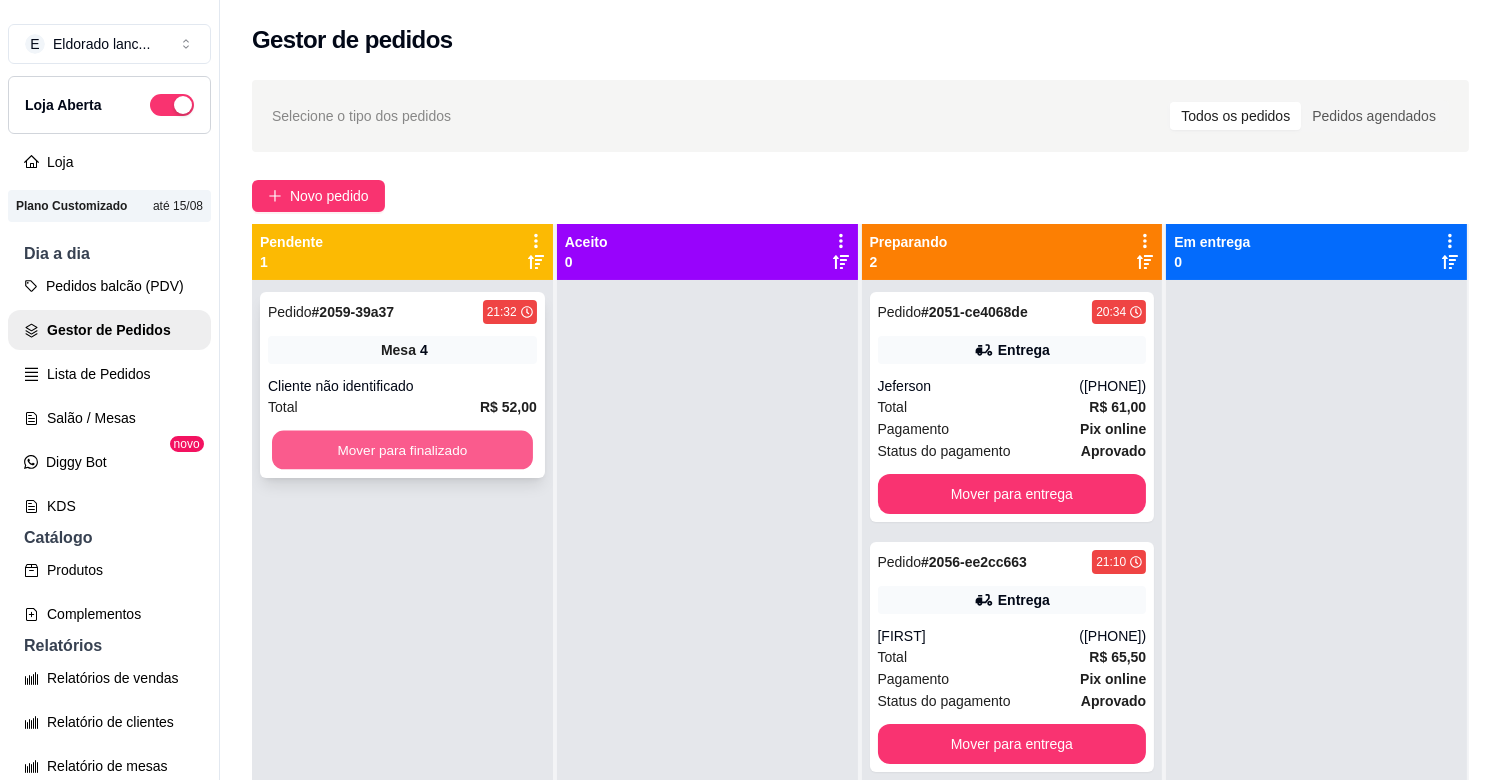 click on "Mover para finalizado" at bounding box center (402, 450) 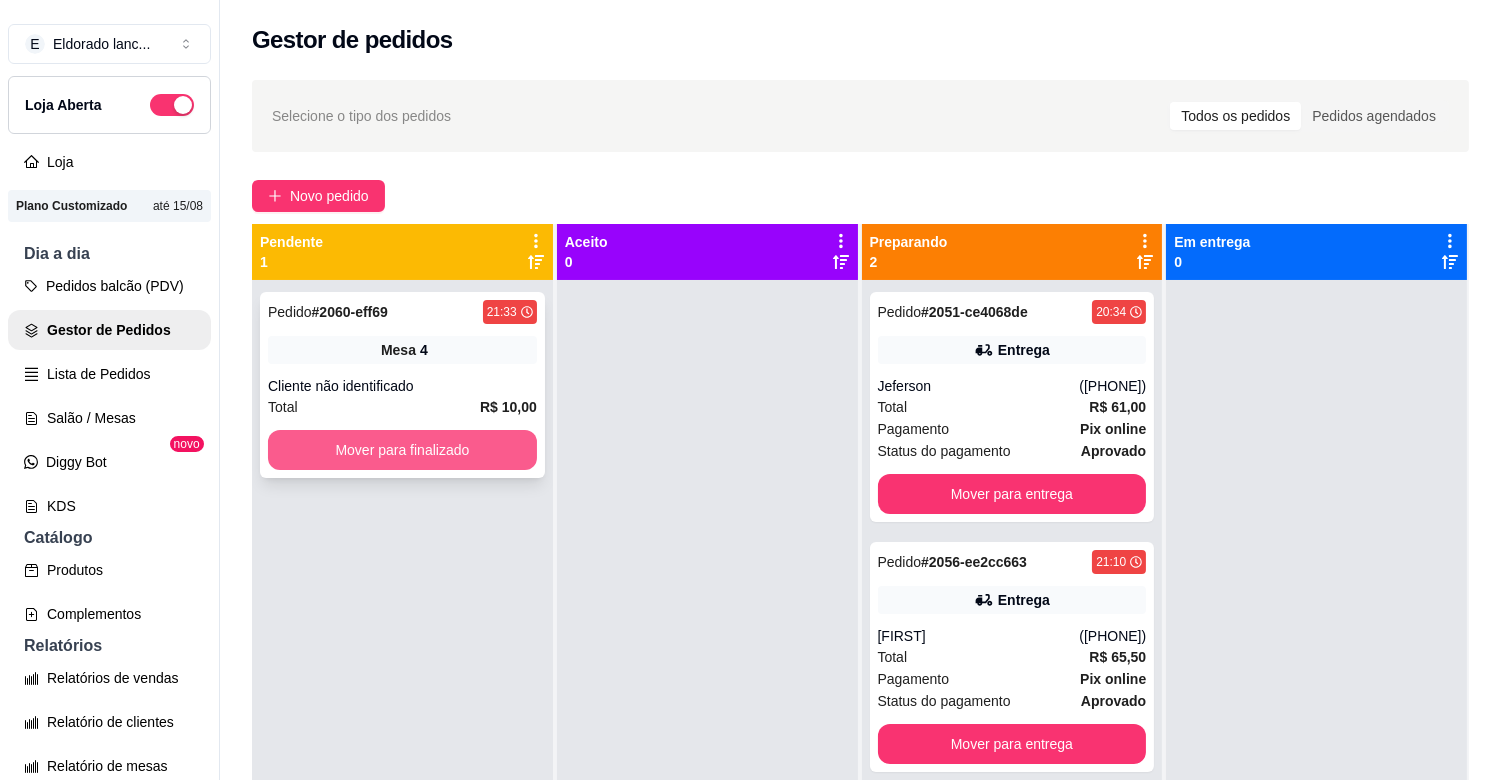 click on "Mover para finalizado" at bounding box center (402, 450) 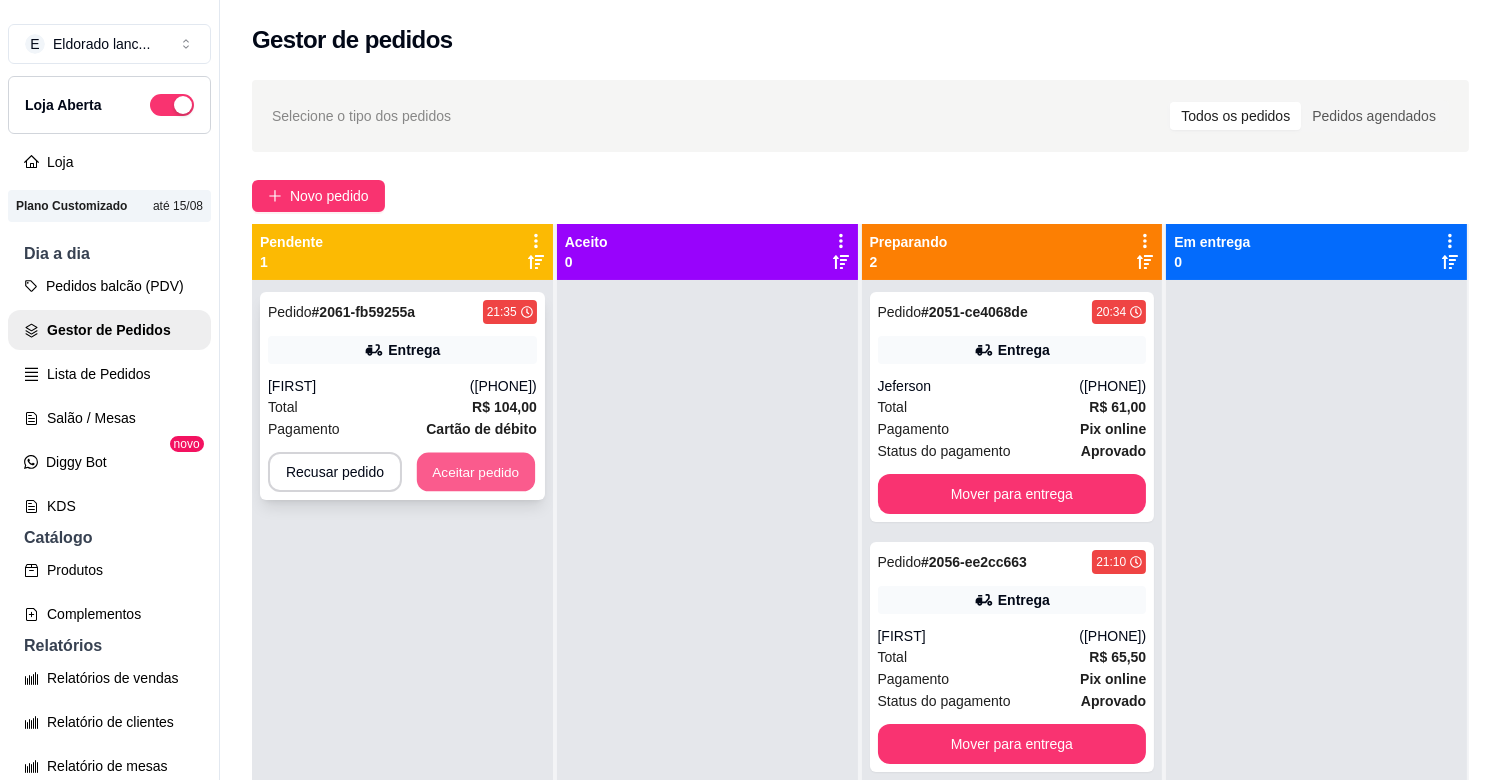 click on "Aceitar pedido" at bounding box center [476, 472] 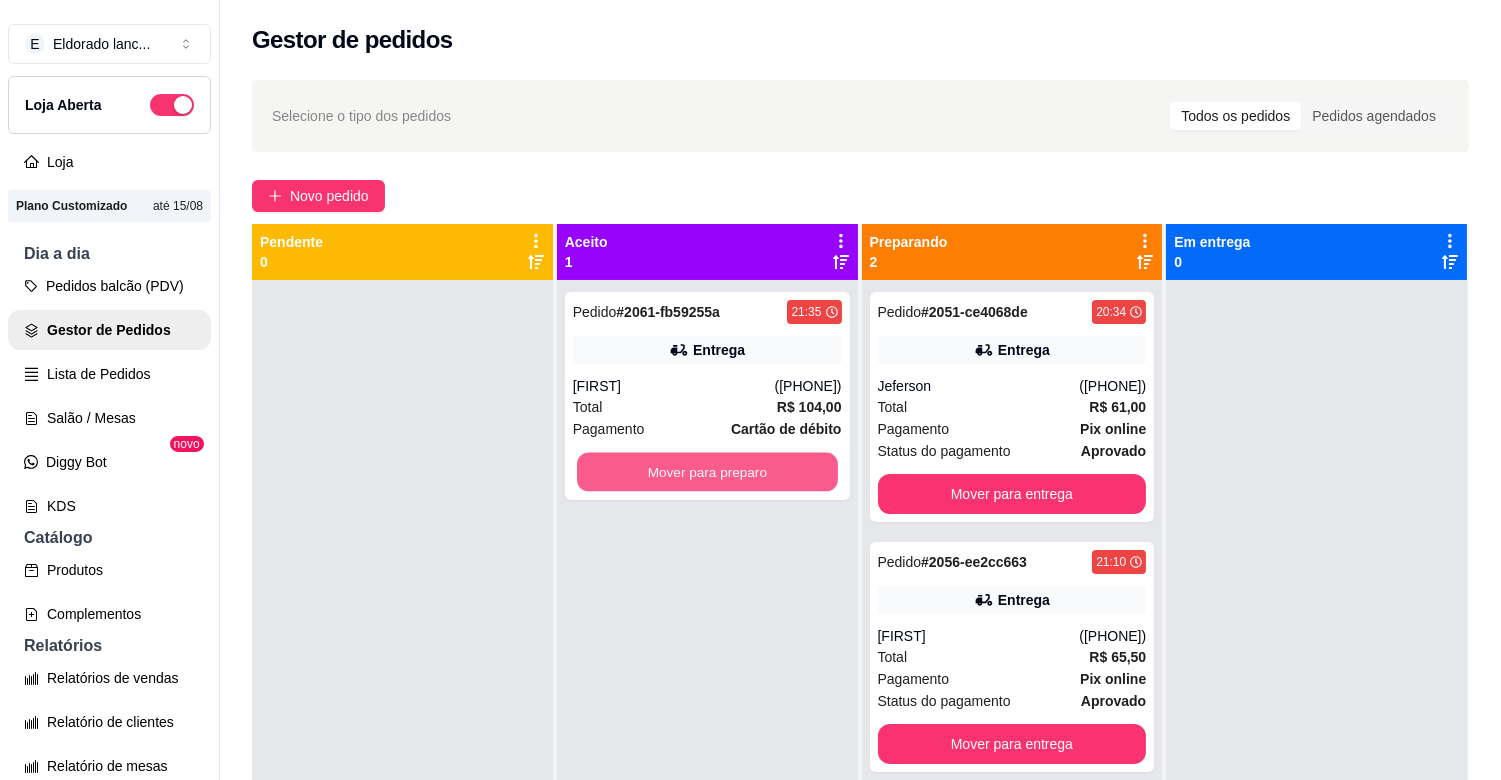click on "Mover para preparo" at bounding box center (707, 472) 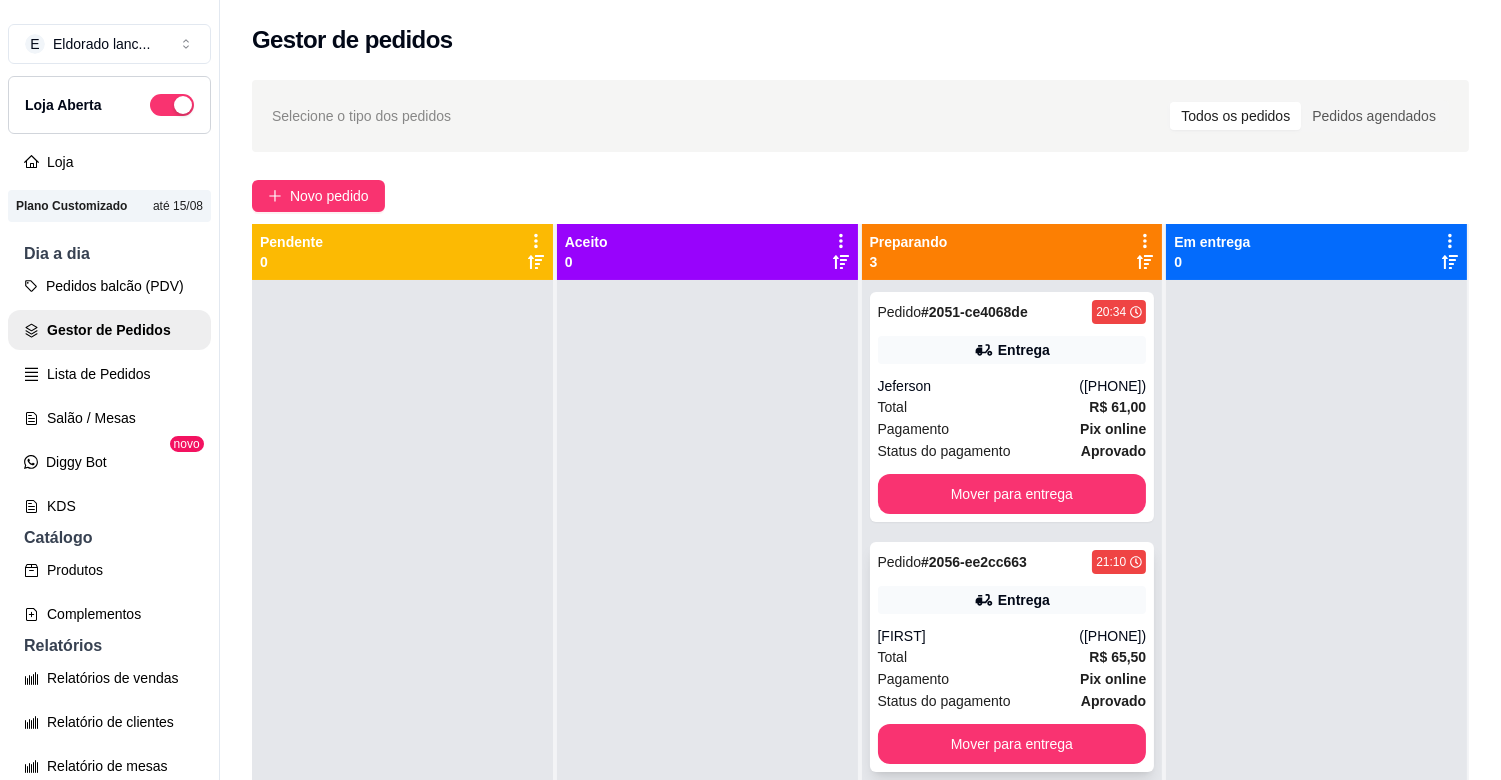 click on "Entrega" at bounding box center [1012, 600] 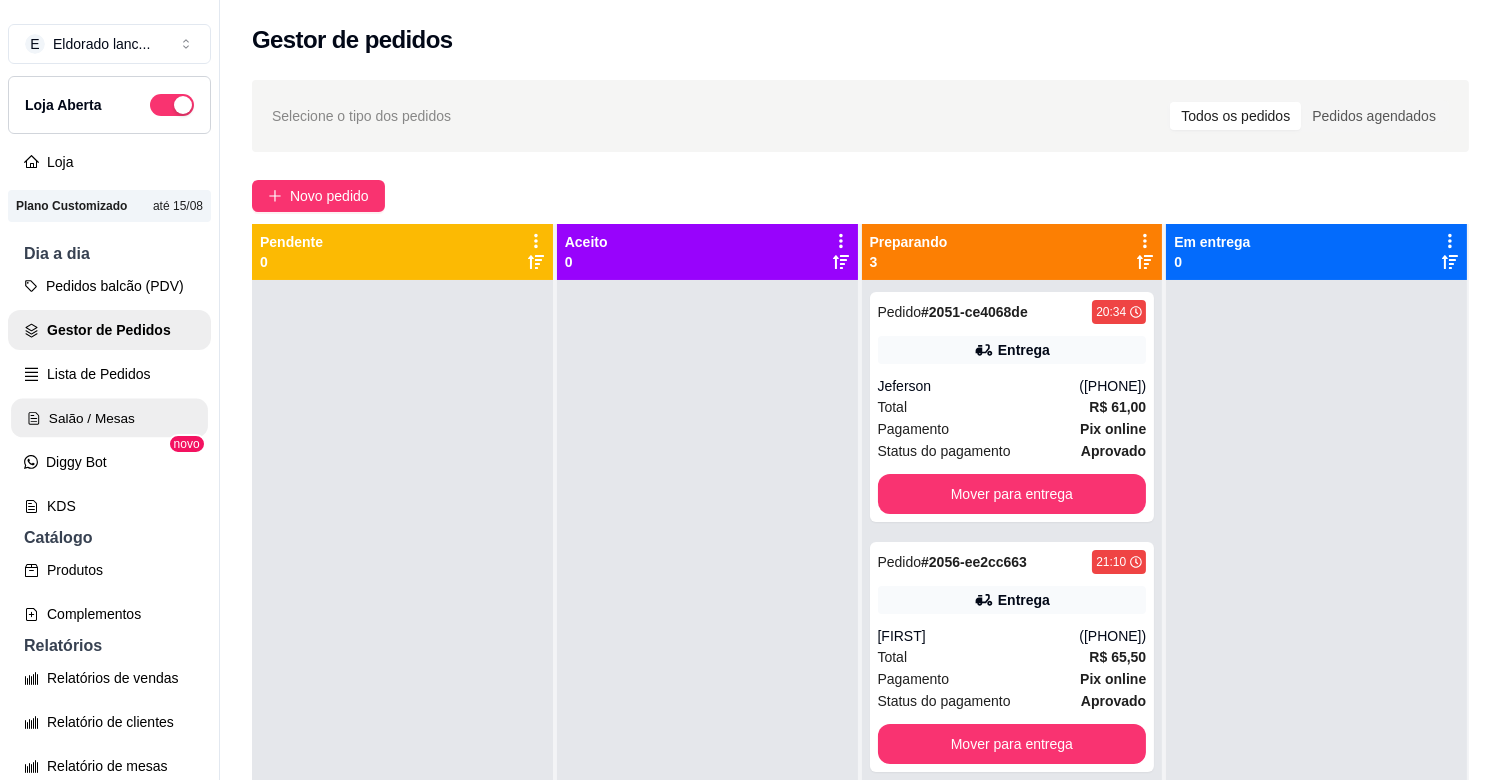 click on "Salão / Mesas" at bounding box center [109, 418] 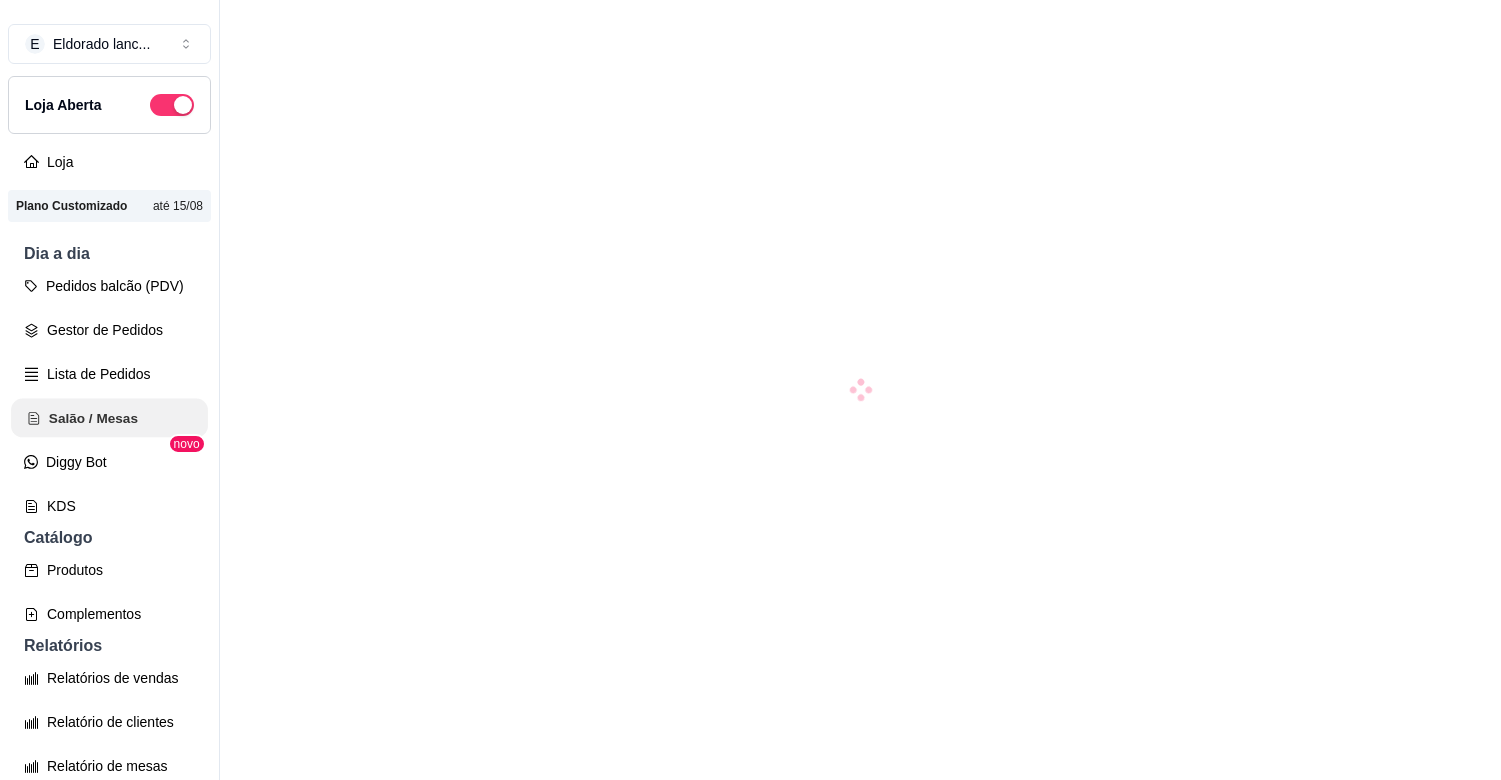 click on "Salão / Mesas" at bounding box center (109, 418) 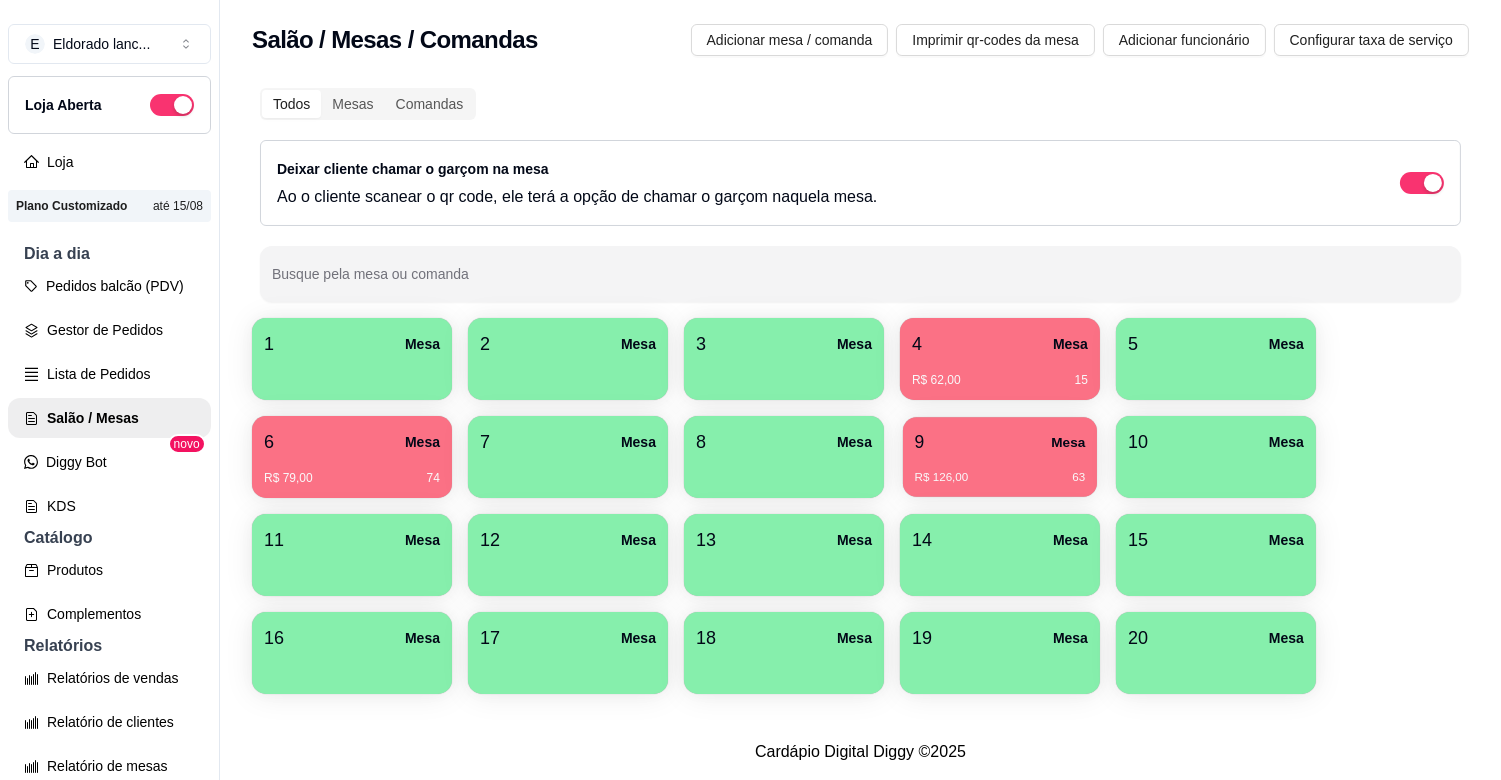 click on "R$ 126,00 63" at bounding box center (1000, 478) 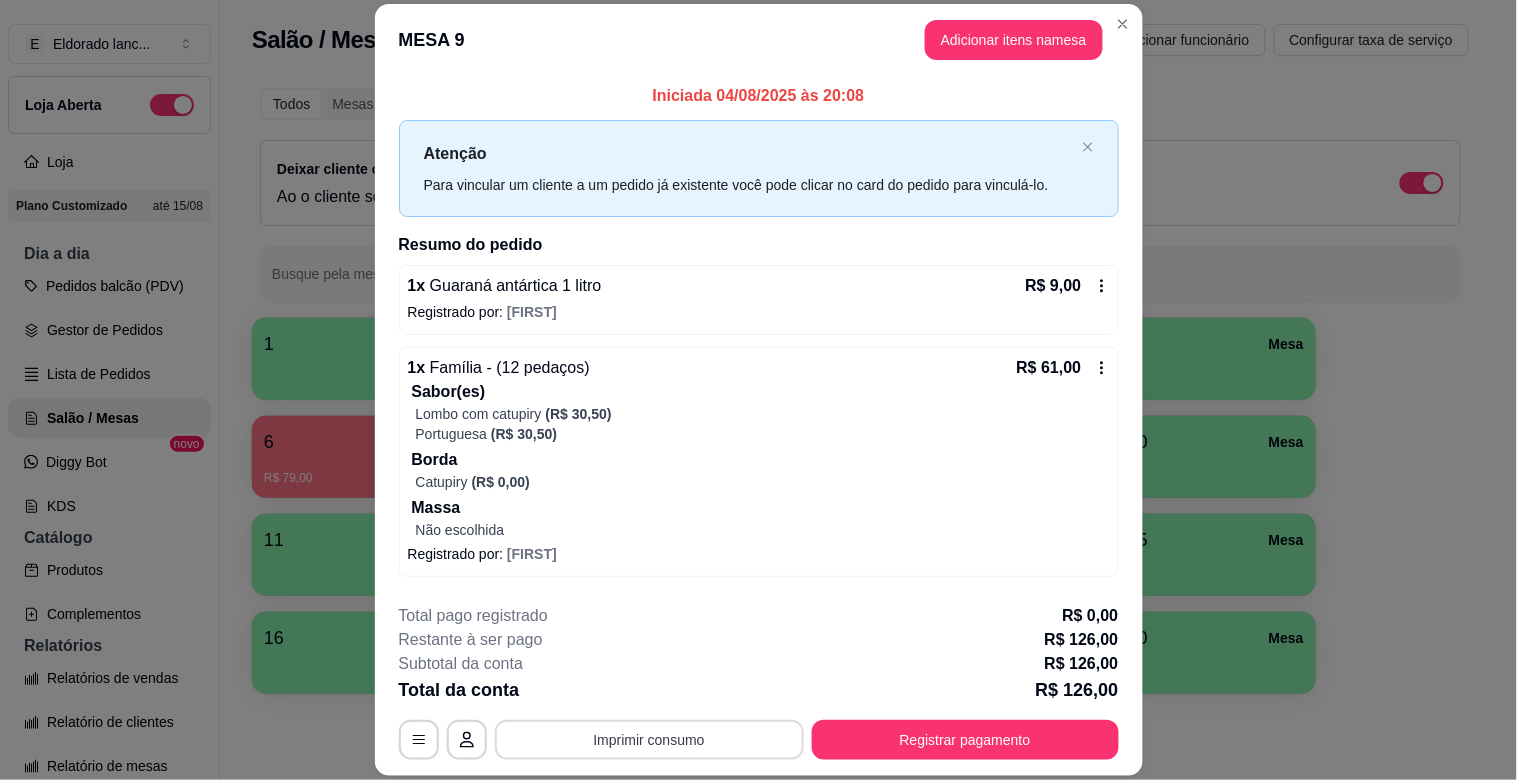 click on "Imprimir consumo" at bounding box center (649, 740) 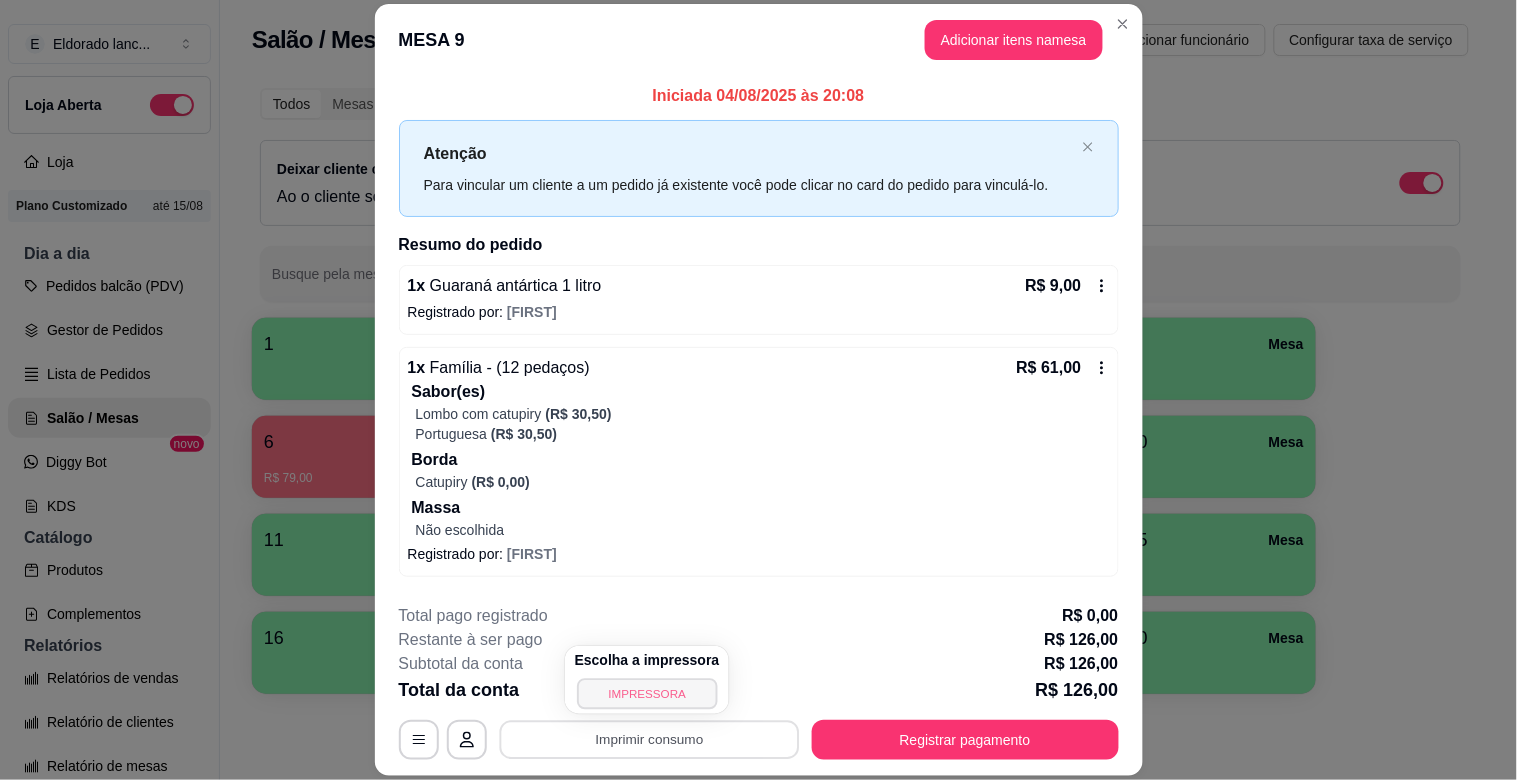 click on "IMPRESSORA" at bounding box center (647, 693) 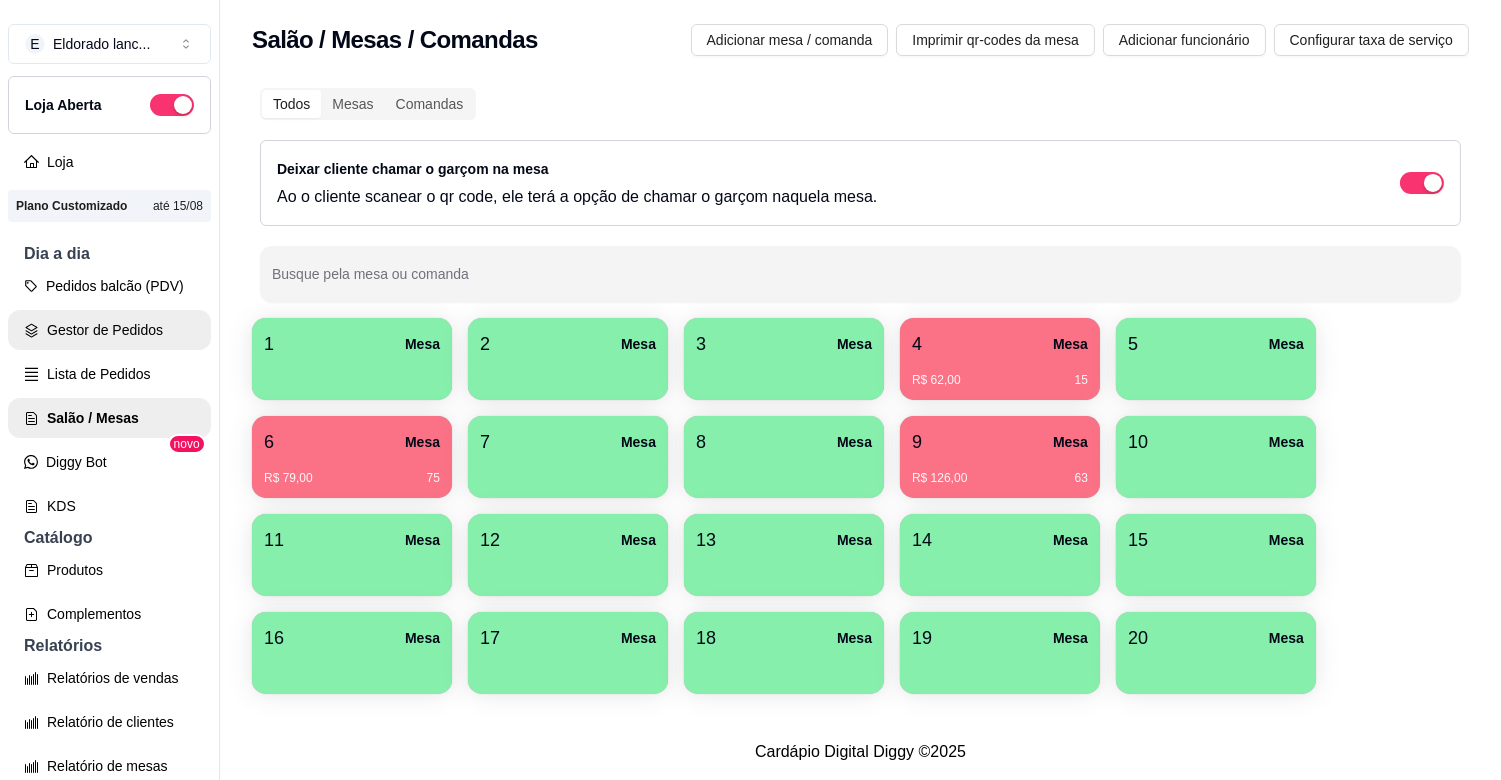 scroll, scrollTop: 3, scrollLeft: 0, axis: vertical 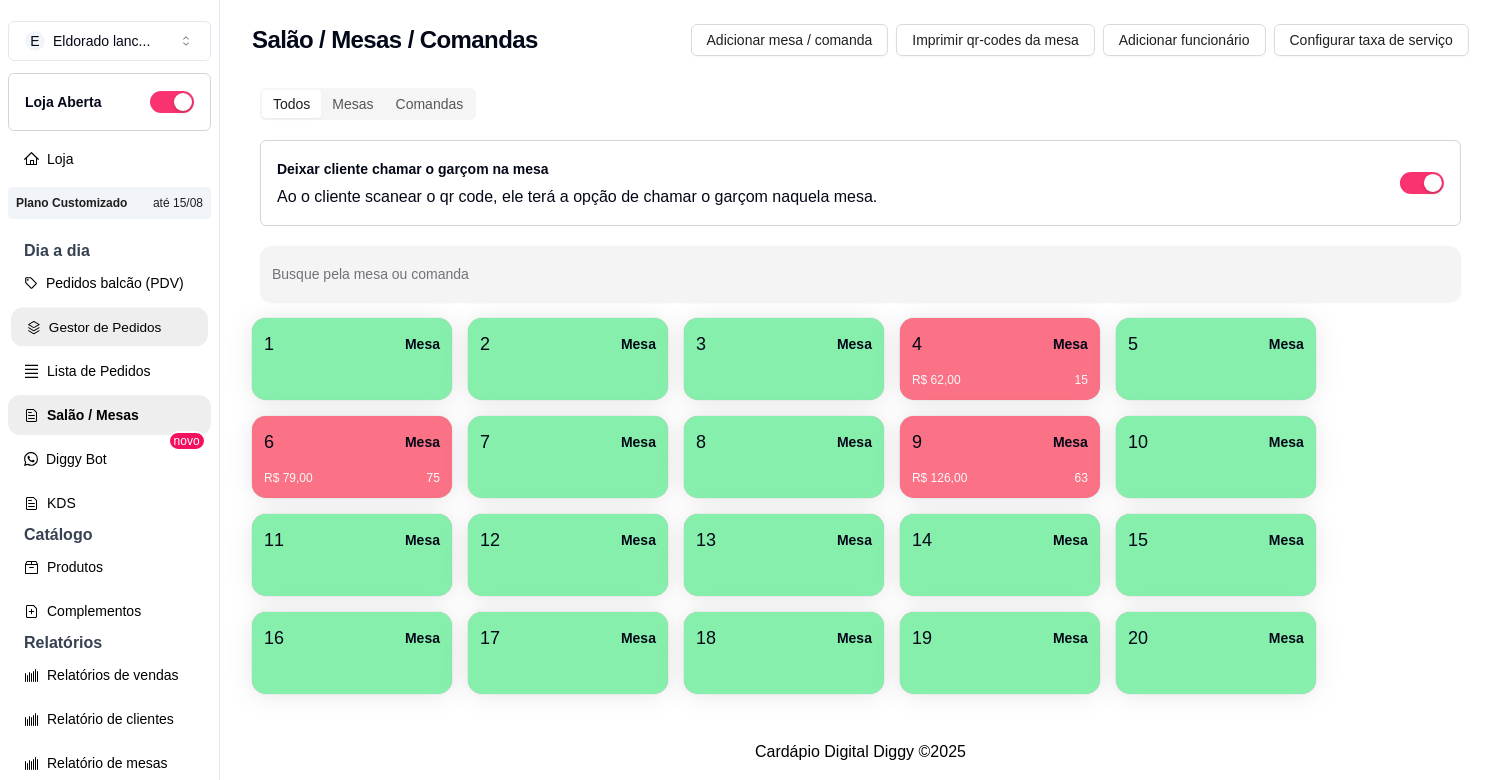 click on "Gestor de Pedidos" at bounding box center (109, 327) 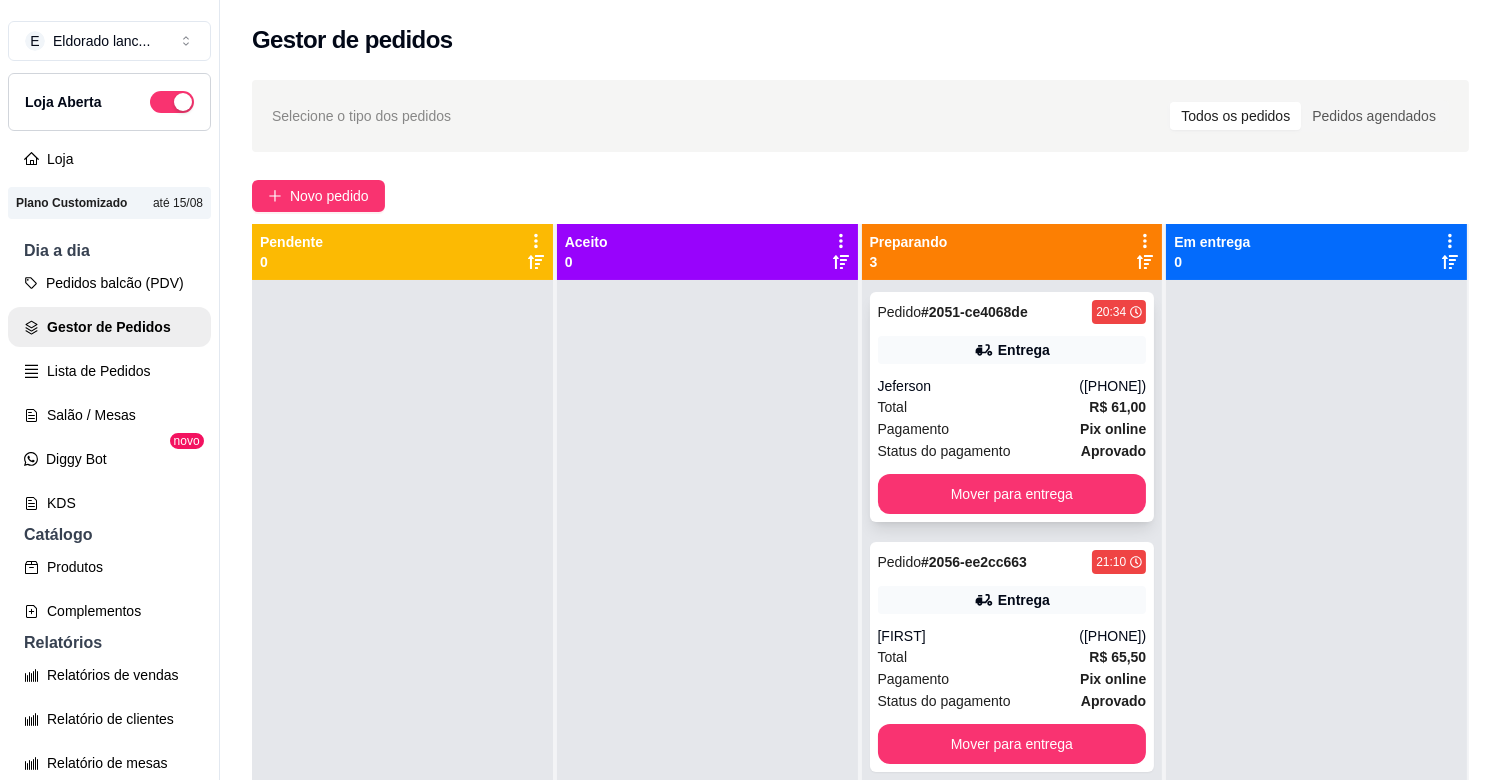 click on "Entrega" at bounding box center [1012, 350] 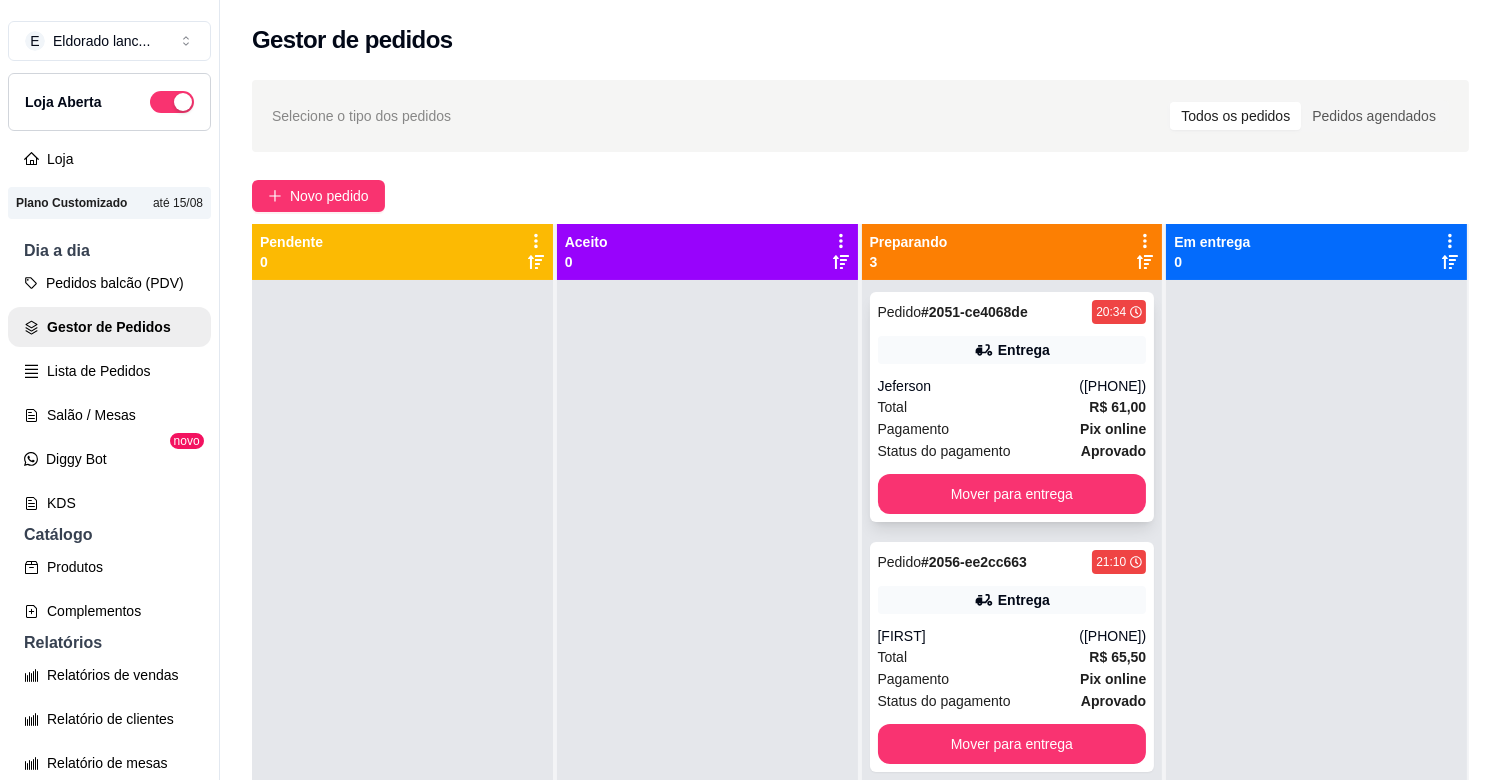 click on "Pedido # [ORDER_ID] 20:34 Entrega [FIRST] ([PHONE]) Total R$ 61,00 Pagamento Pix online Status do pagamento aprovado Mover para entrega" at bounding box center (1012, 407) 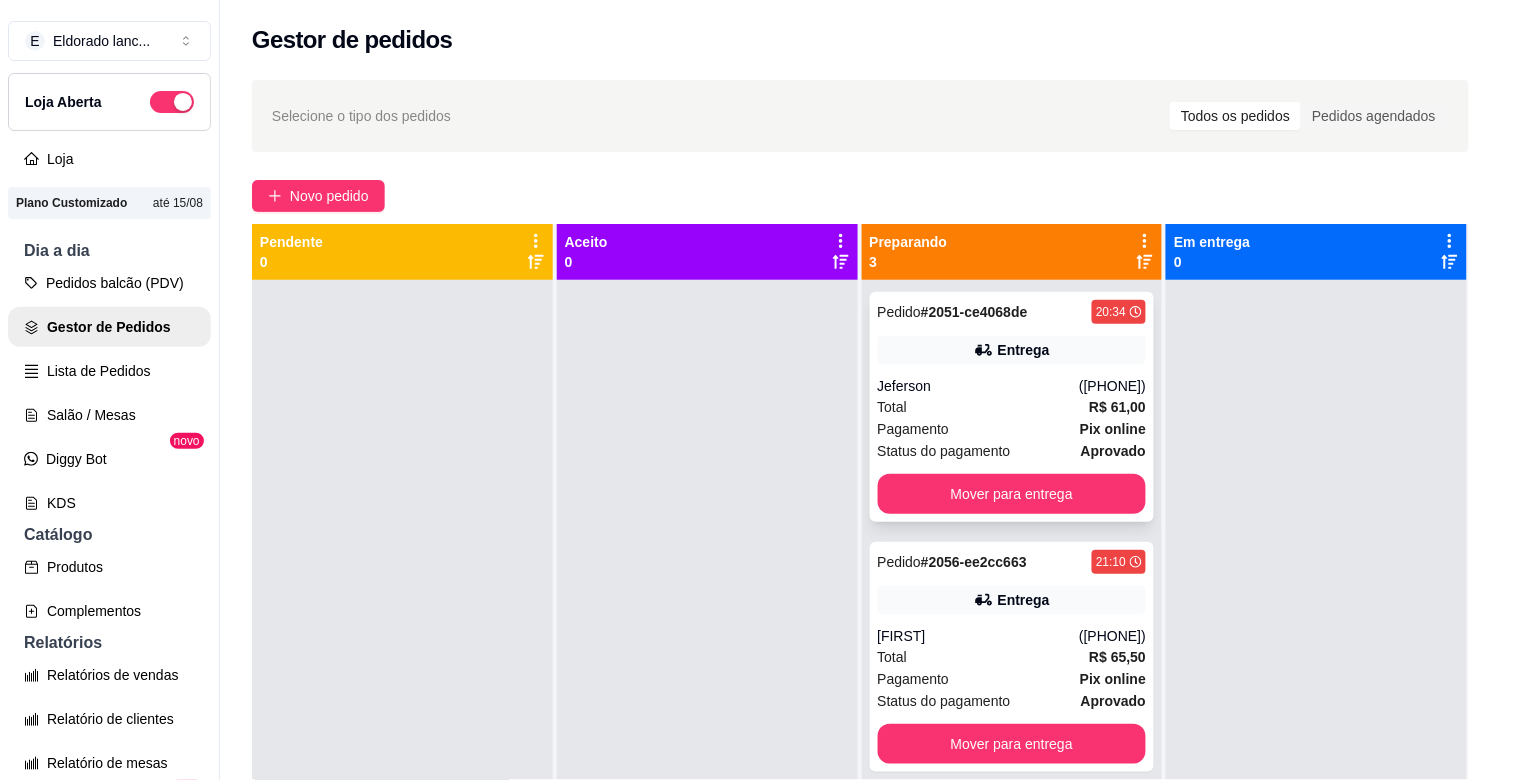 click on "feito há 98 minutos Horário do pedido 04/08/2025 20:34 Status do pedido PREPARANDO Nome do cliente [FIRST] Telefone ([PHONE]) Entrar em contato com o cliente Enviar pedido ao WhatsApp Enviar link de avaliação ENTREGA Endereço João caires Soares , [NUMBER] - Ao lado do caic Taxa de entrega R$ 0,00 Copiar Endereço Pagamento Pix online R$ 61,00 - pagamento aprovado Resumo do pedido 1 x Família (12 pedaços) R$ 61,00 Sabor Calabresa (R$ 30,50) Frango com catupiry (R$ 30,50) Borda Sem borda (R$ 0,00) Massa não escolhida Subtotal R$ 61,00 Total R$ 61,00" at bounding box center [758, 386] 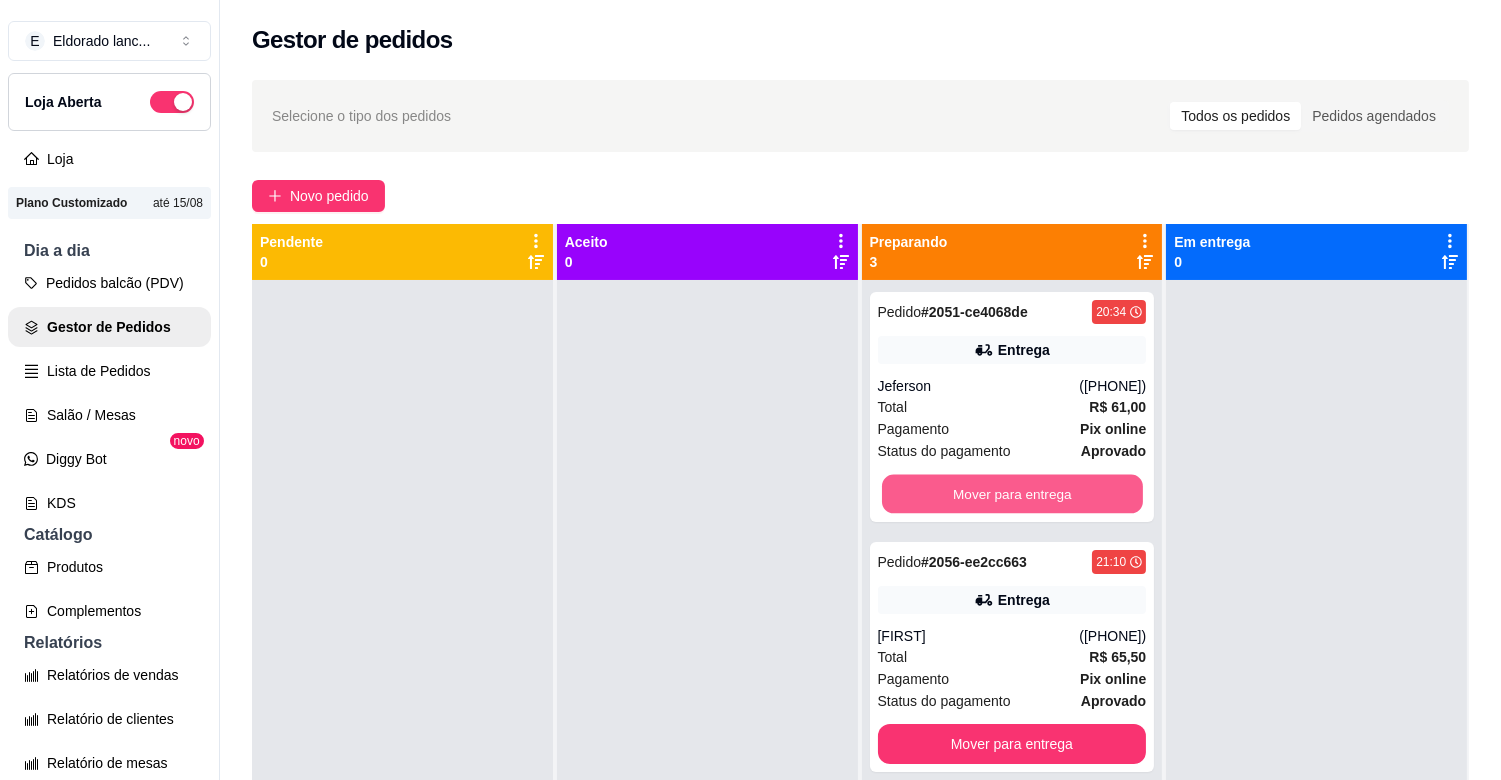 click on "Mover para entrega" at bounding box center (1012, 494) 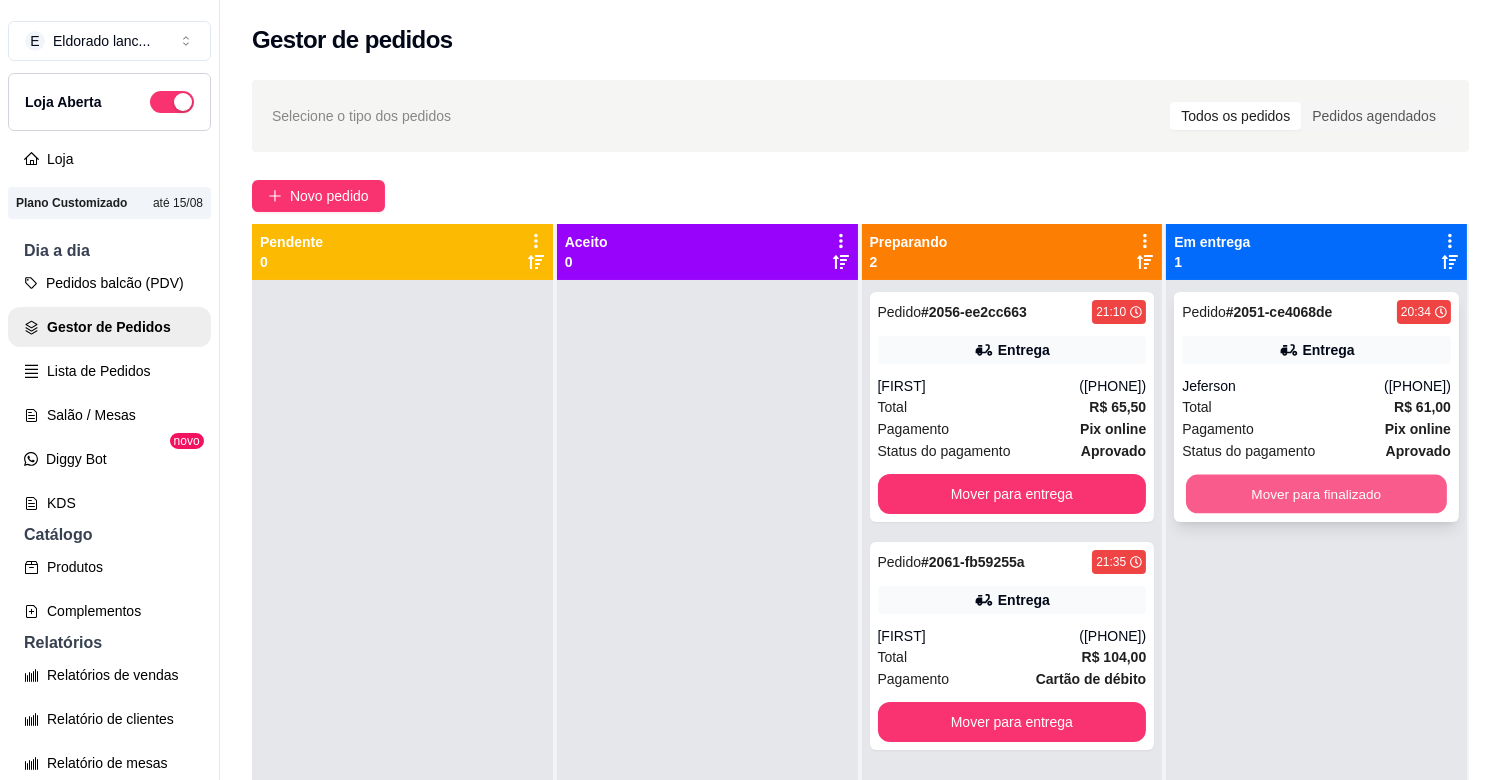click on "Mover para finalizado" at bounding box center [1316, 494] 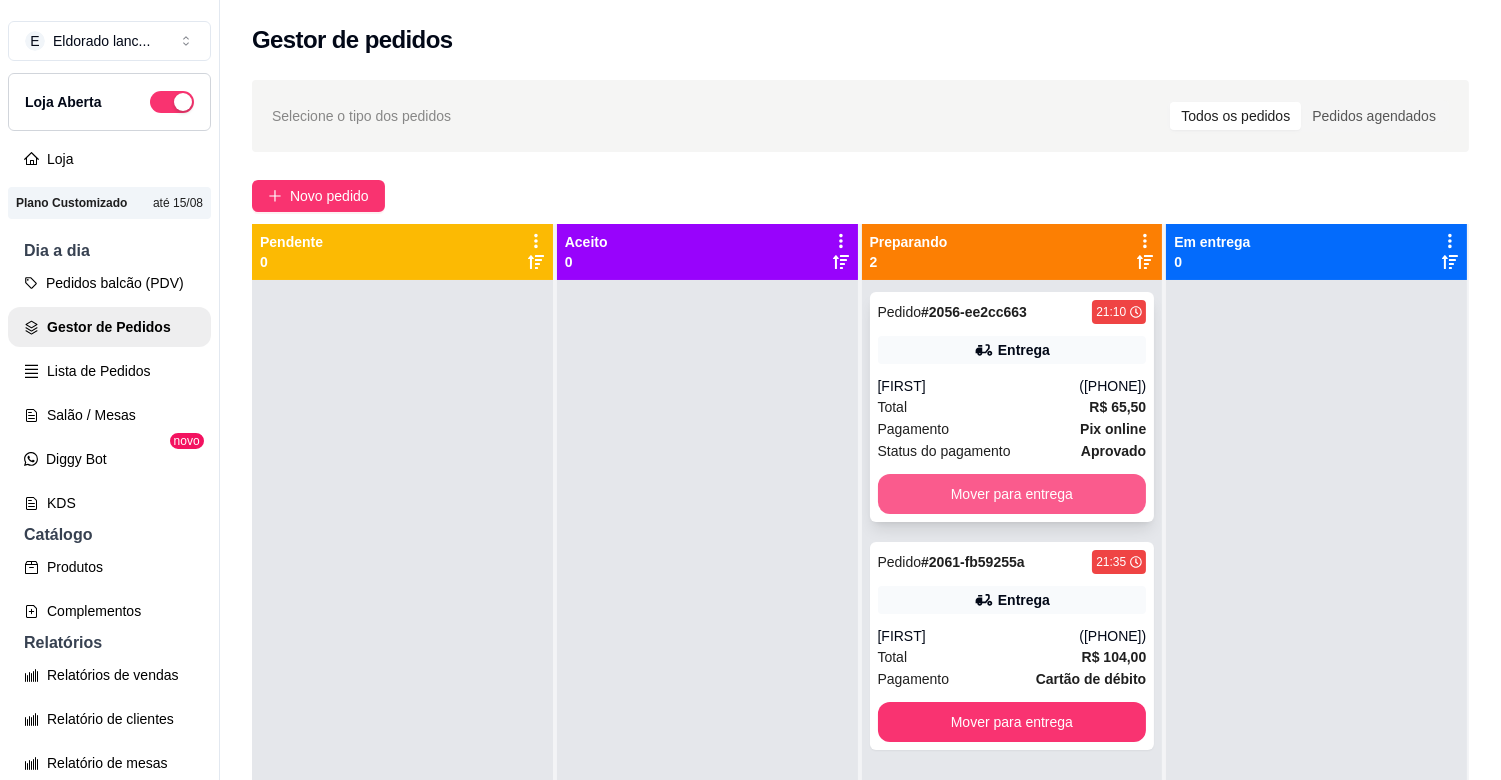 click on "Mover para entrega" at bounding box center (1012, 494) 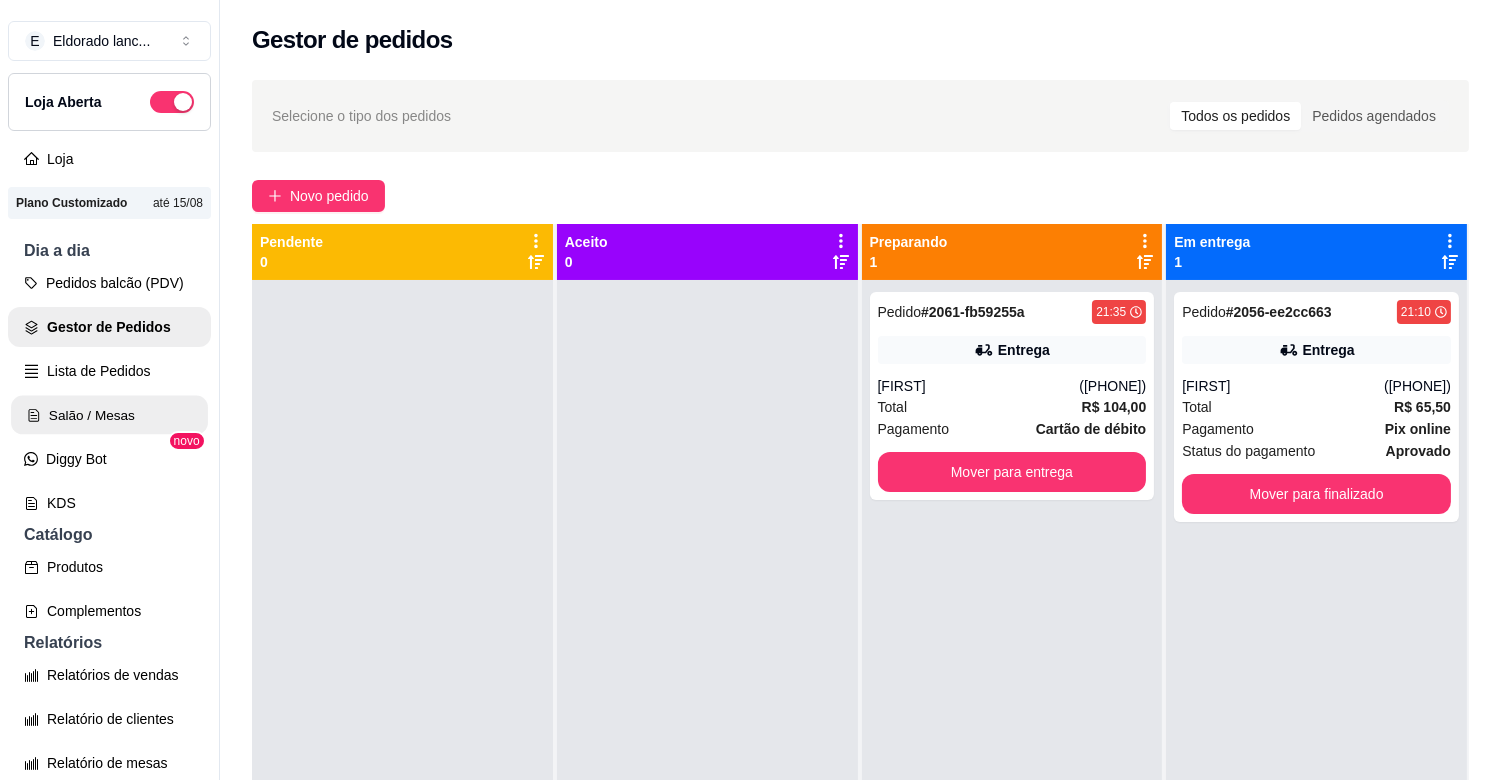 click on "Salão / Mesas" at bounding box center [109, 415] 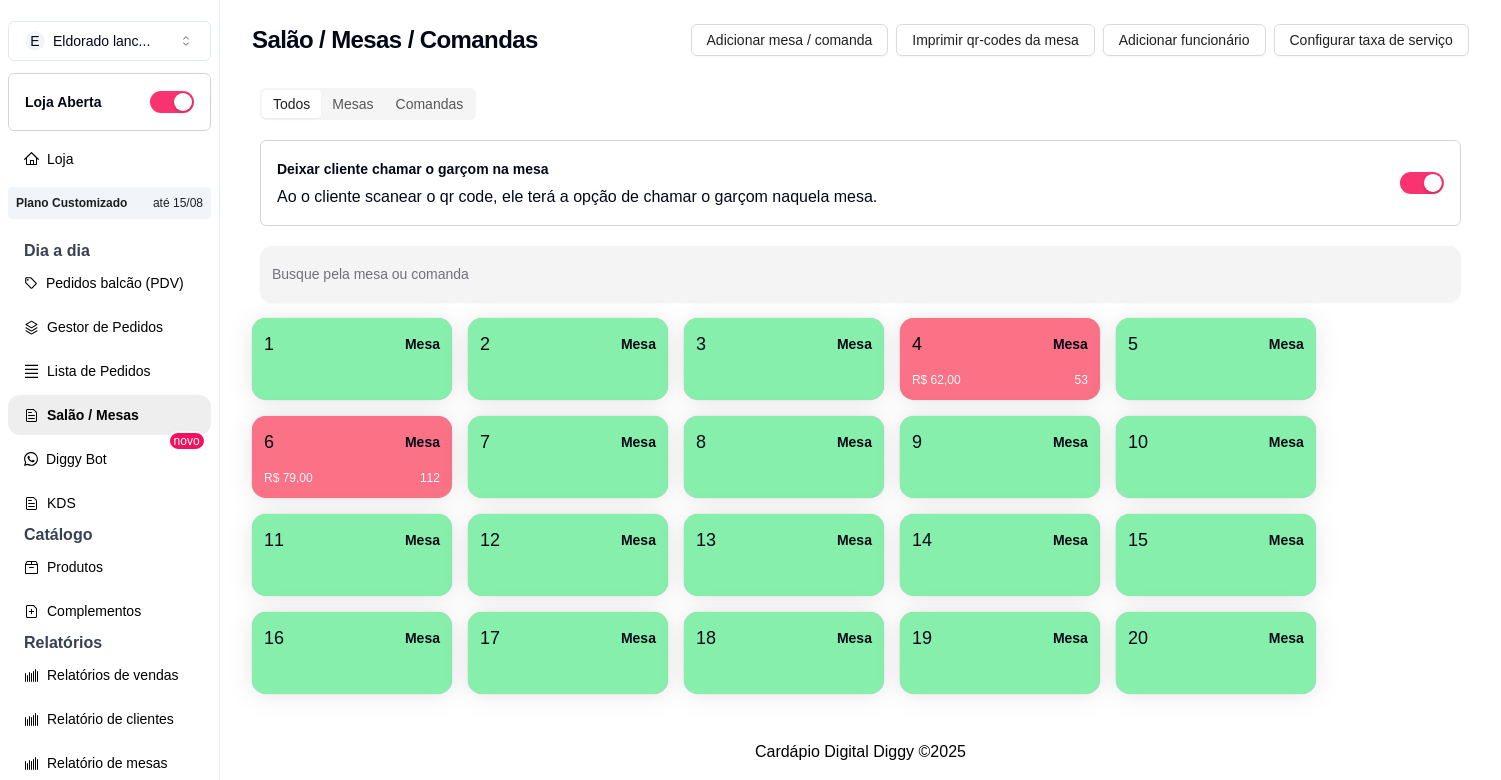 click on "R$ 79,00 112" at bounding box center (352, 478) 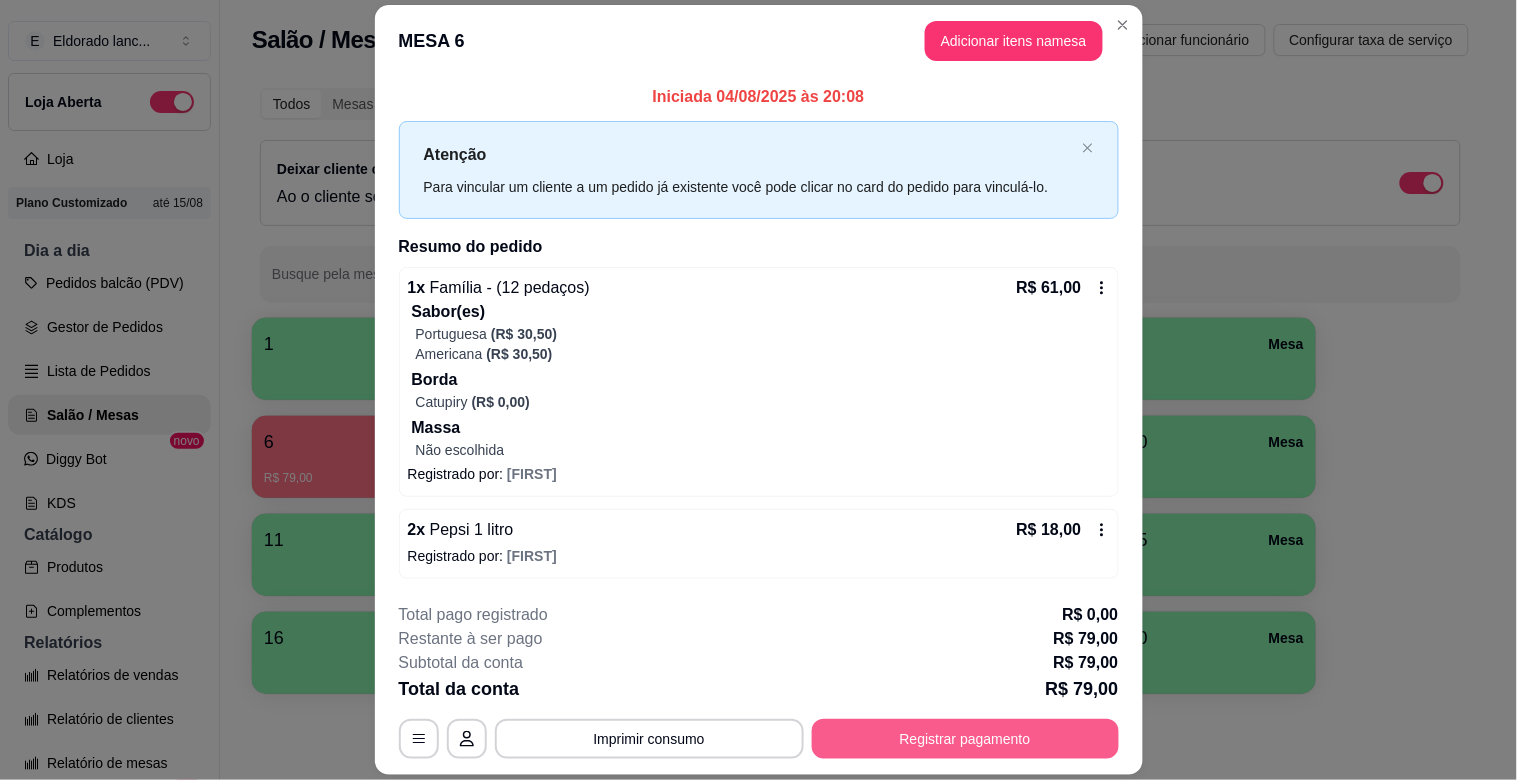 click on "Registrar pagamento" at bounding box center (965, 739) 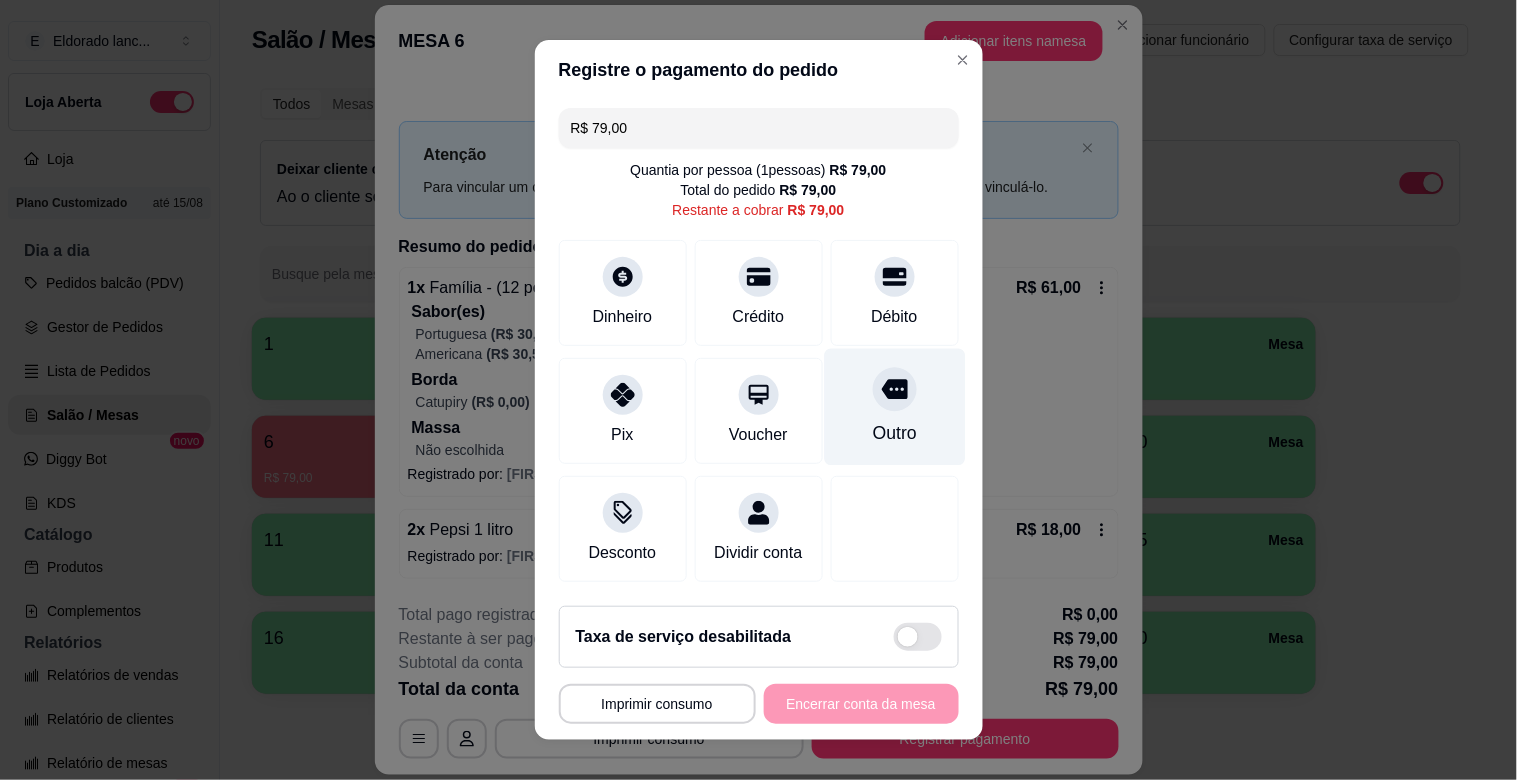 click on "Outro" at bounding box center [894, 407] 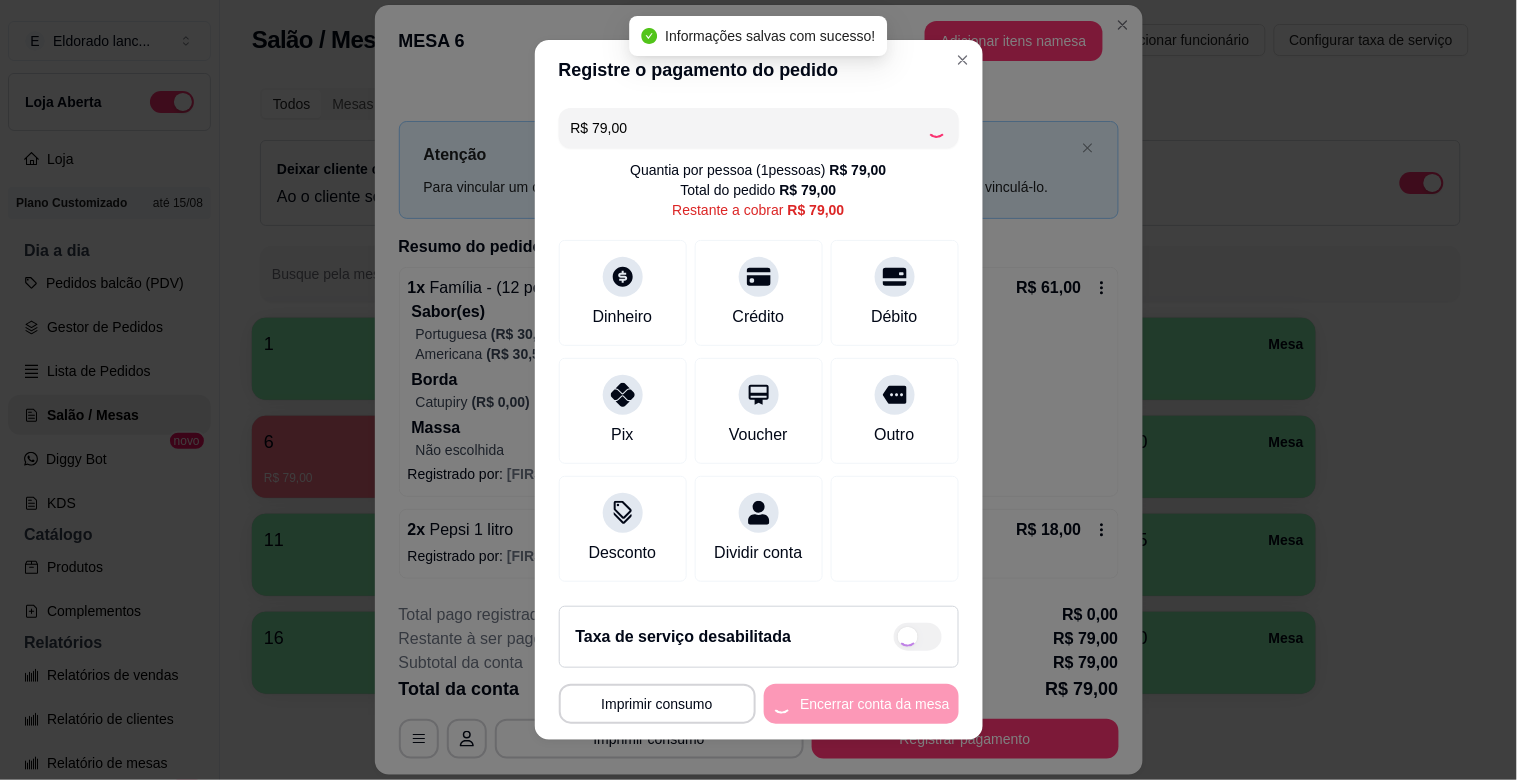 type on "R$ 0,00" 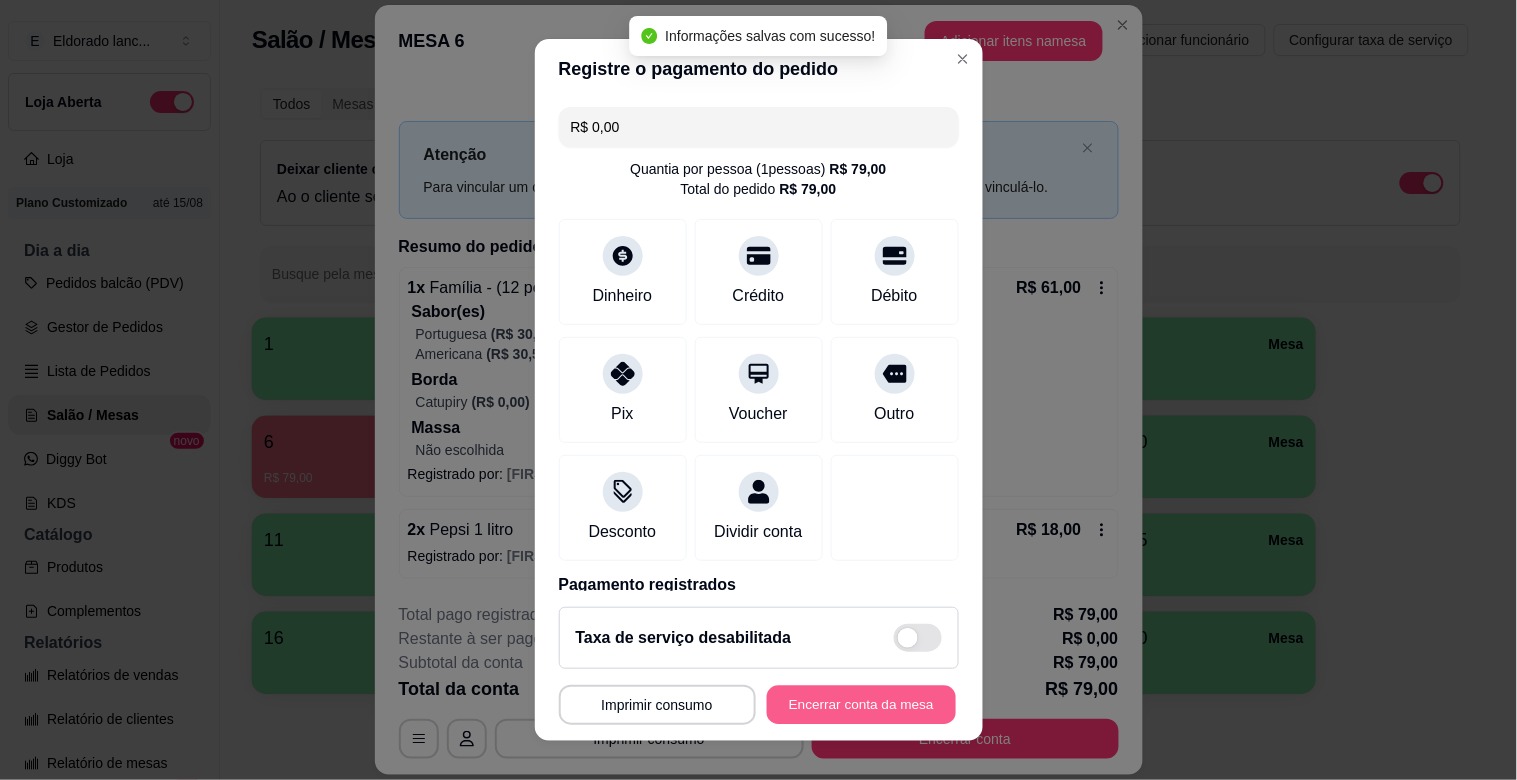 click on "Encerrar conta da mesa" at bounding box center (861, 705) 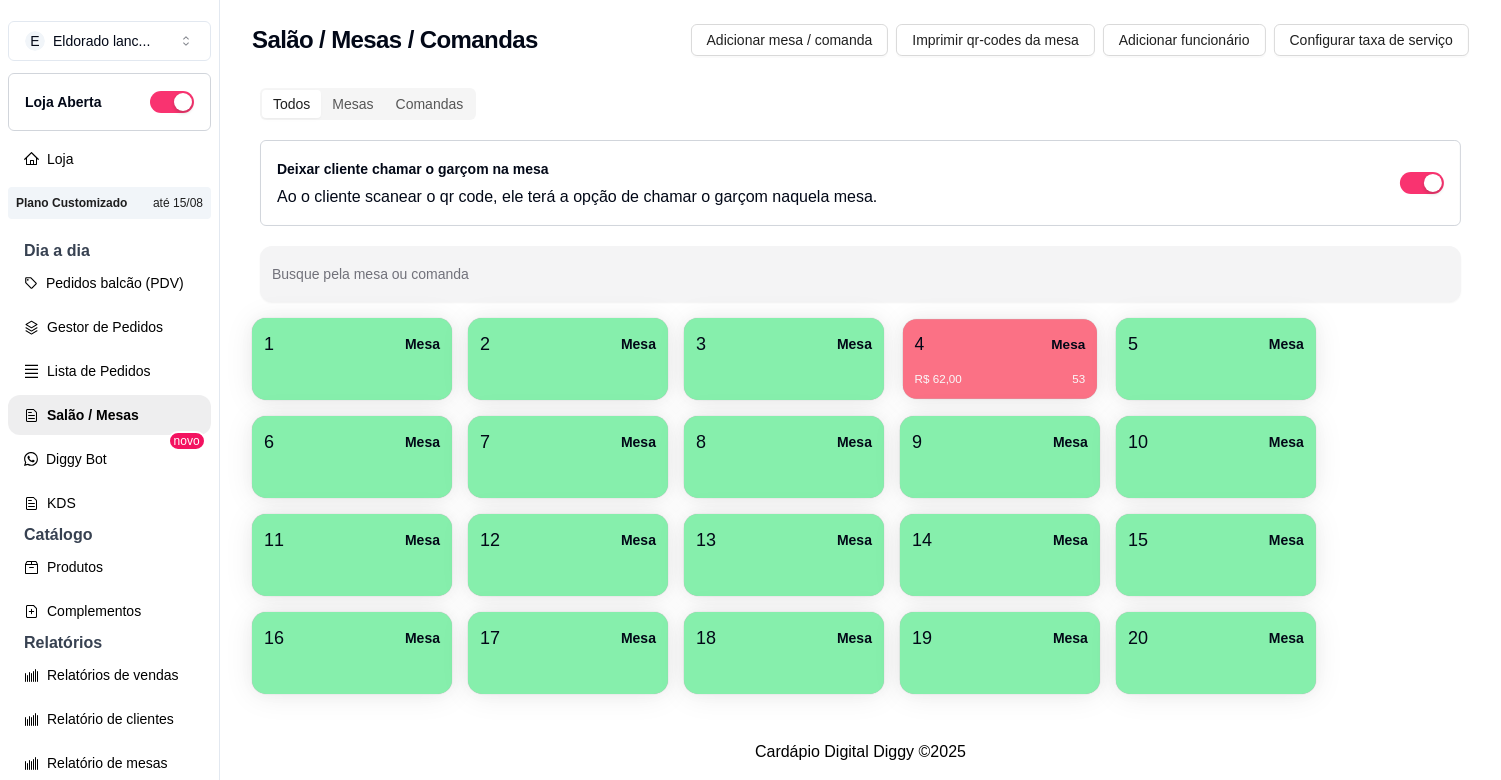 click on "R$ 62,00 53" at bounding box center [1000, 372] 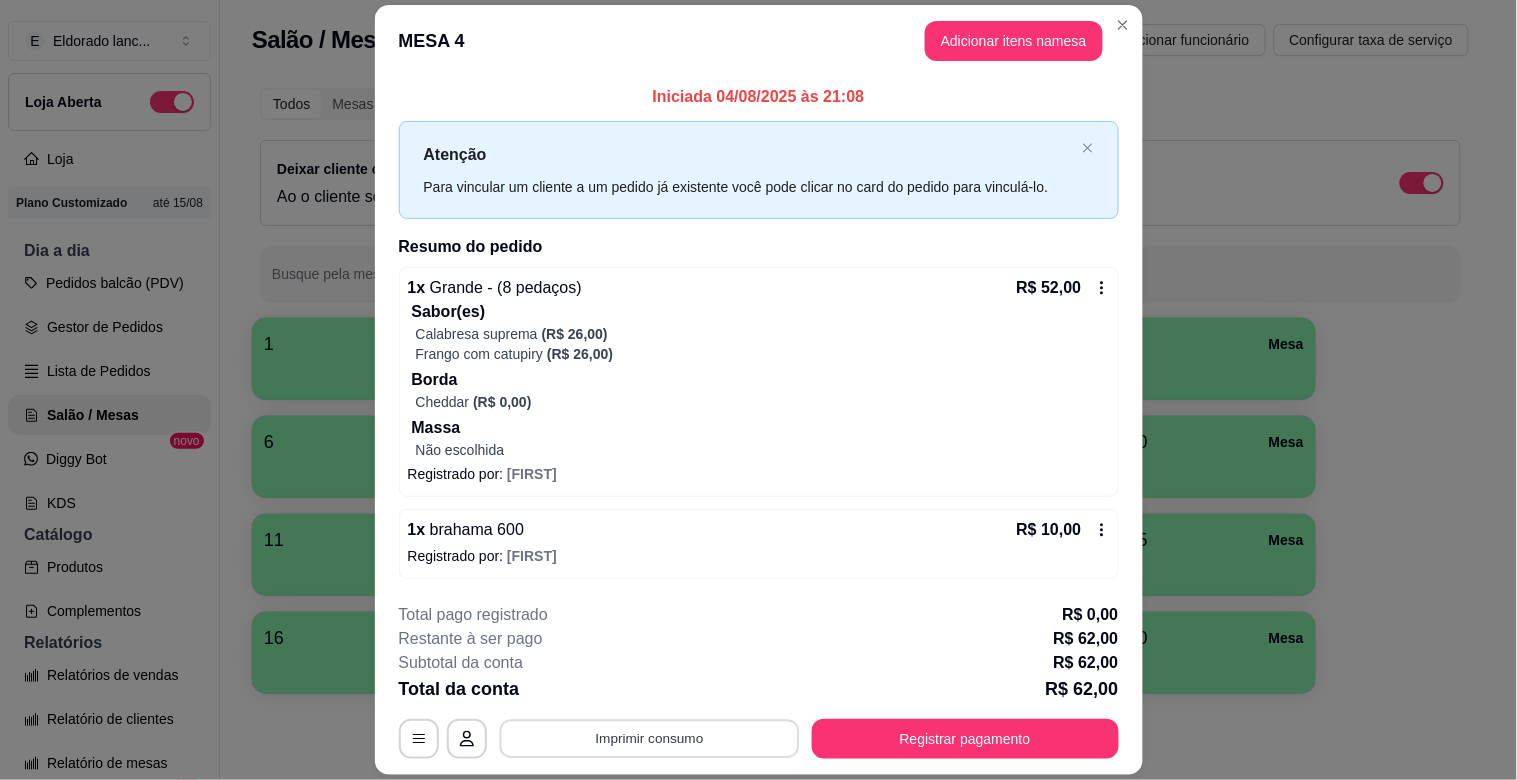 click on "Imprimir consumo" at bounding box center [649, 738] 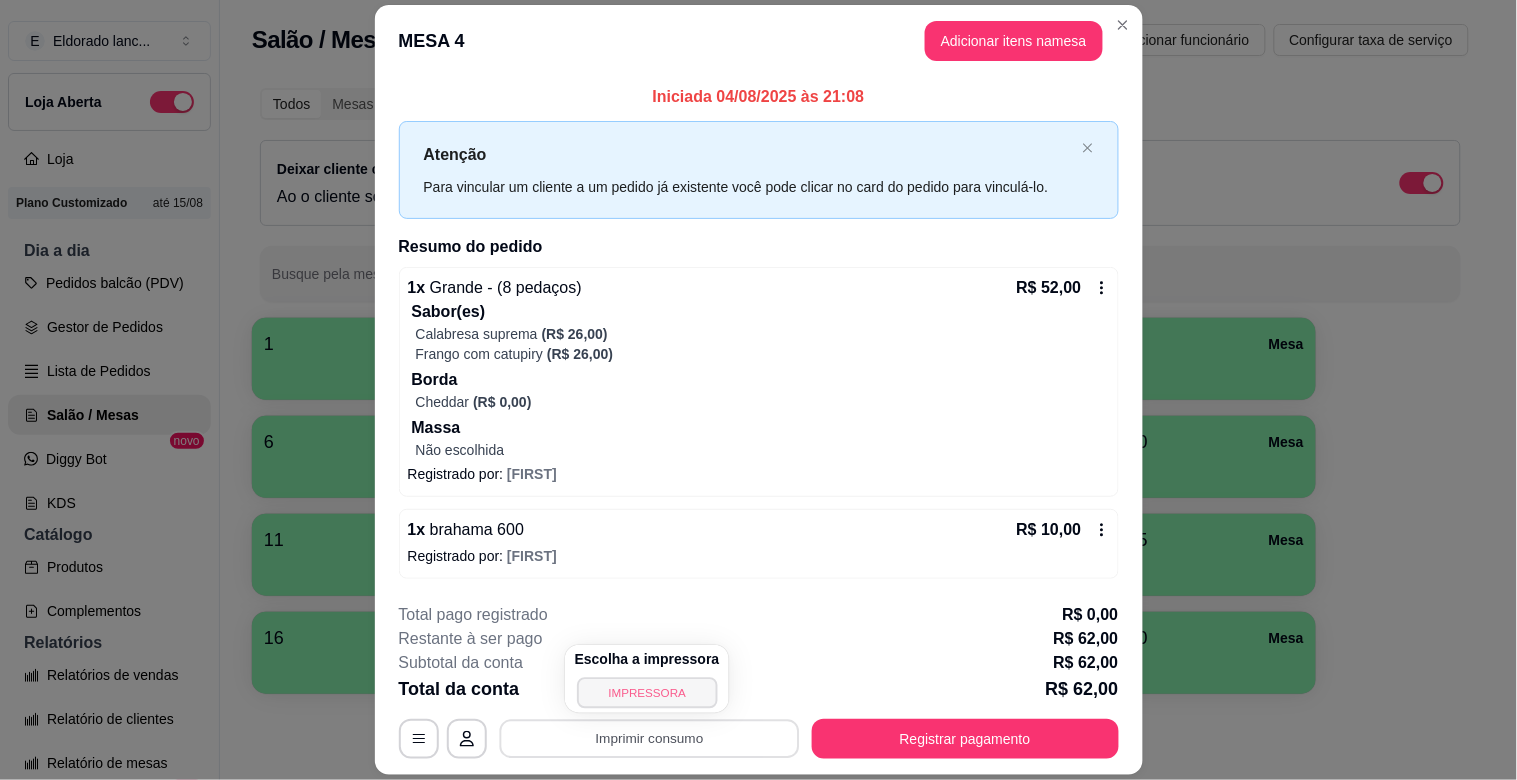 click on "IMPRESSORA" at bounding box center [647, 692] 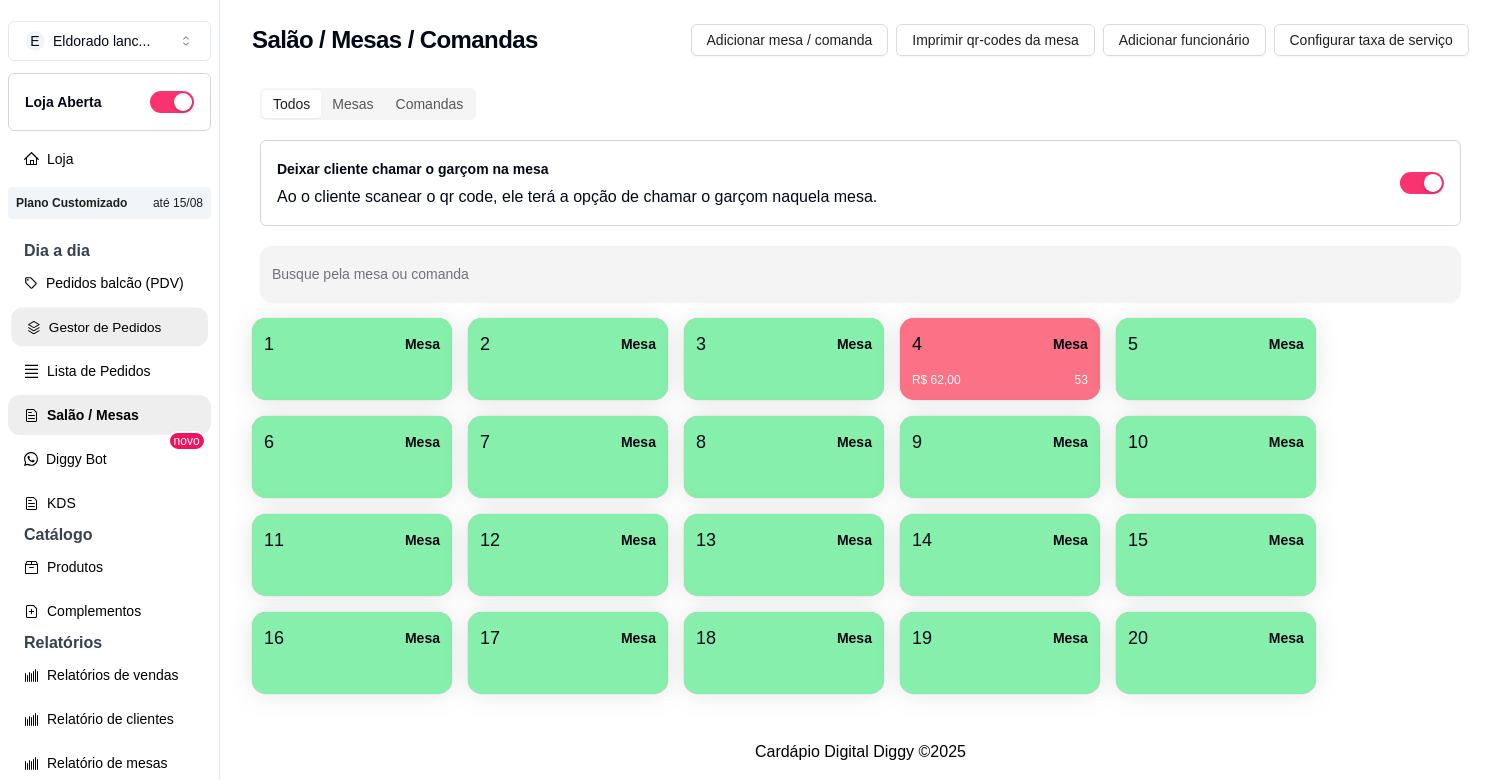 click on "Gestor de Pedidos" at bounding box center [109, 327] 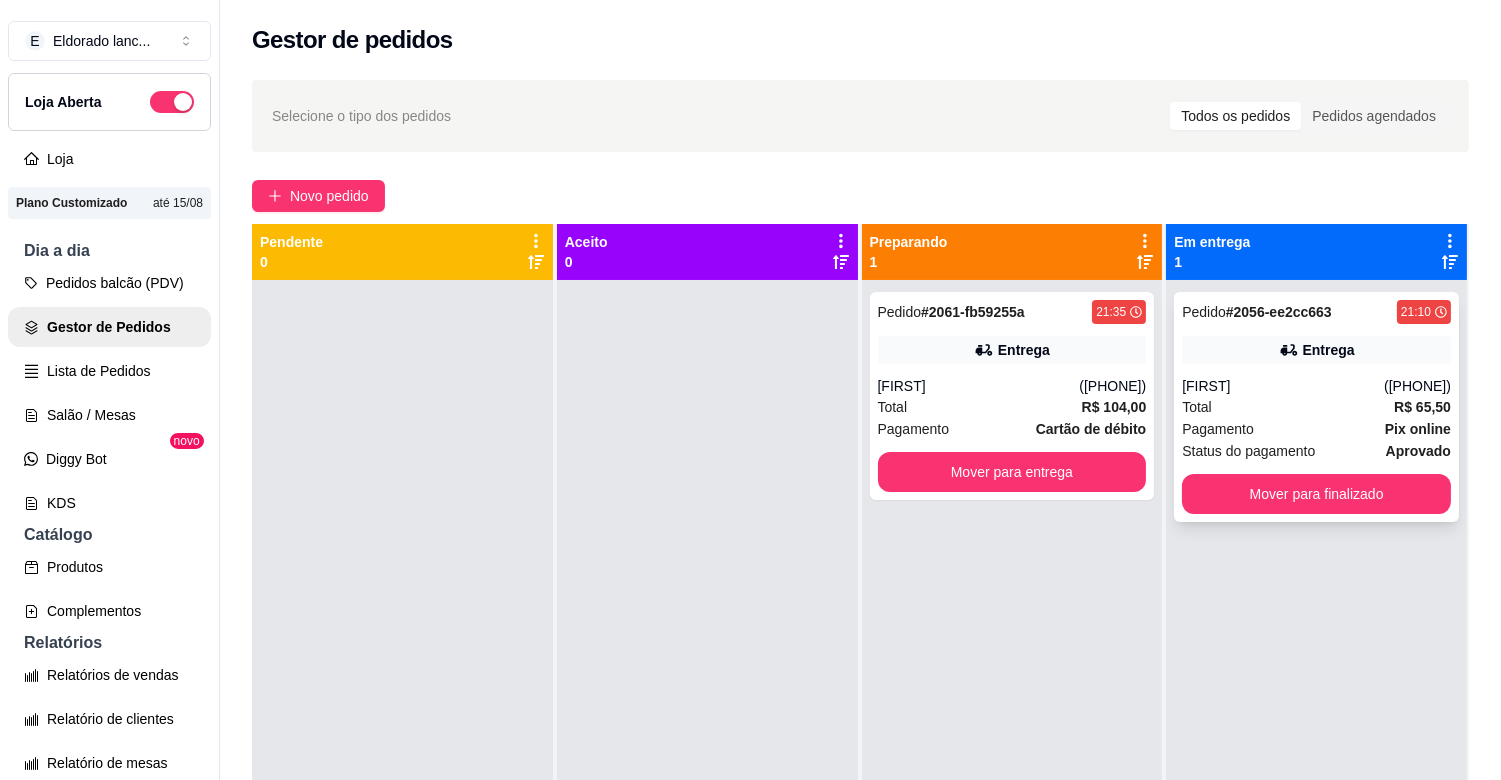 click on "Pedido # [ORDER_ID] 21:10 Entrega [FIRST] ([PHONE]) Total R$ 65,50 Pagamento Pix online Status do pagamento aprovado Mover para finalizado" at bounding box center (1316, 407) 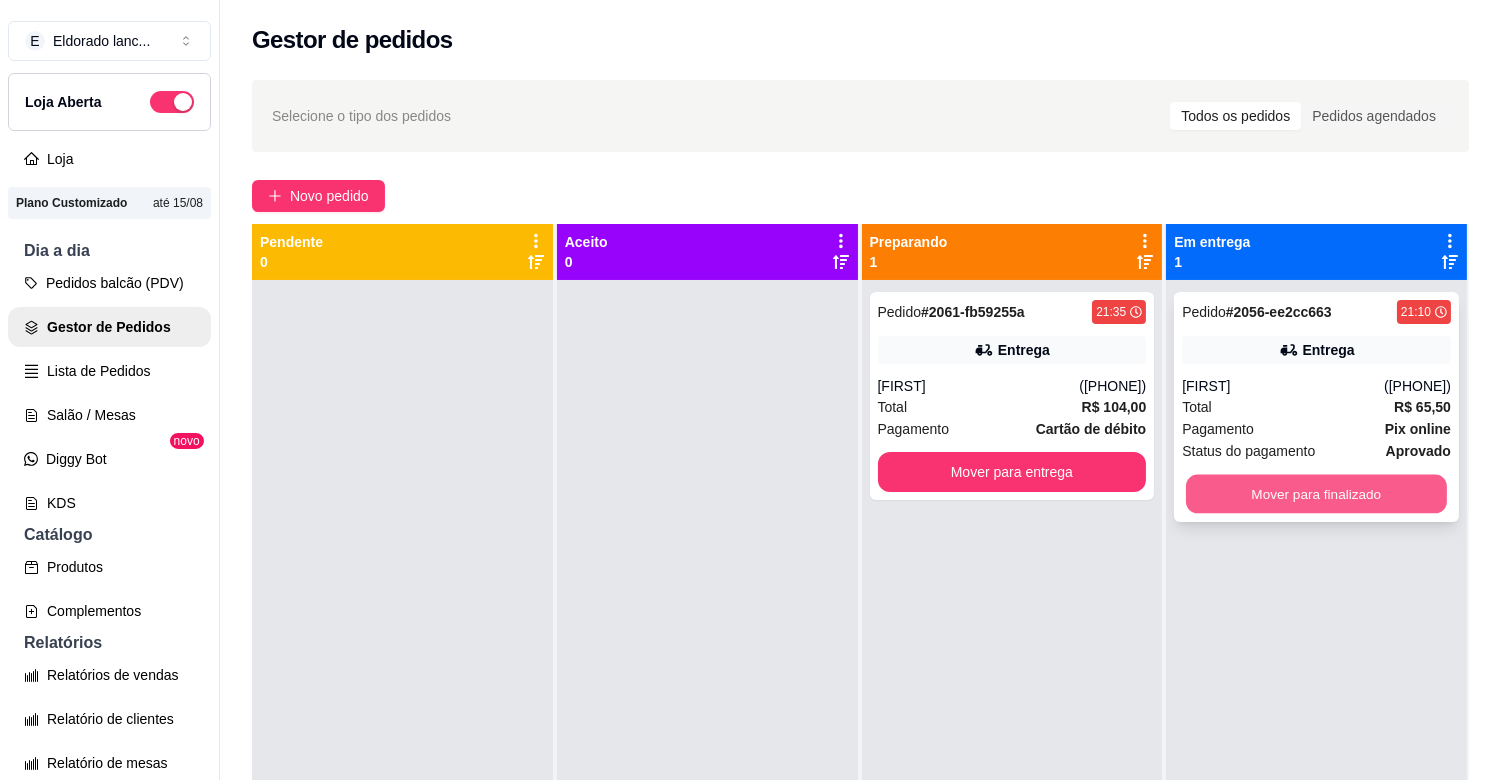 click on "Mover para finalizado" at bounding box center (1316, 494) 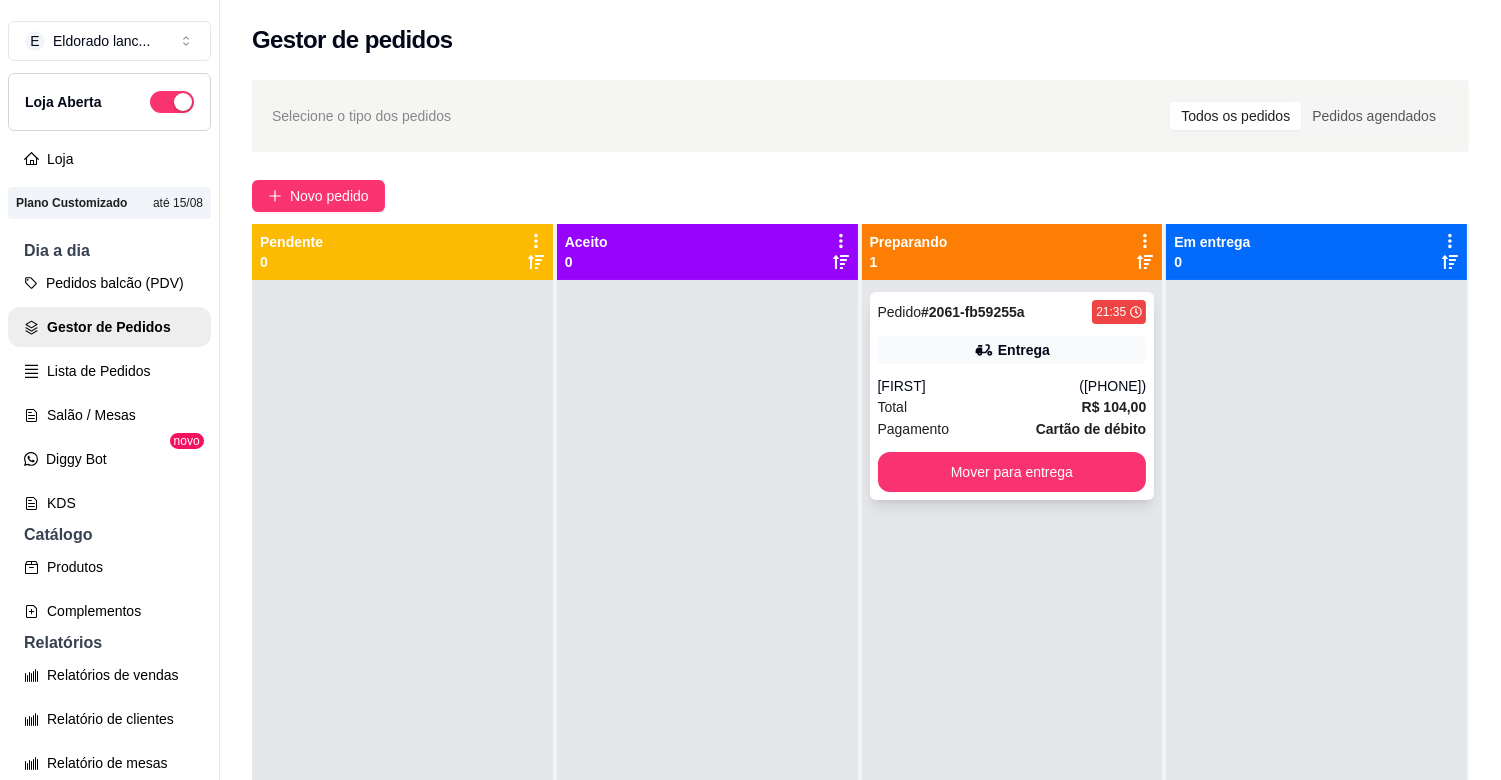 click on "Pedido # [ORDER_ID] 21:35 Entrega [FIRST] ([PHONE]) Total R$ 104,00 Pagamento Cartão de débito Mover para entrega" at bounding box center [1012, 396] 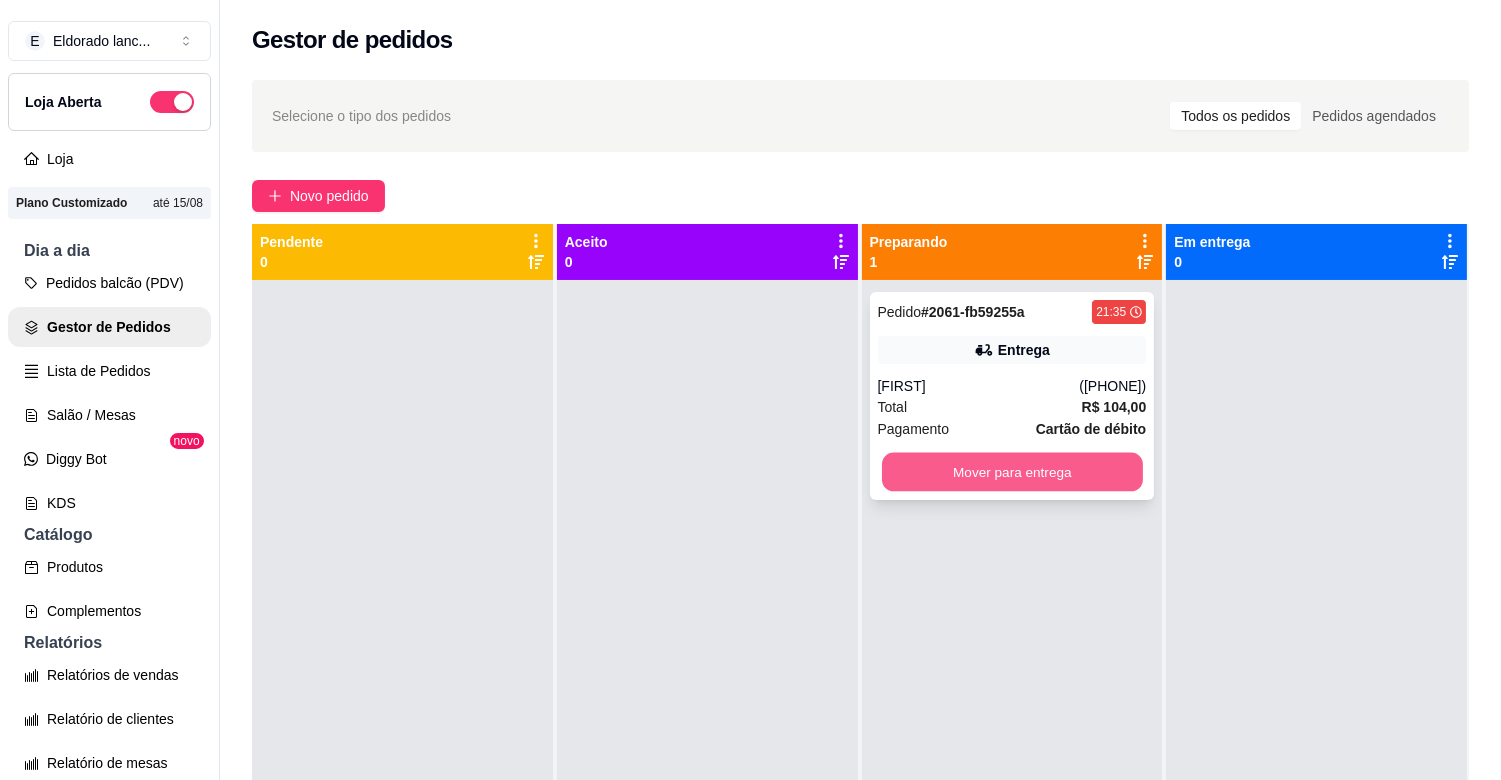 click on "Mover para entrega" at bounding box center (1012, 472) 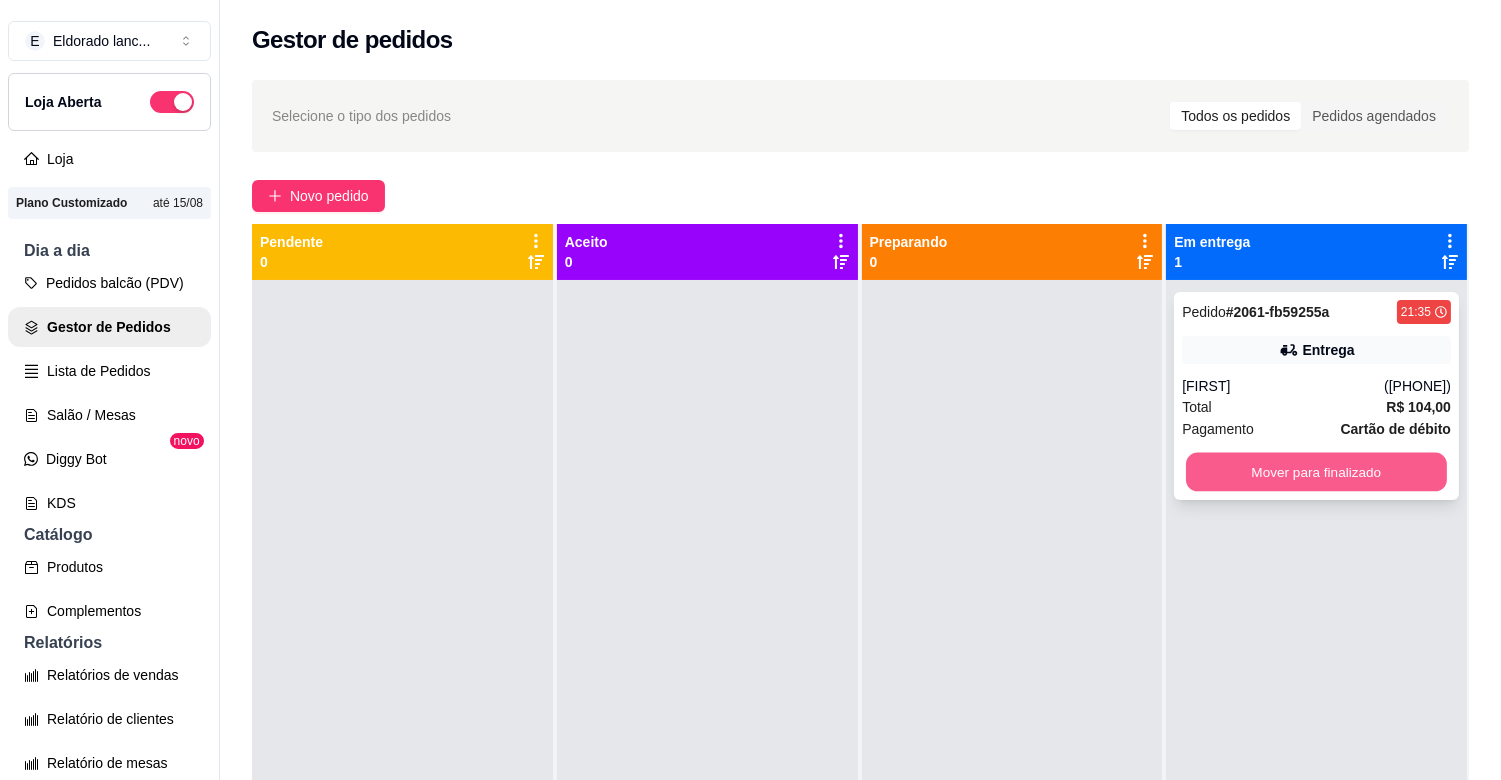 click on "Mover para finalizado" at bounding box center [1316, 472] 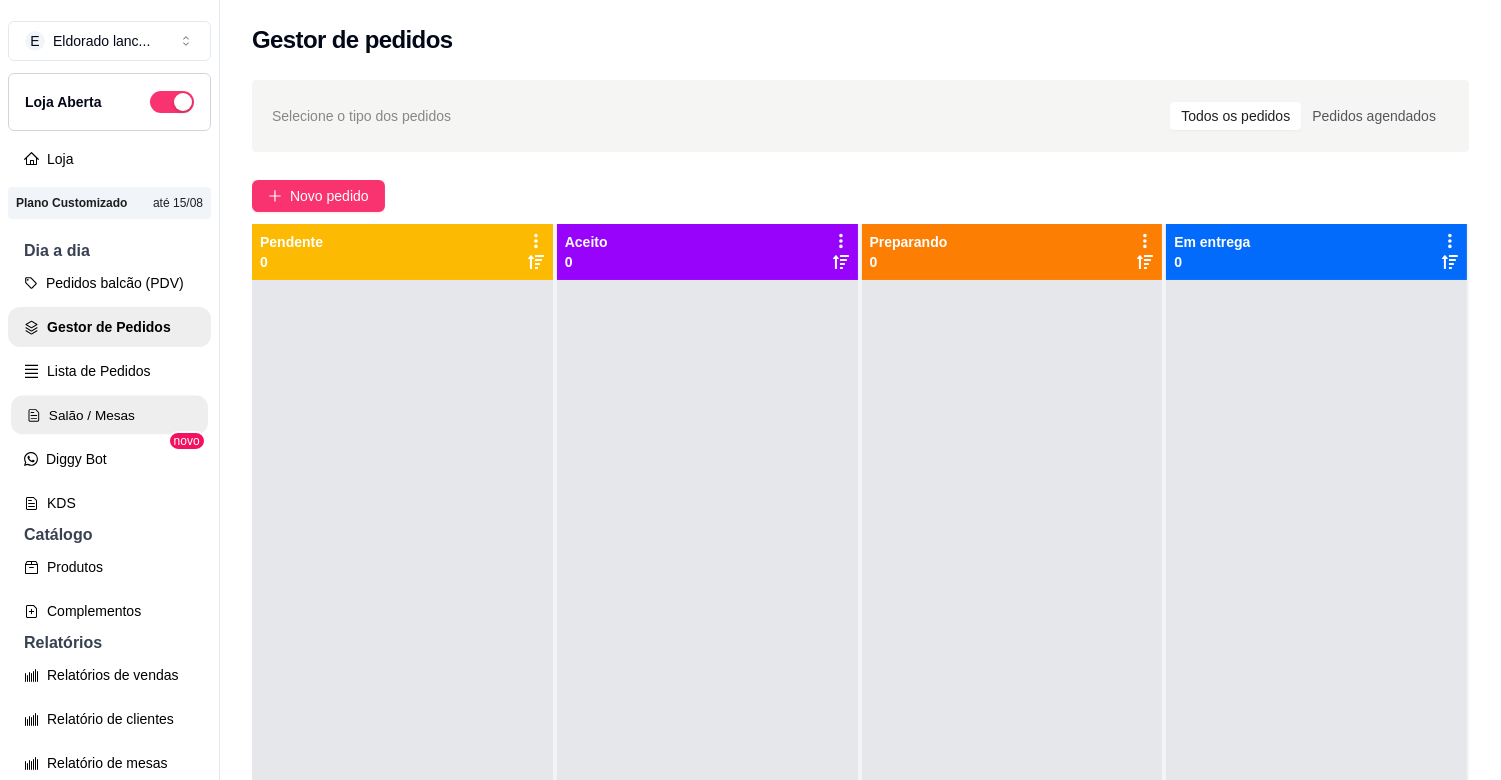 click on "Salão / Mesas" at bounding box center [109, 415] 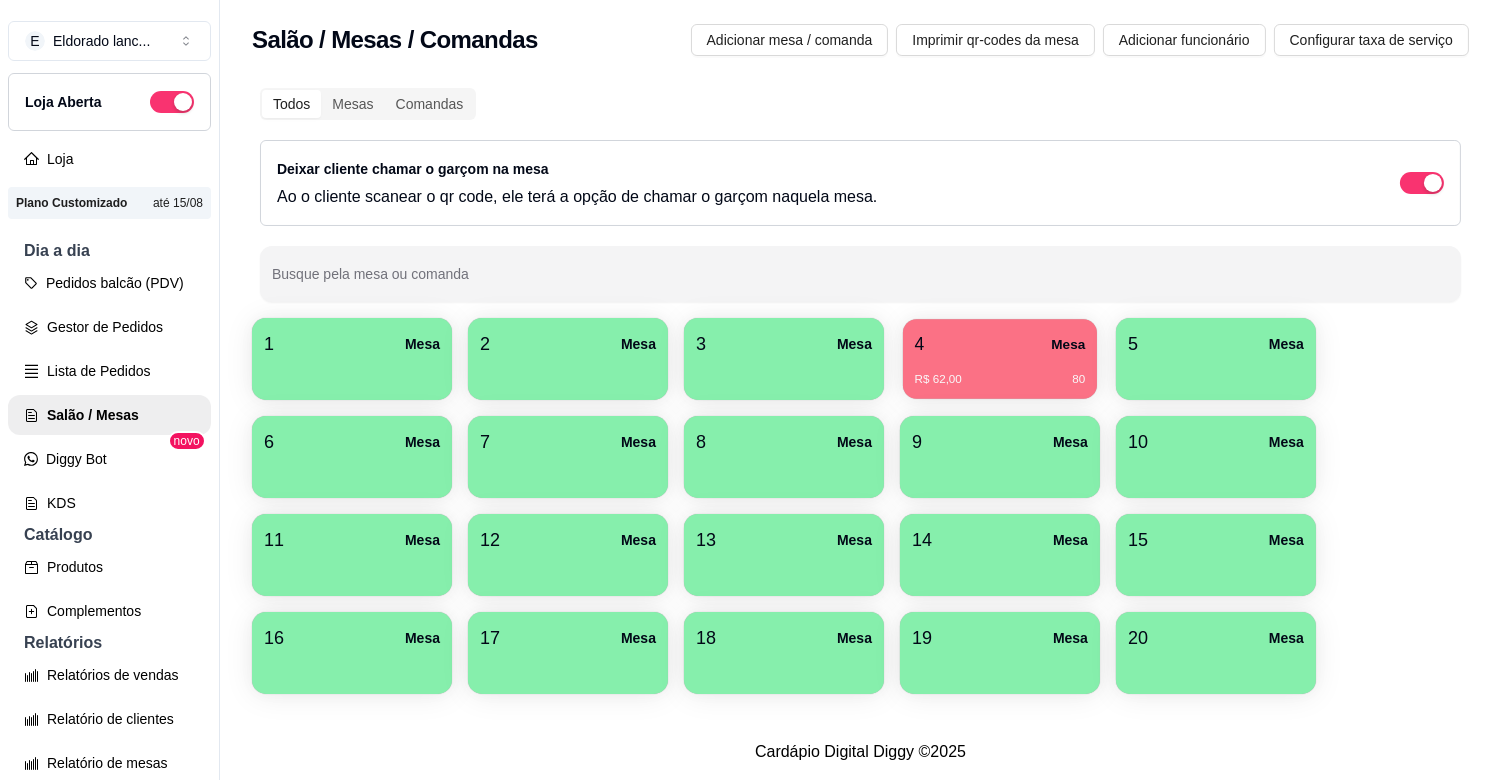 click on "4 Mesa" at bounding box center [1000, 344] 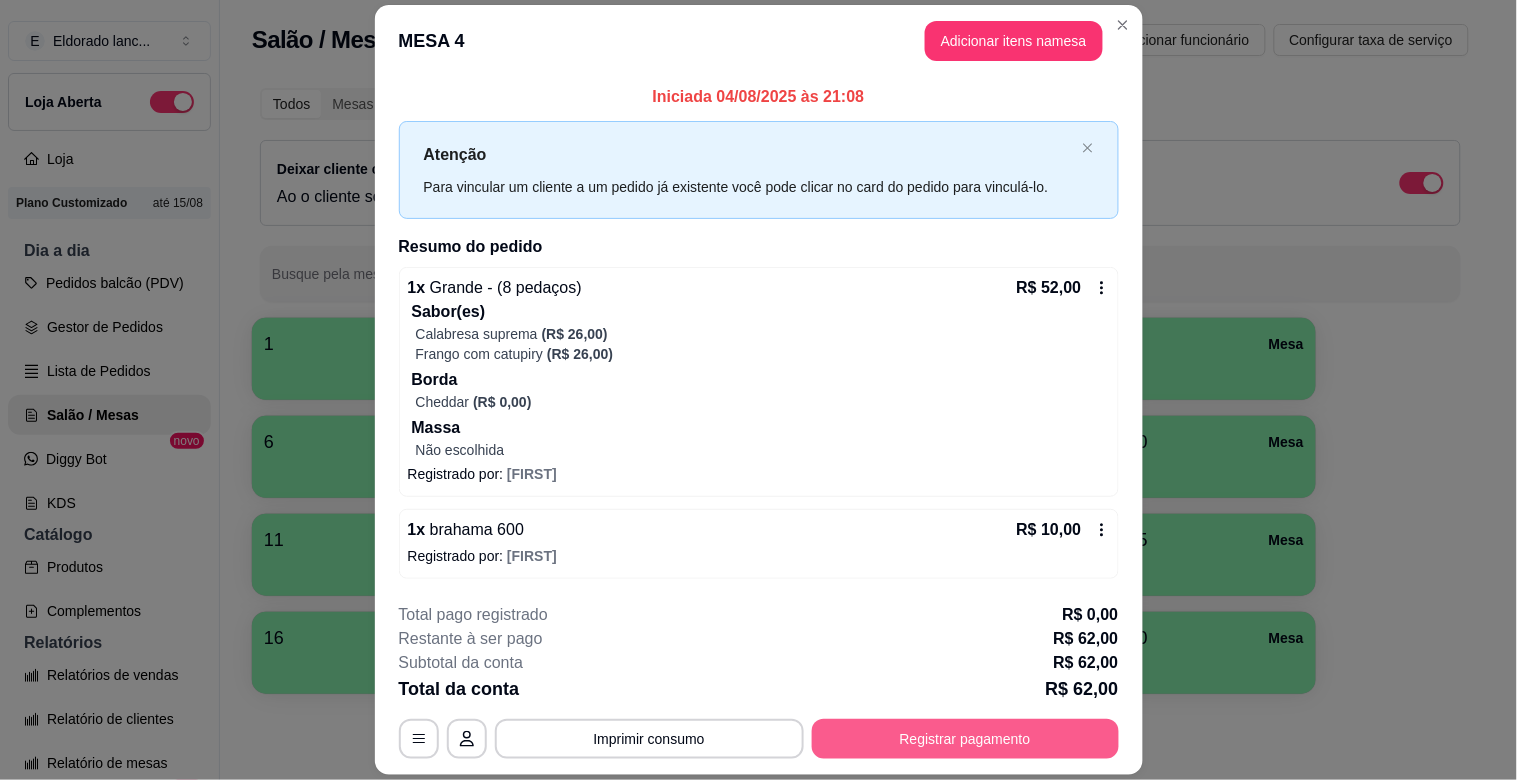 click on "Registrar pagamento" at bounding box center [965, 739] 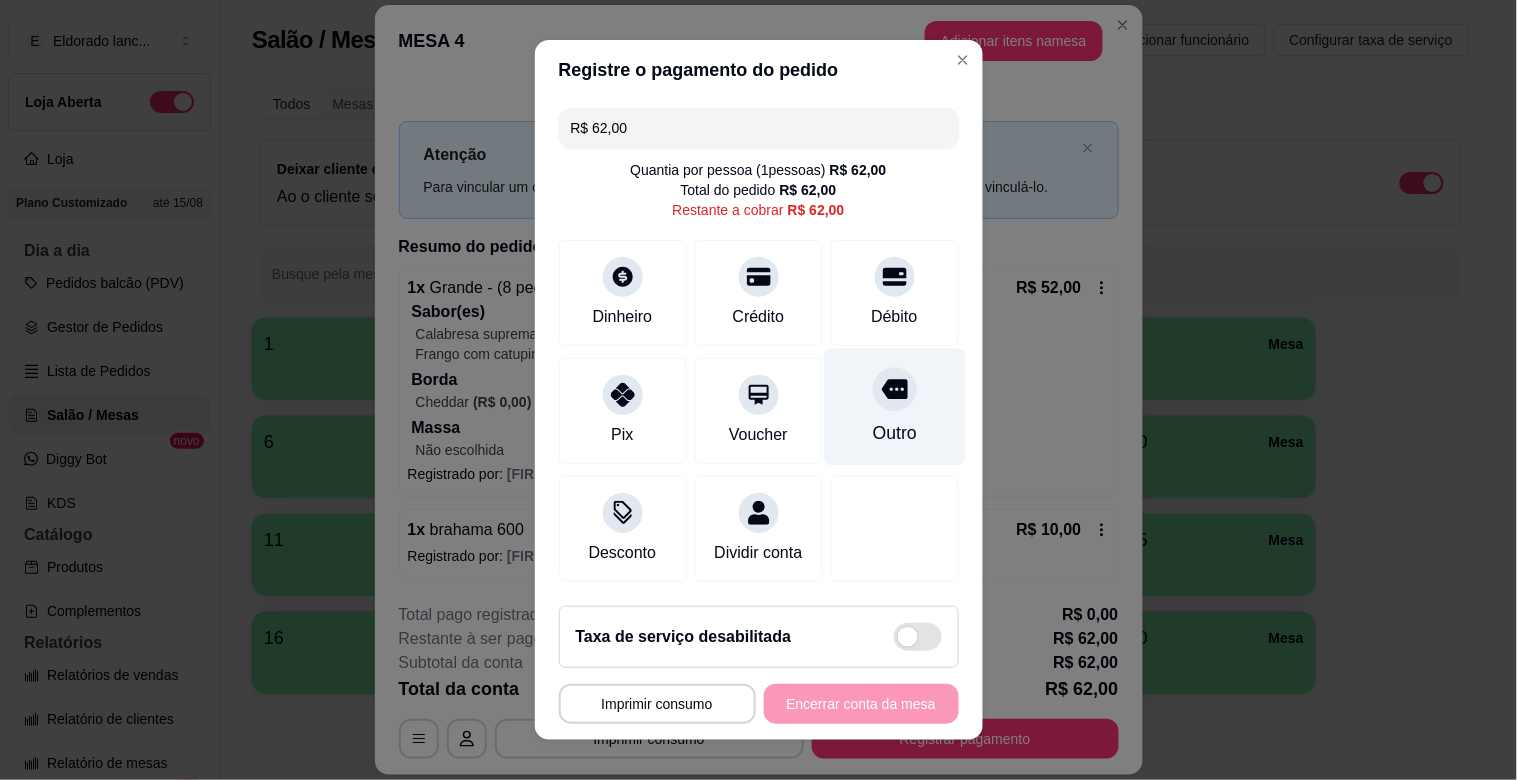 click on "Outro" at bounding box center [894, 407] 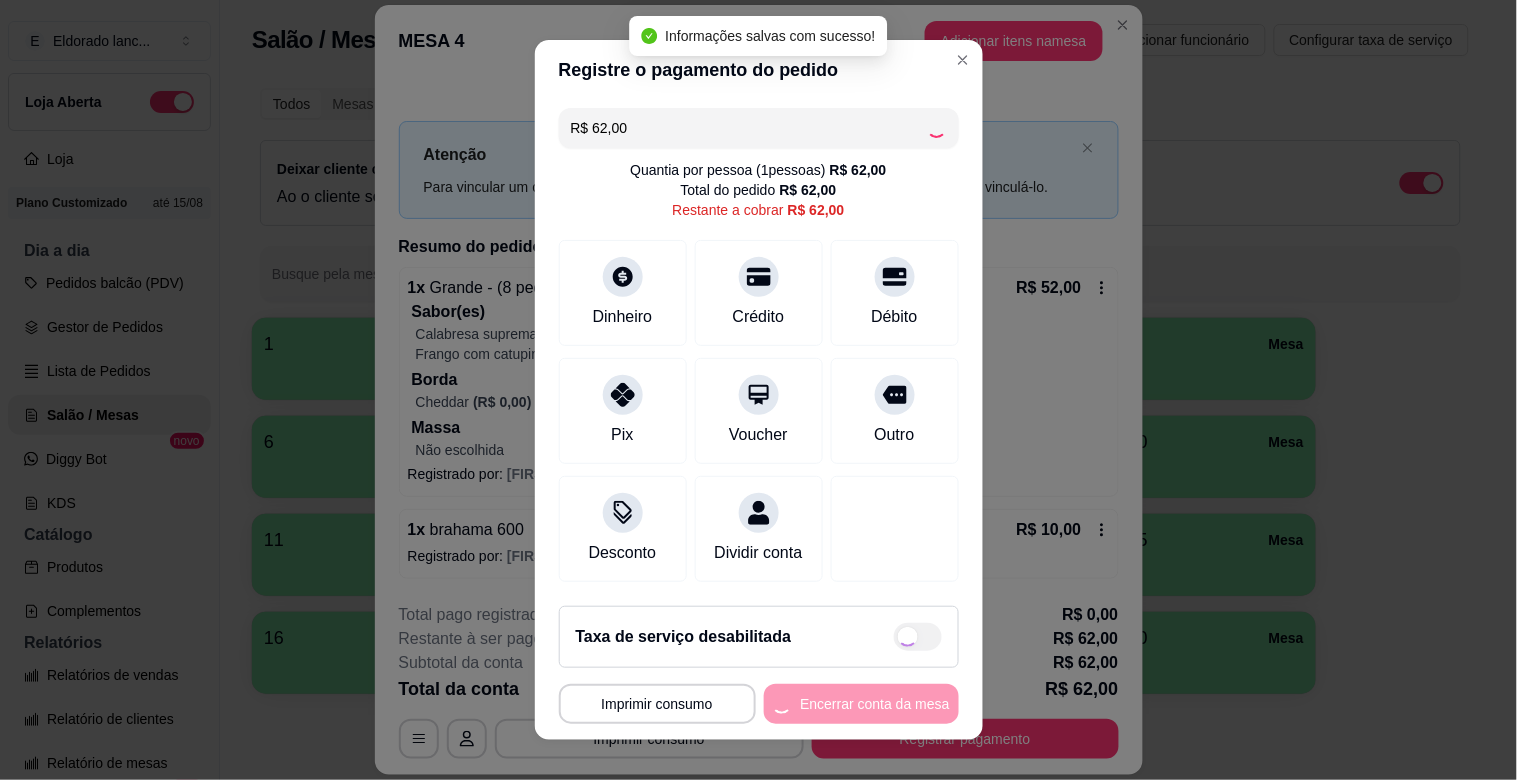 type on "R$ 0,00" 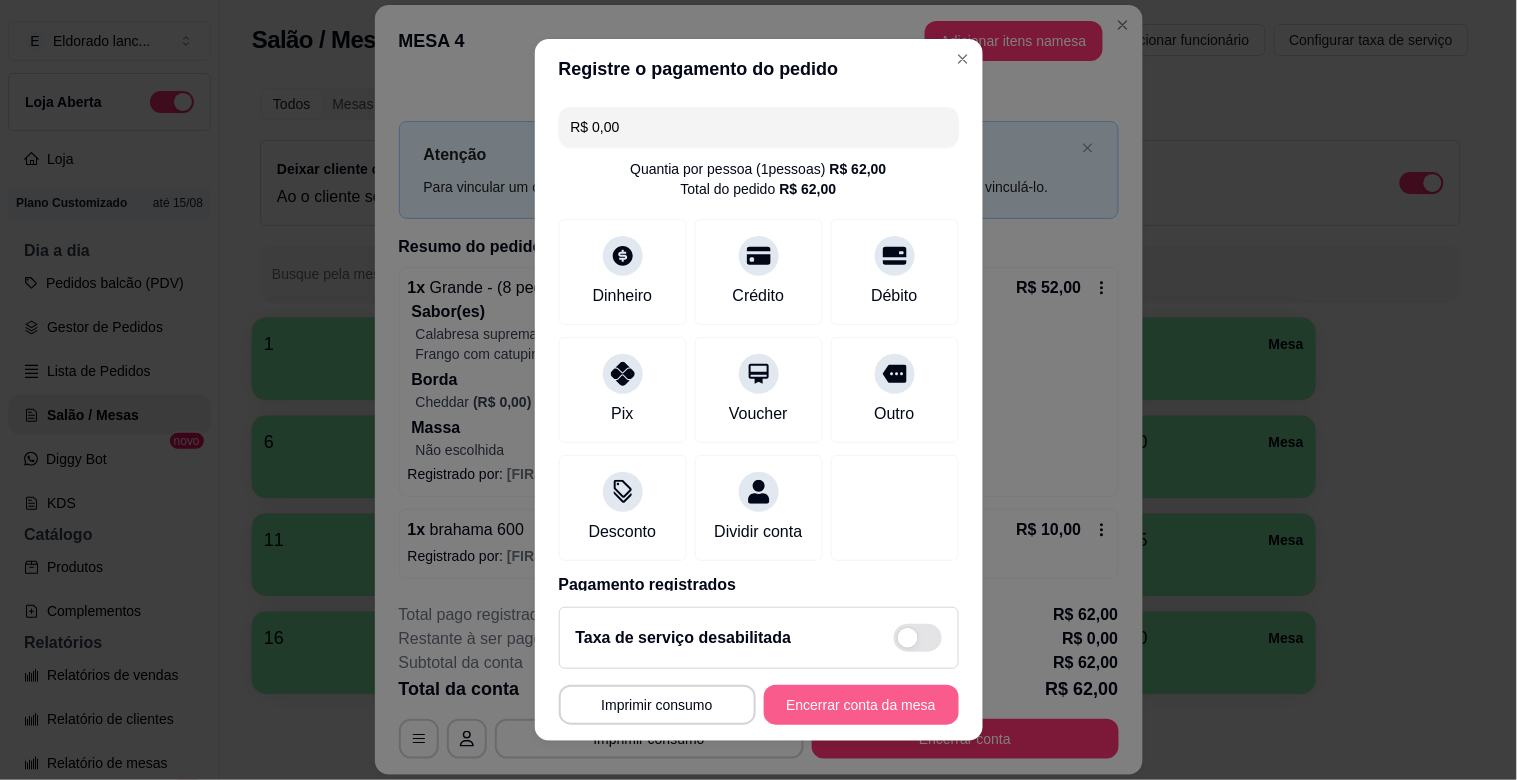 click on "Encerrar conta da mesa" at bounding box center [861, 705] 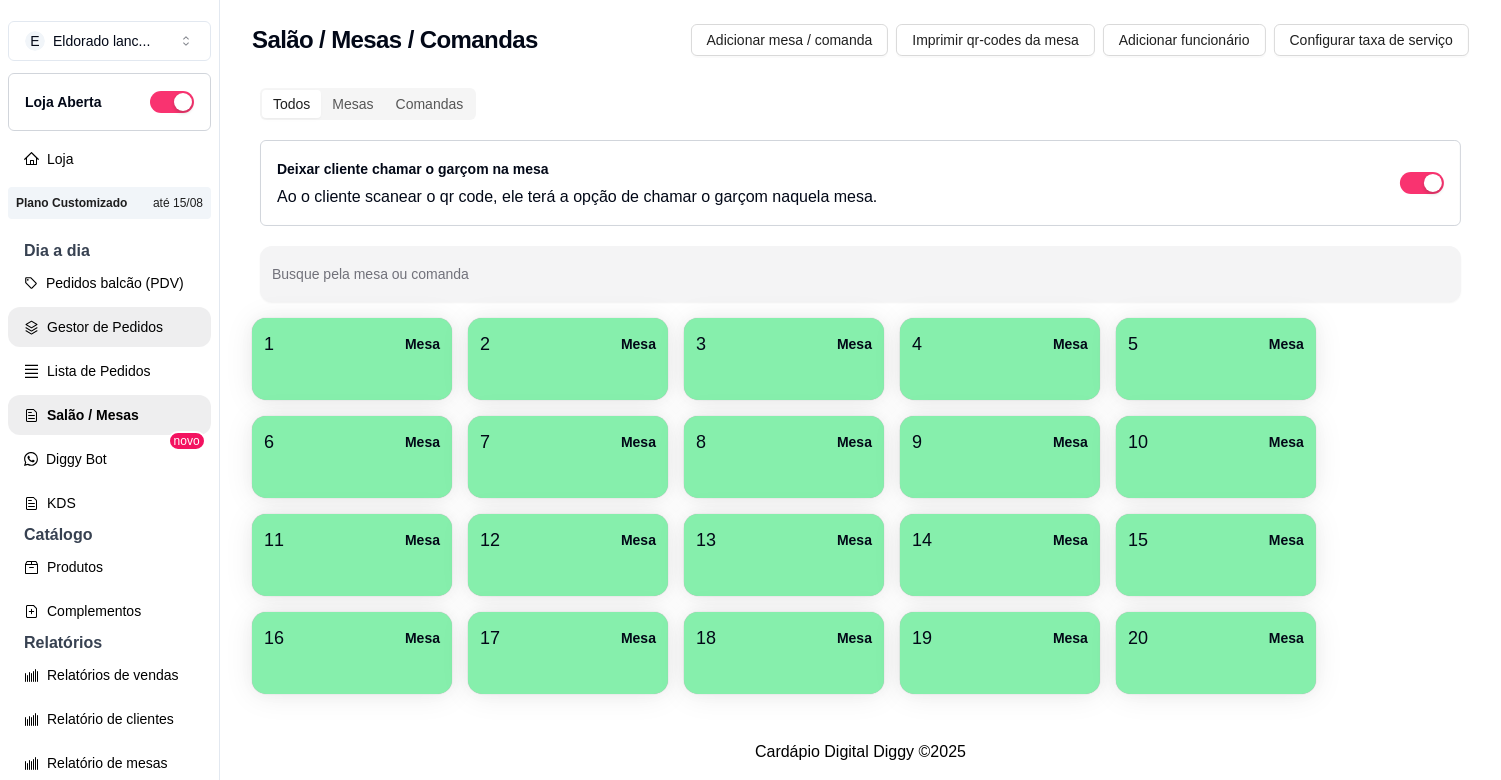 click on "Gestor de Pedidos" at bounding box center (109, 327) 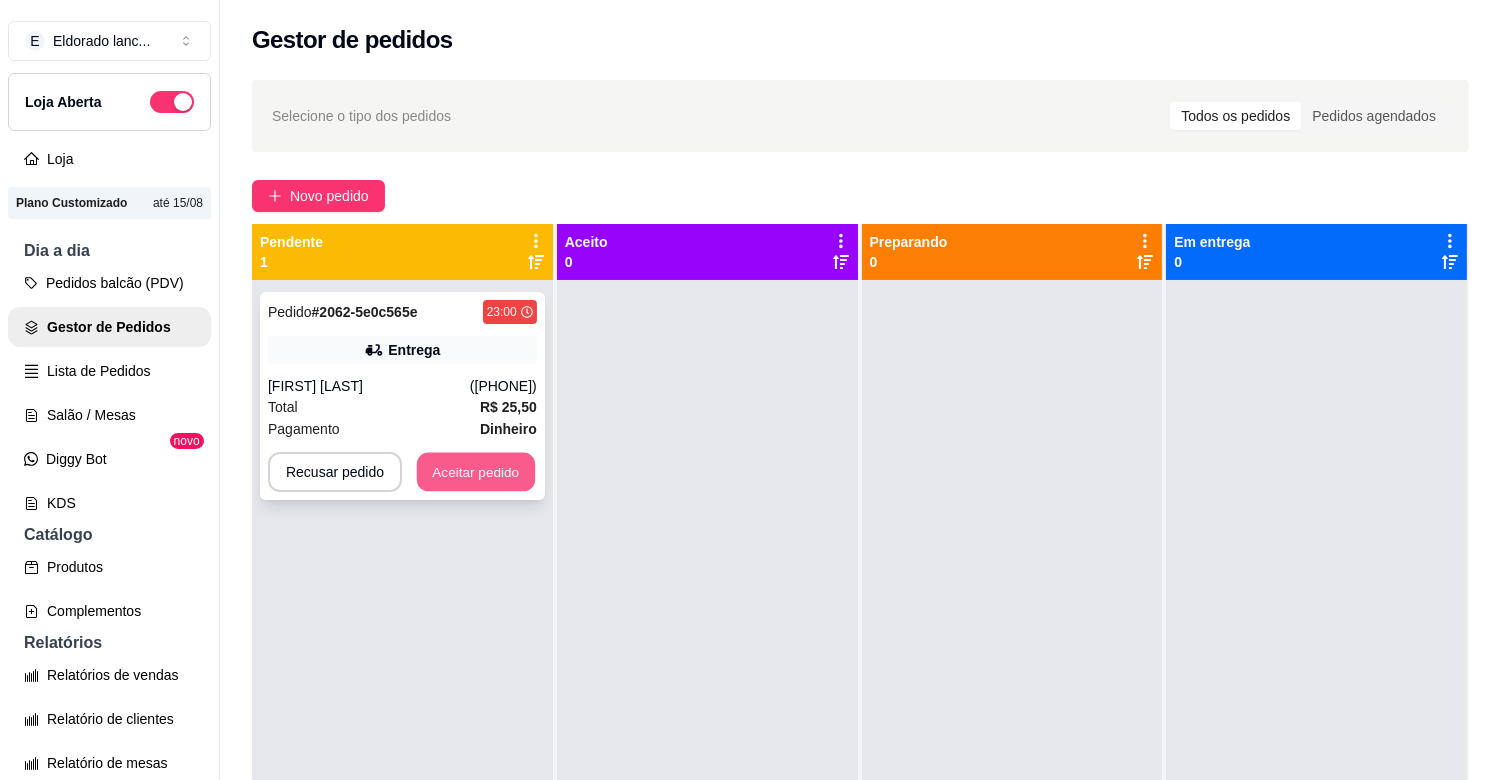 click on "Aceitar pedido" at bounding box center [476, 472] 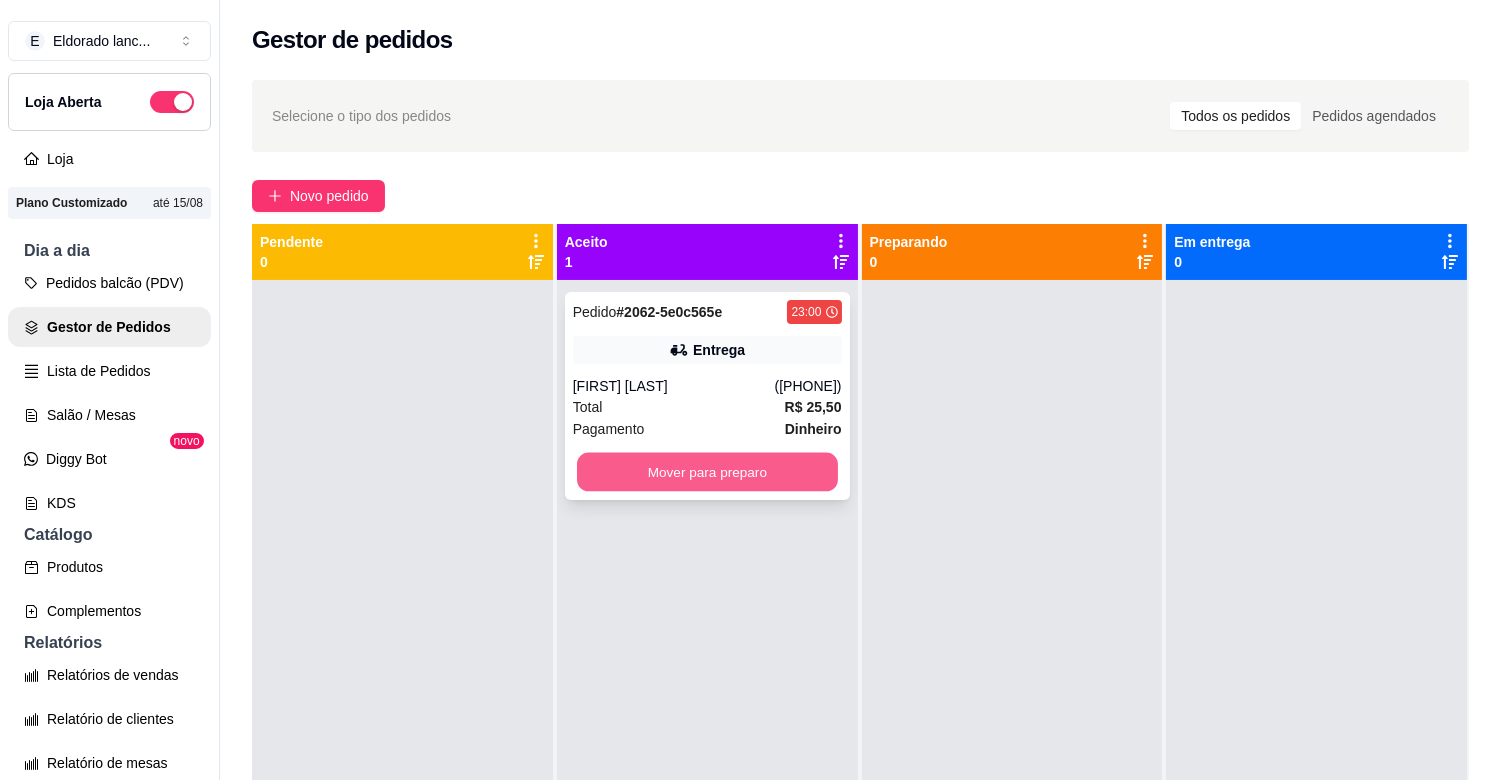 click on "Mover para preparo" at bounding box center (707, 472) 